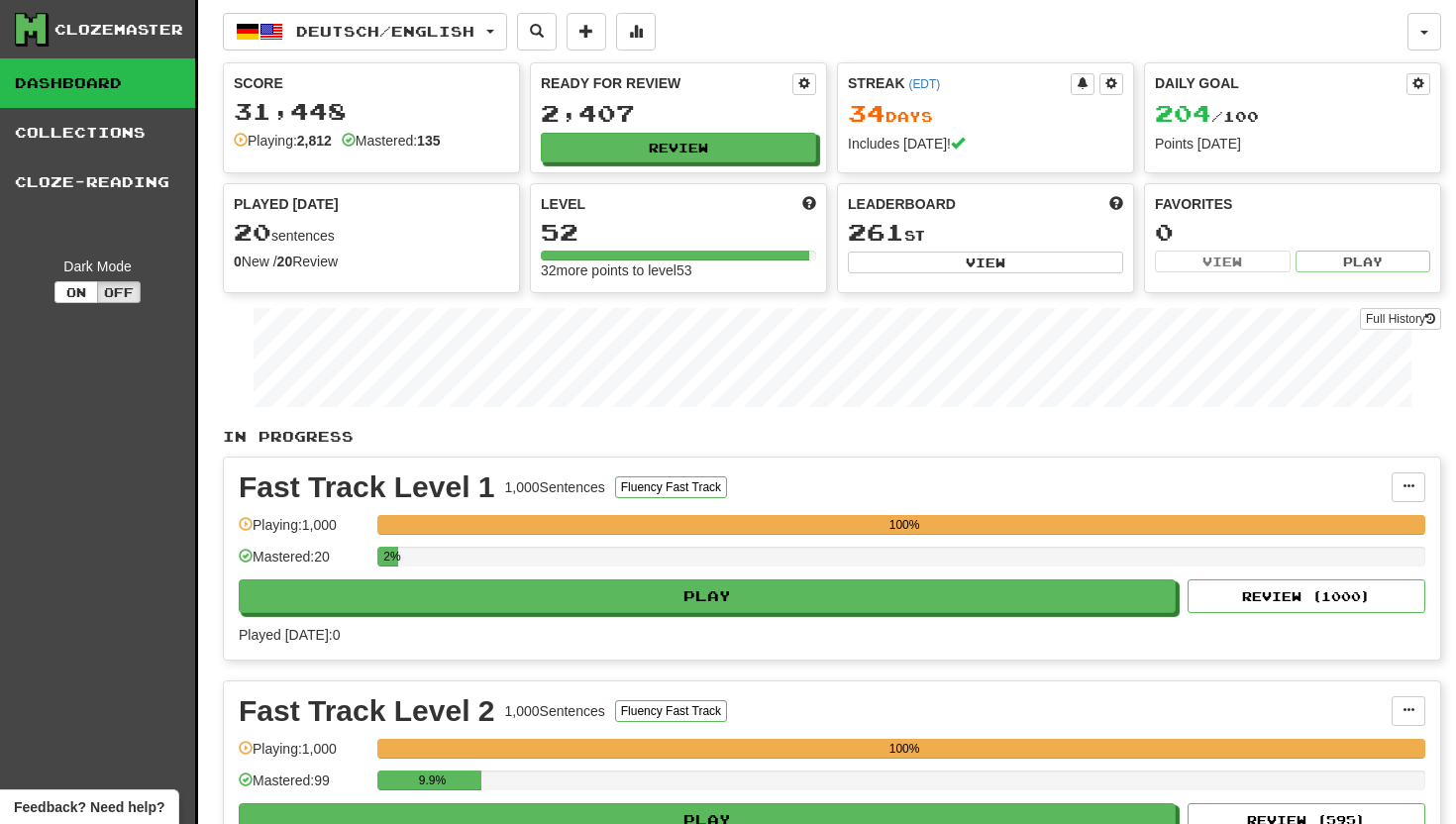 scroll, scrollTop: 444, scrollLeft: 0, axis: vertical 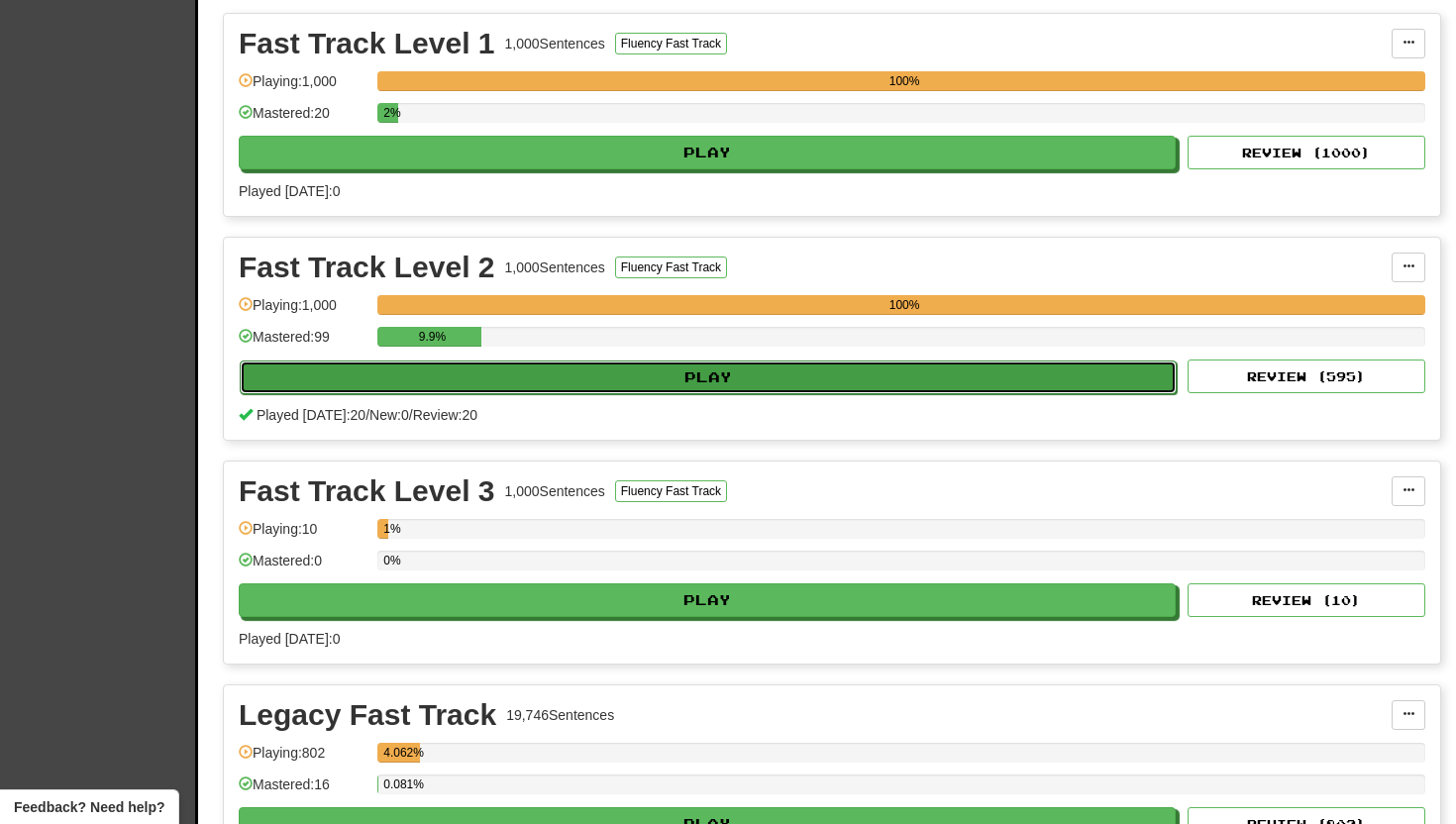 click on "Play" at bounding box center [708, 377] 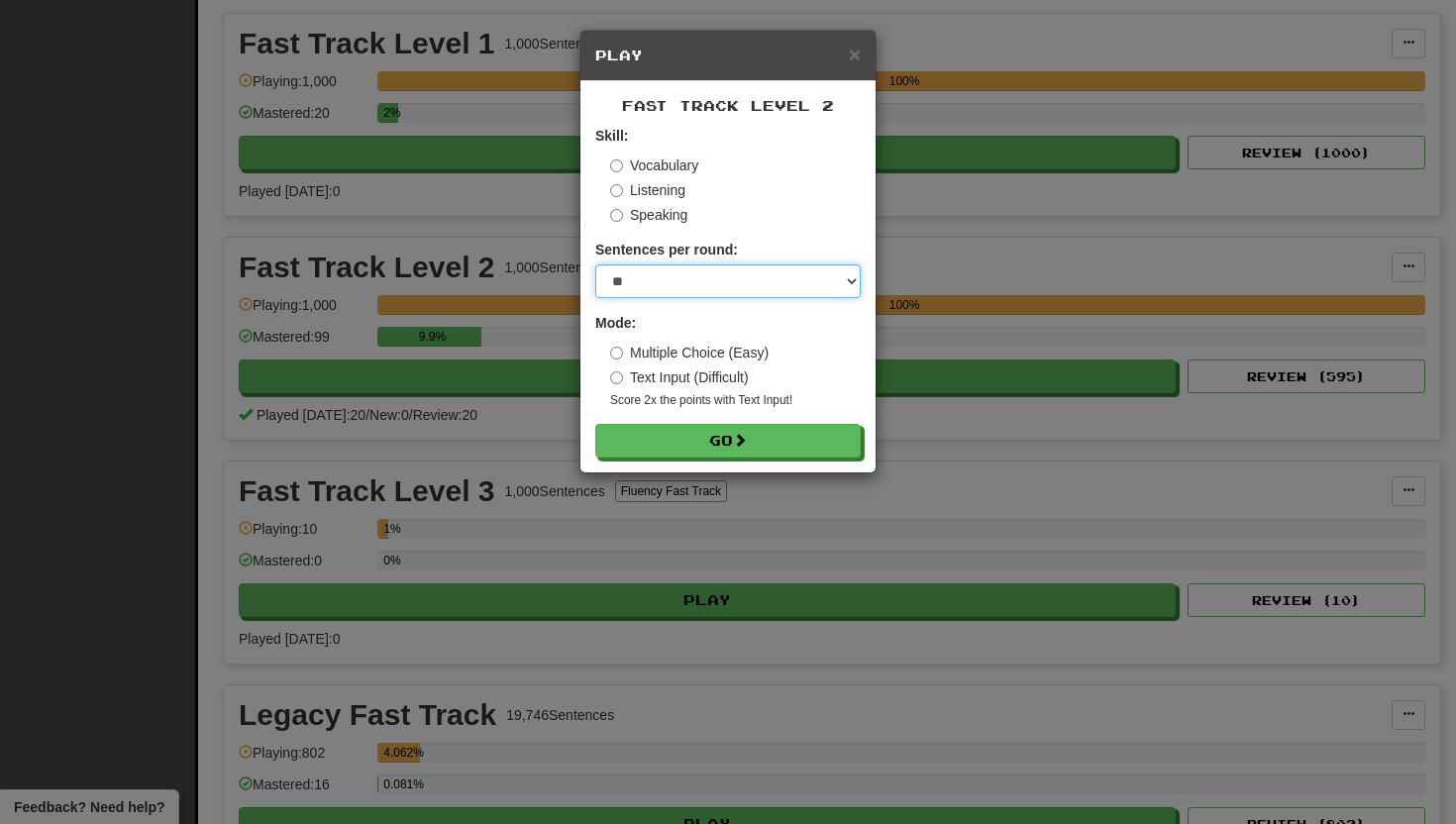 click on "* ** ** ** ** ** *** ********" at bounding box center (728, 281) 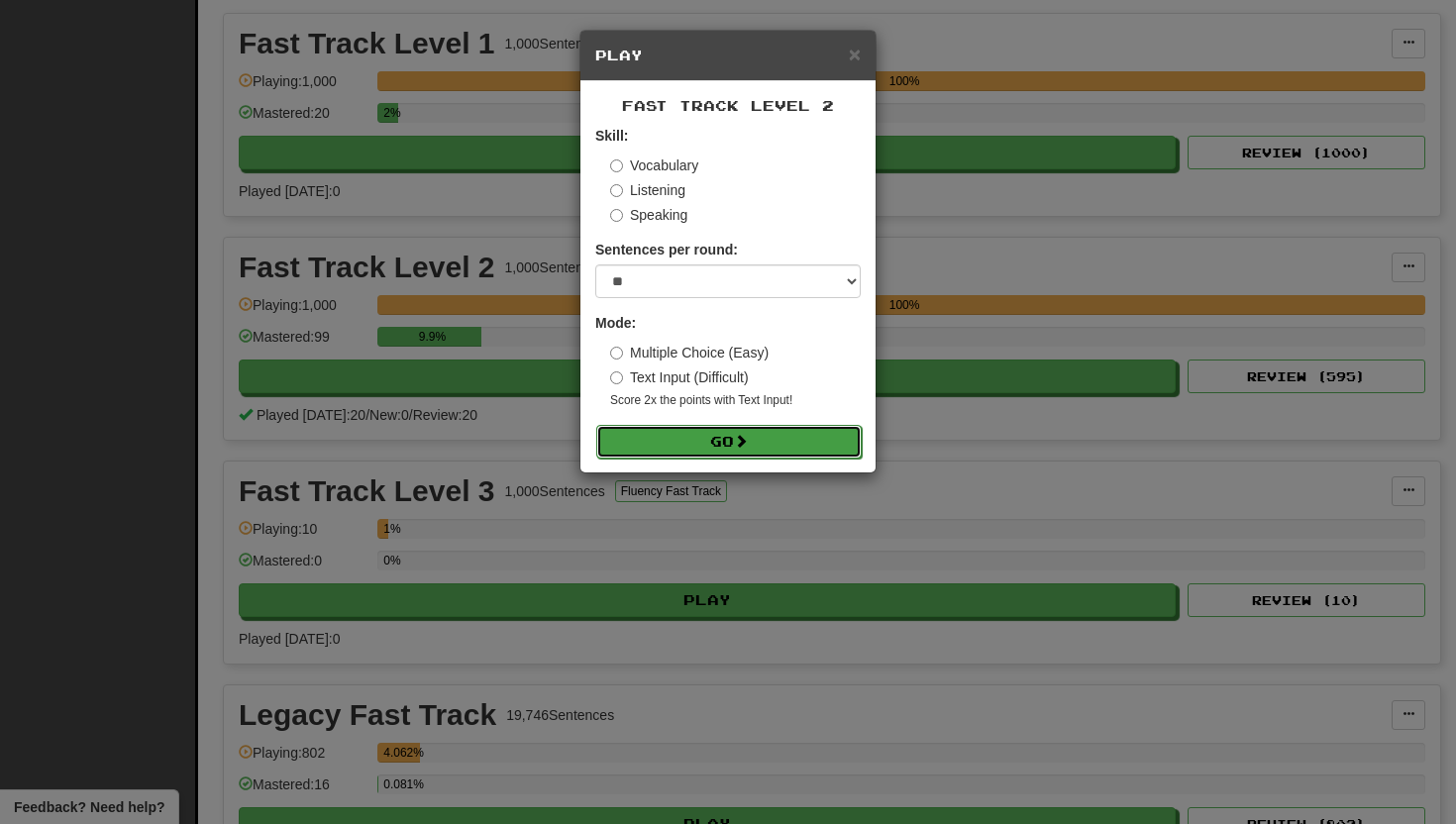 click on "Go" at bounding box center (729, 442) 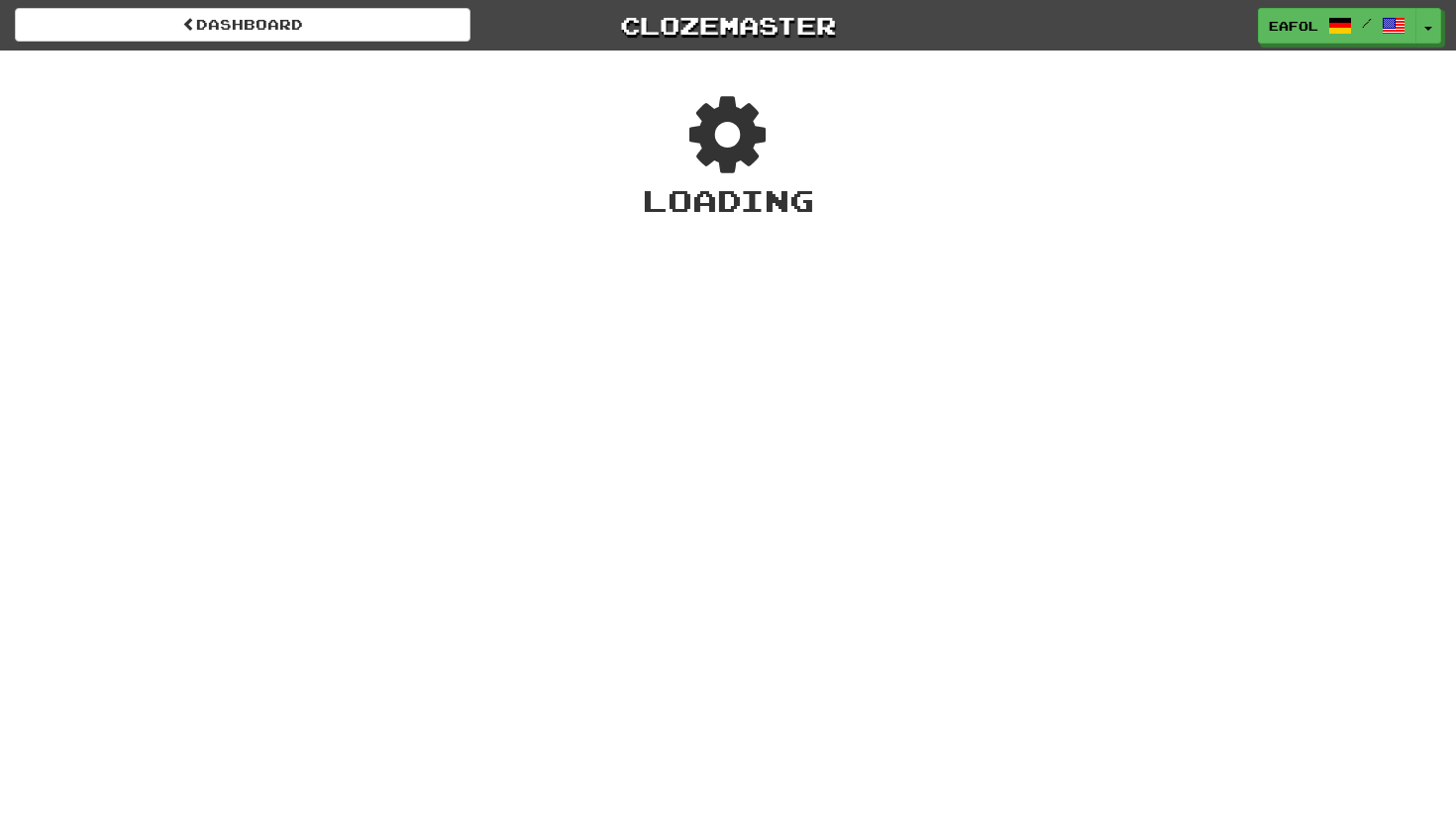 scroll, scrollTop: 0, scrollLeft: 0, axis: both 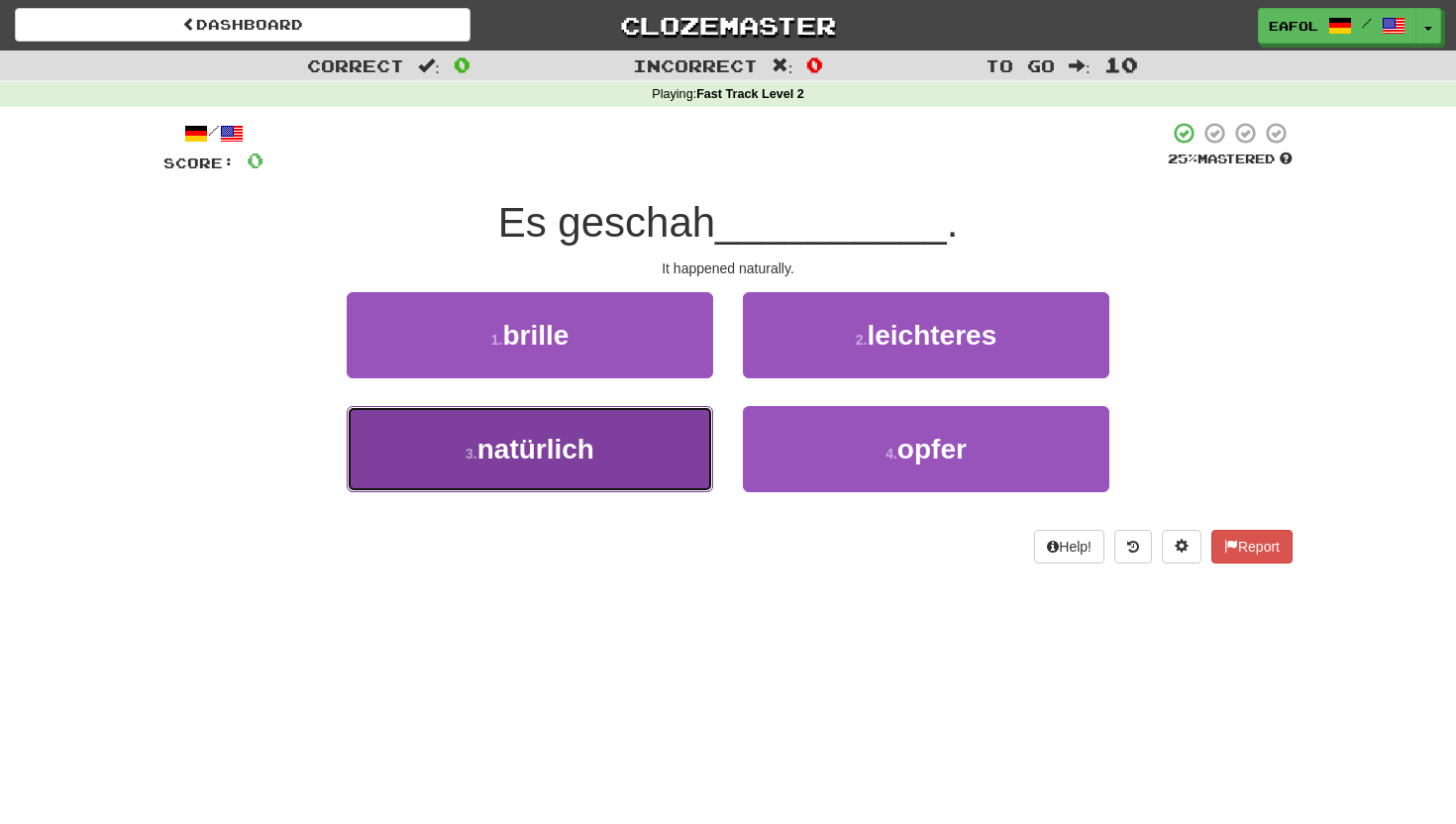 click on "natürlich" at bounding box center [536, 449] 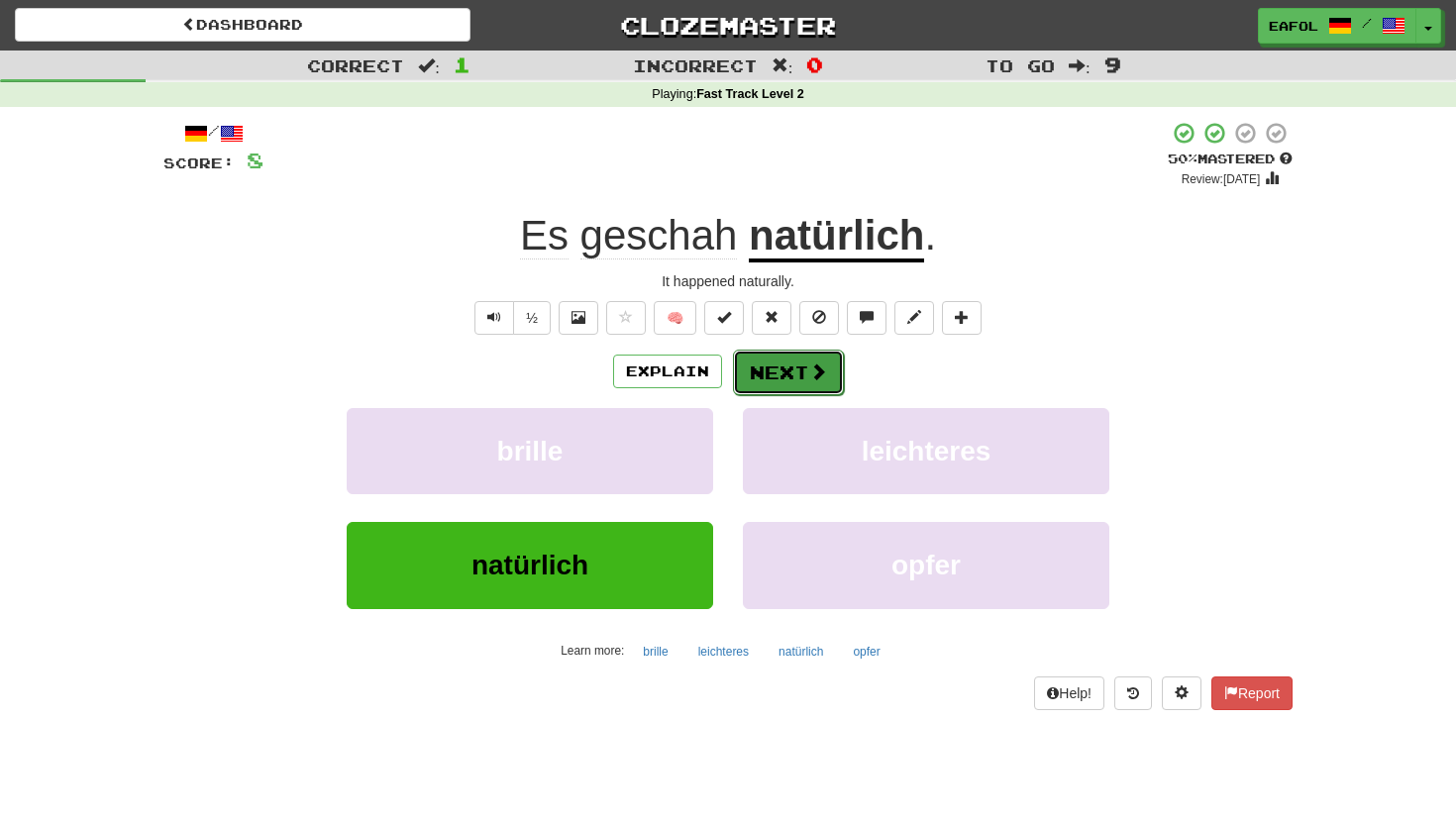 click on "Next" at bounding box center (788, 372) 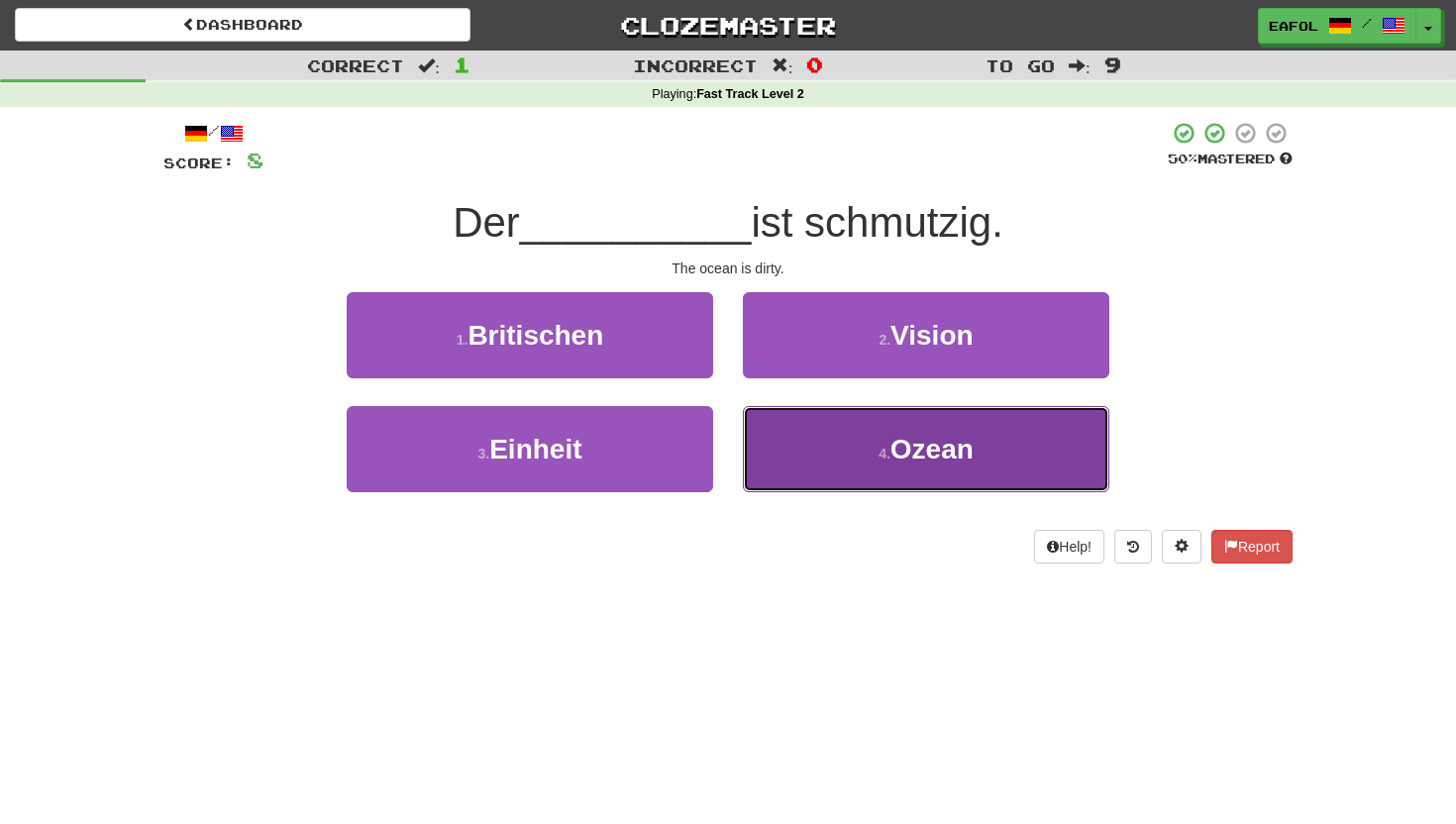 click on "Ozean" at bounding box center [932, 449] 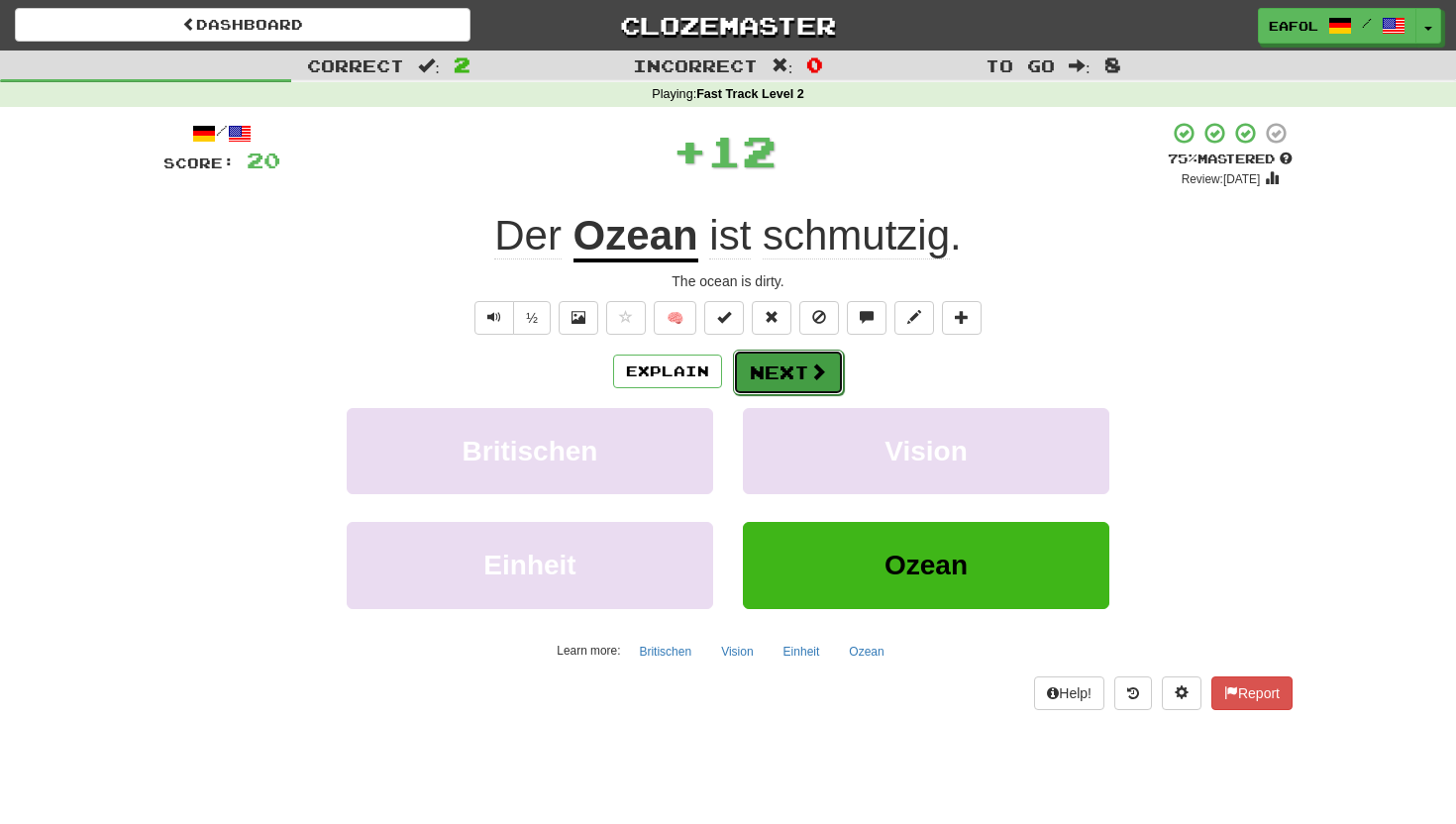 click on "Next" at bounding box center [788, 372] 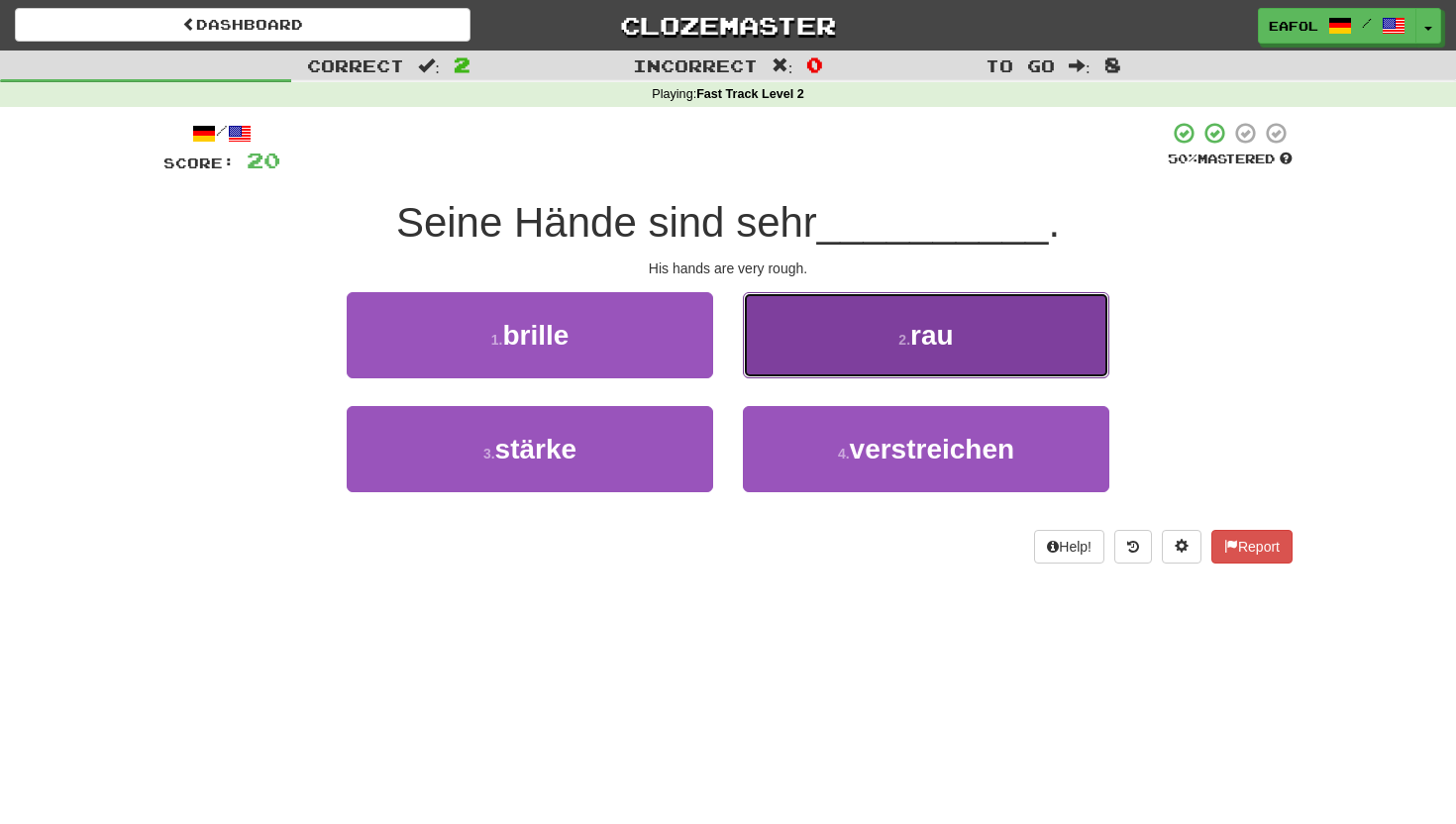 click on "2 .  rau" at bounding box center [926, 335] 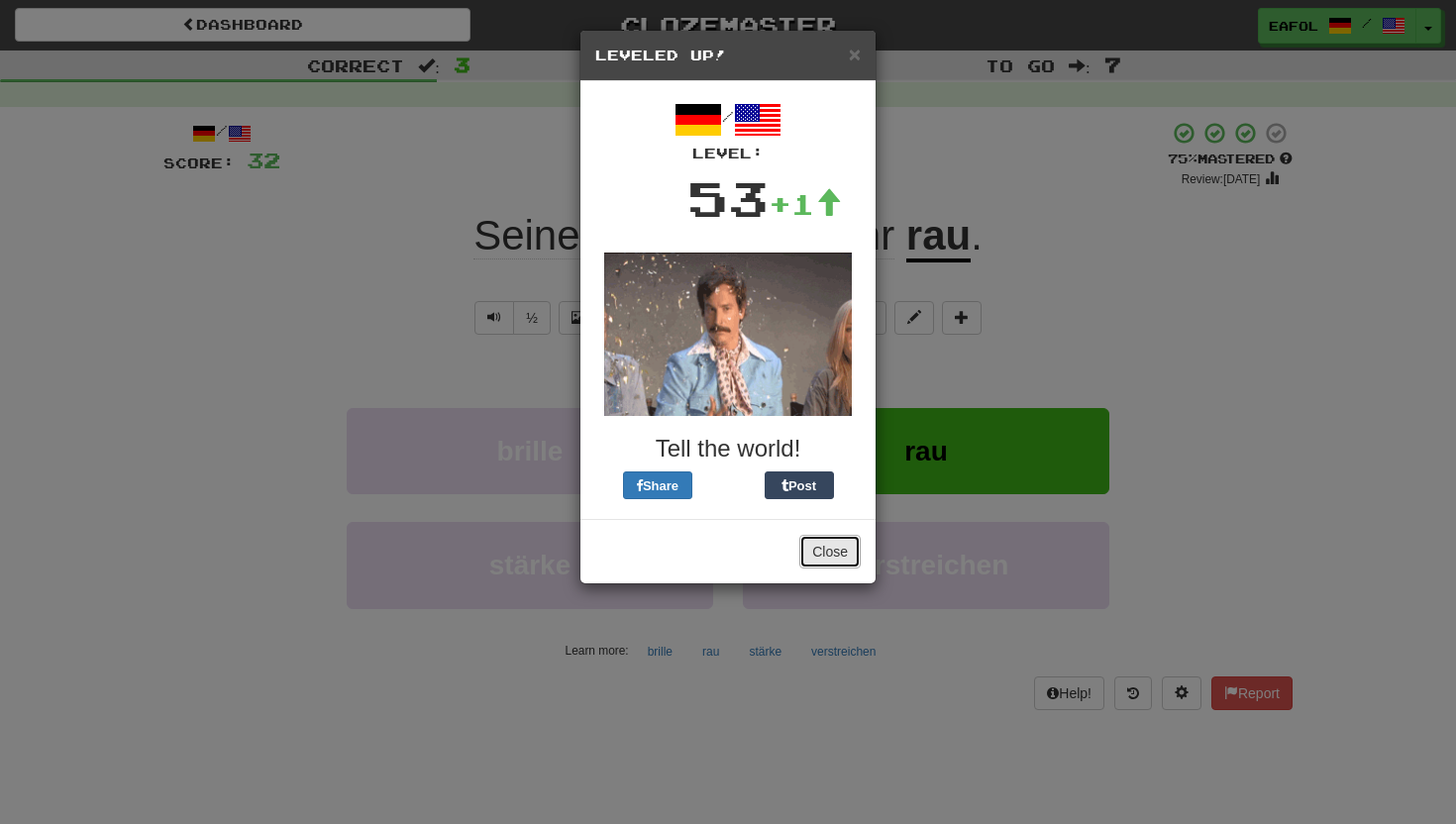 click on "Close" at bounding box center (830, 552) 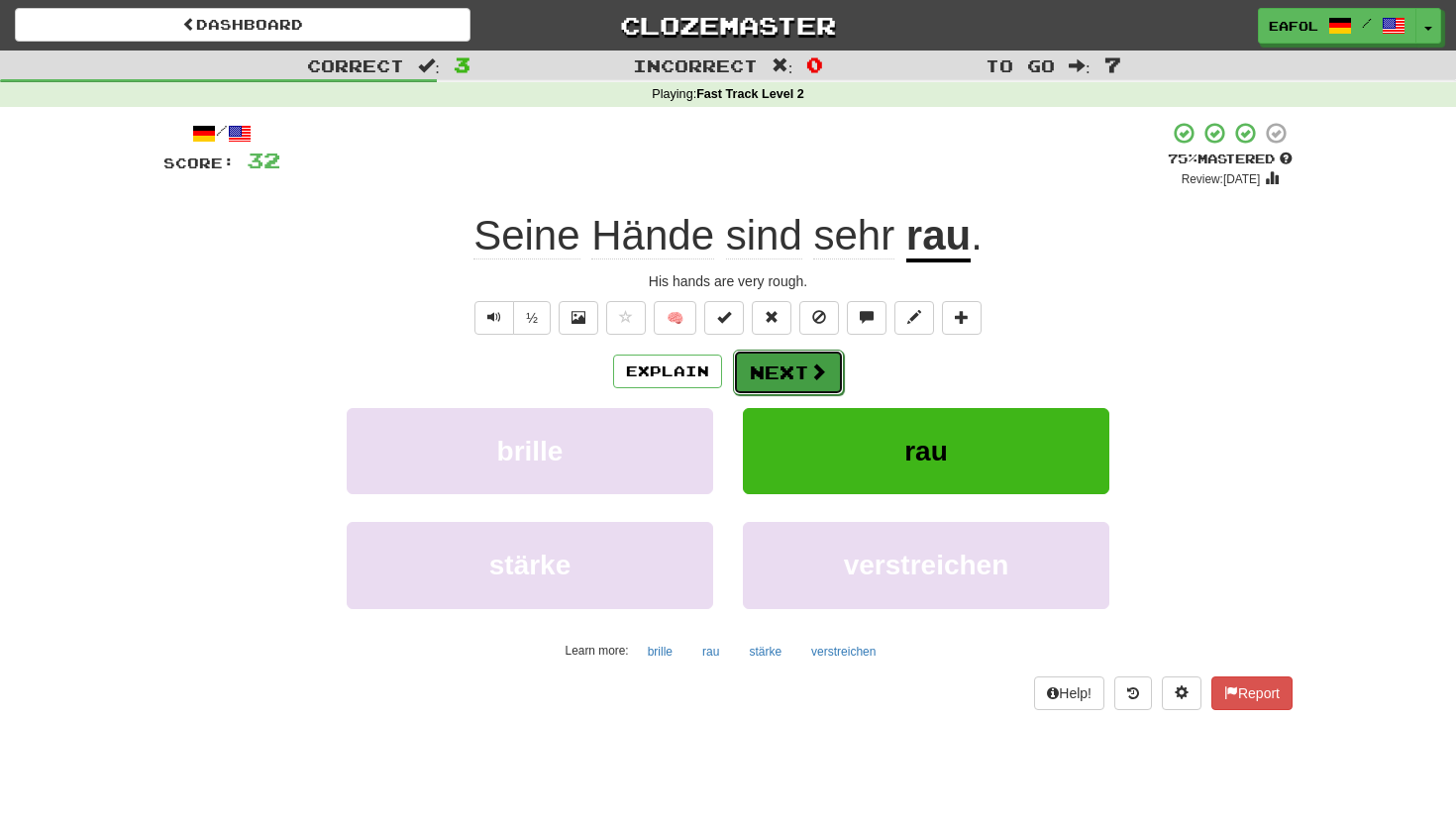 click on "Next" at bounding box center [788, 372] 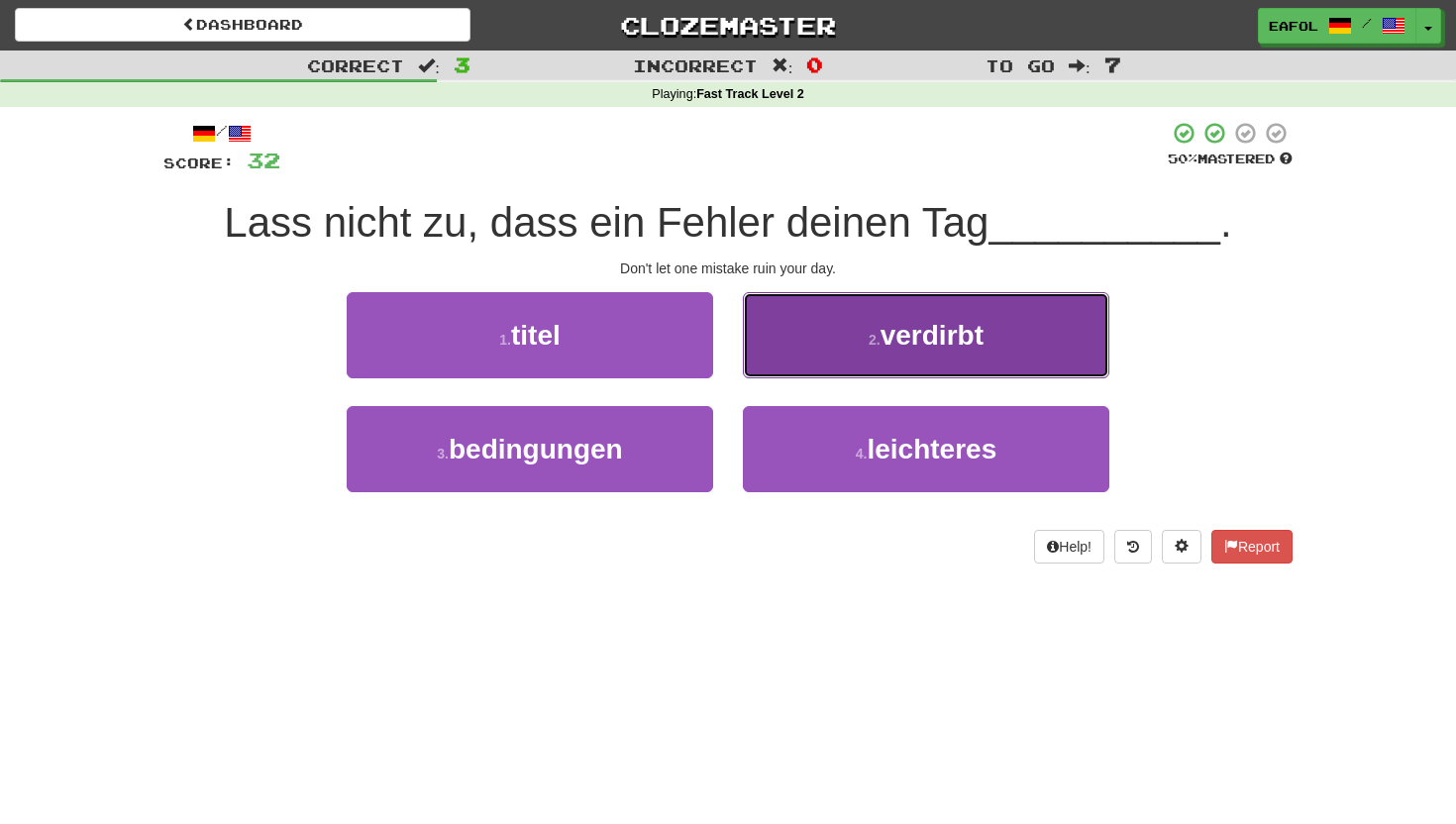 click on "verdirbt" at bounding box center [932, 335] 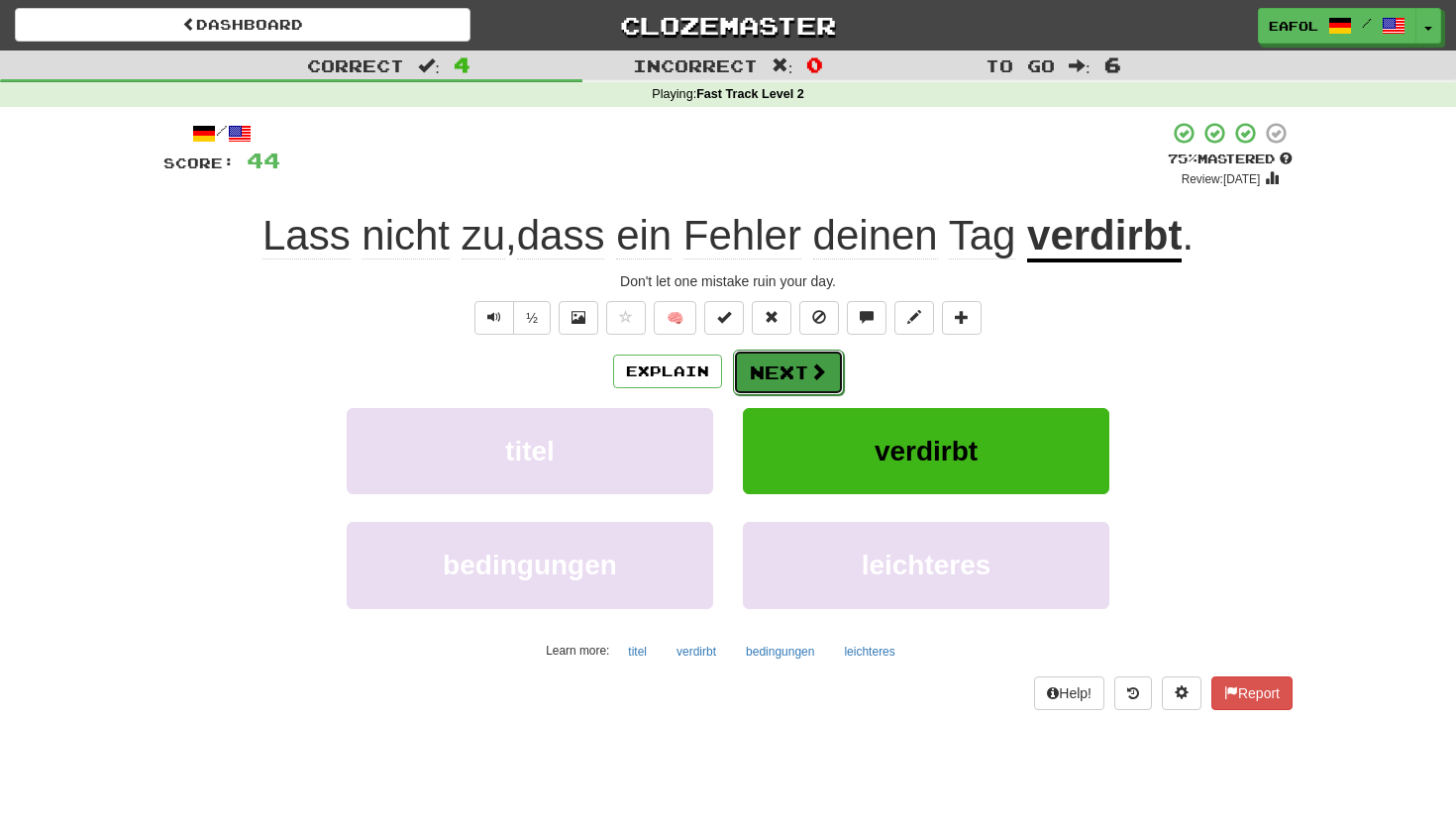 click on "Next" at bounding box center (788, 372) 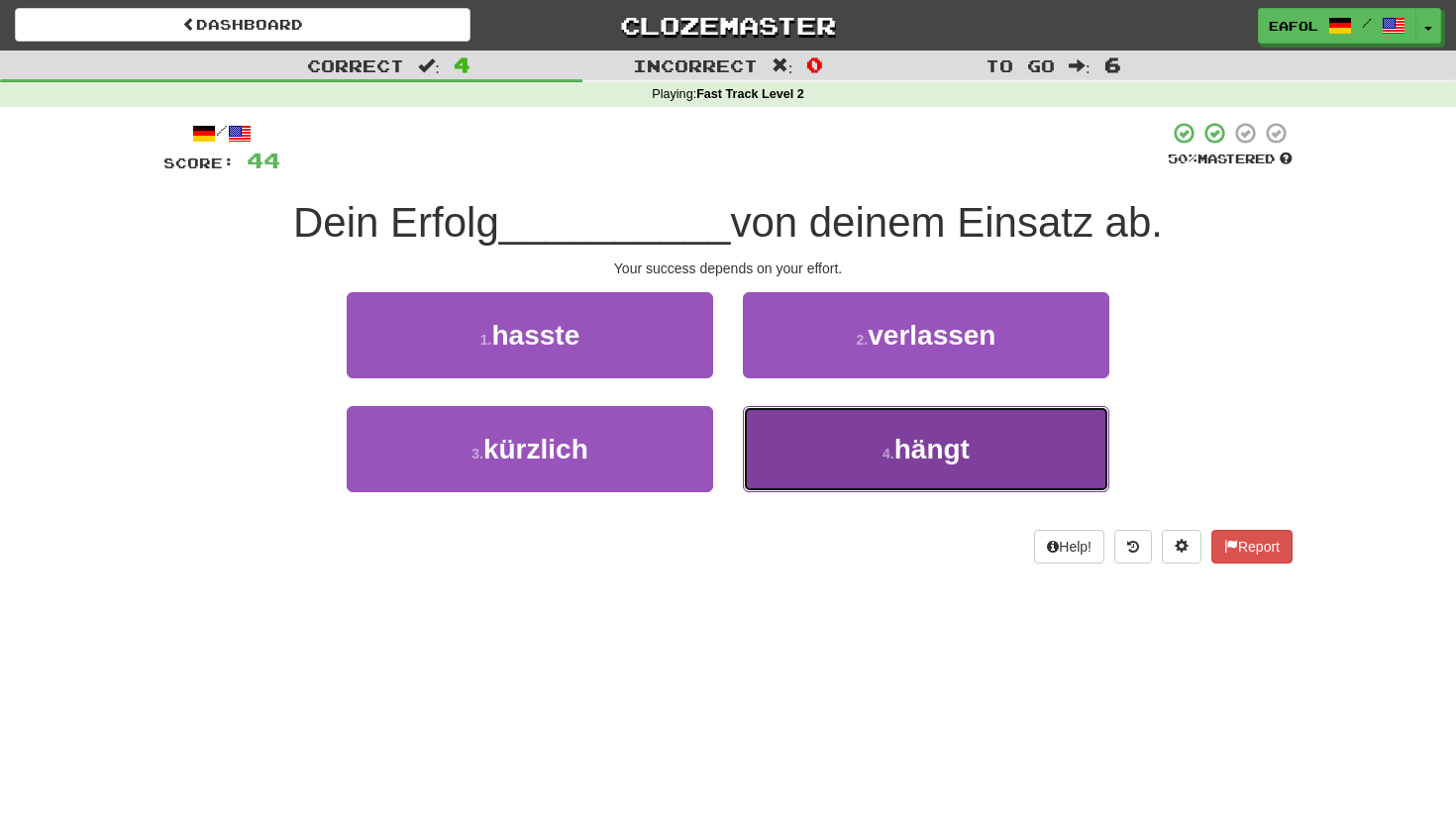 click on "hängt" at bounding box center [932, 449] 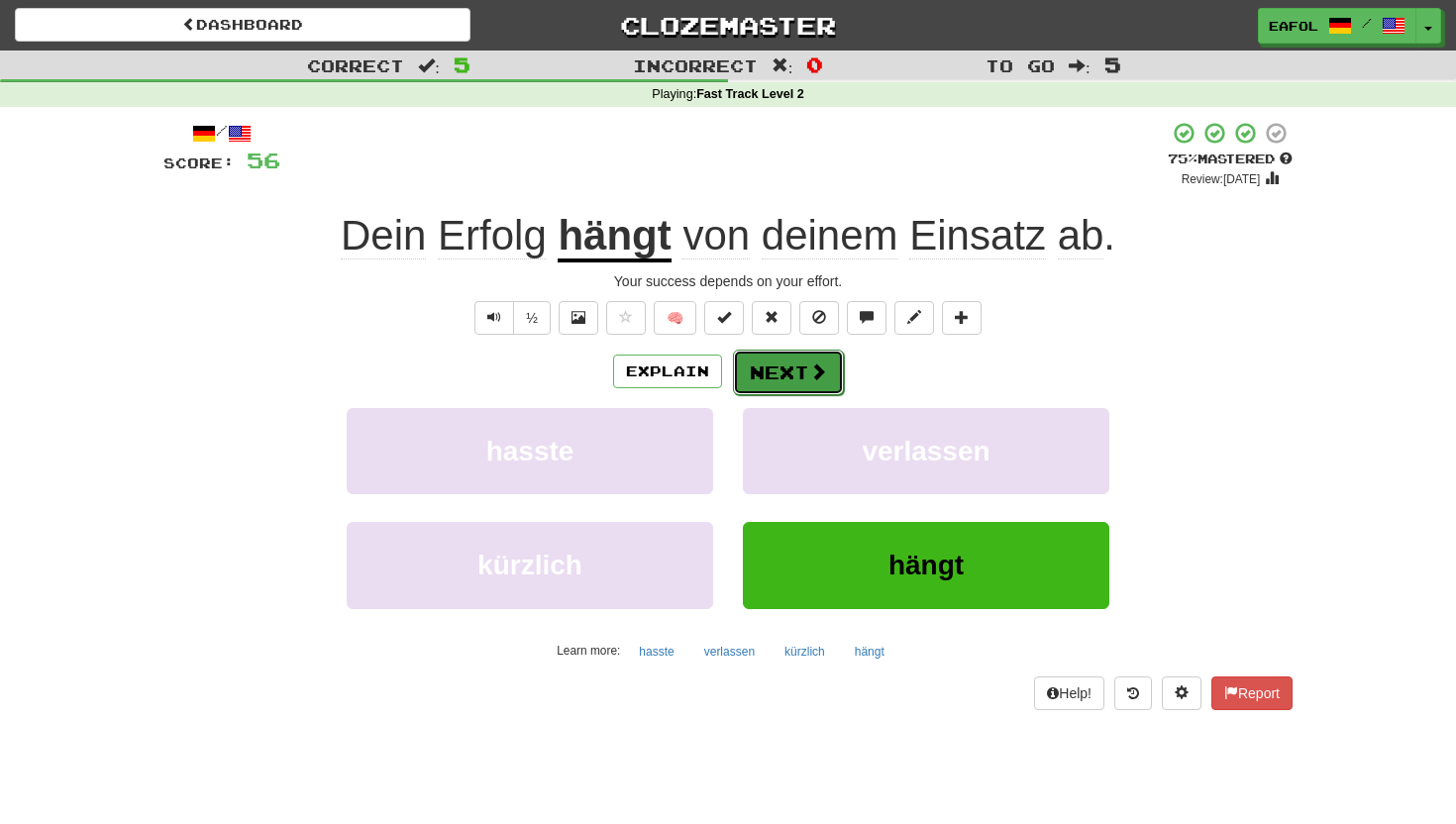 click at bounding box center (818, 371) 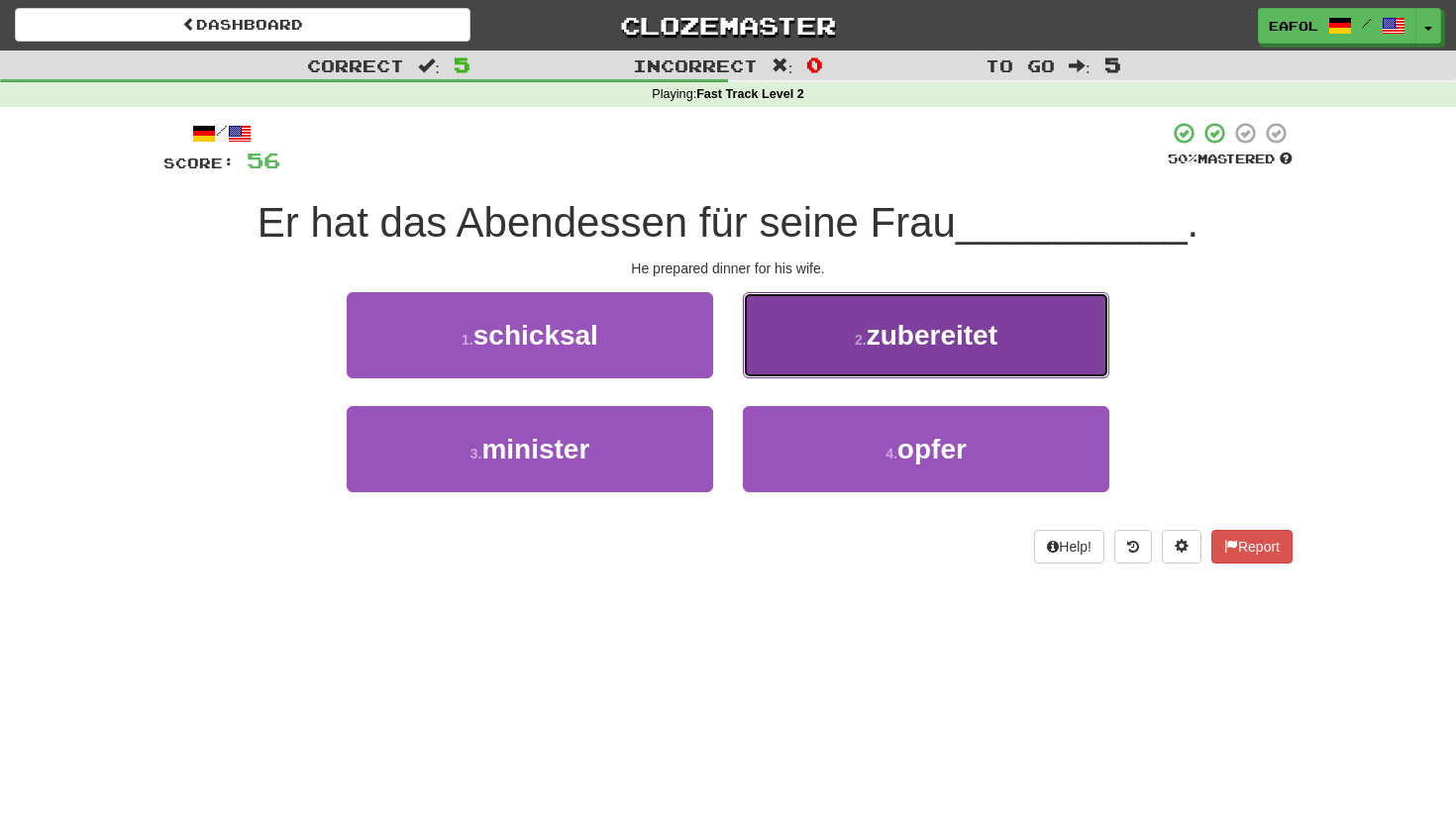 click on "zubereitet" at bounding box center [932, 335] 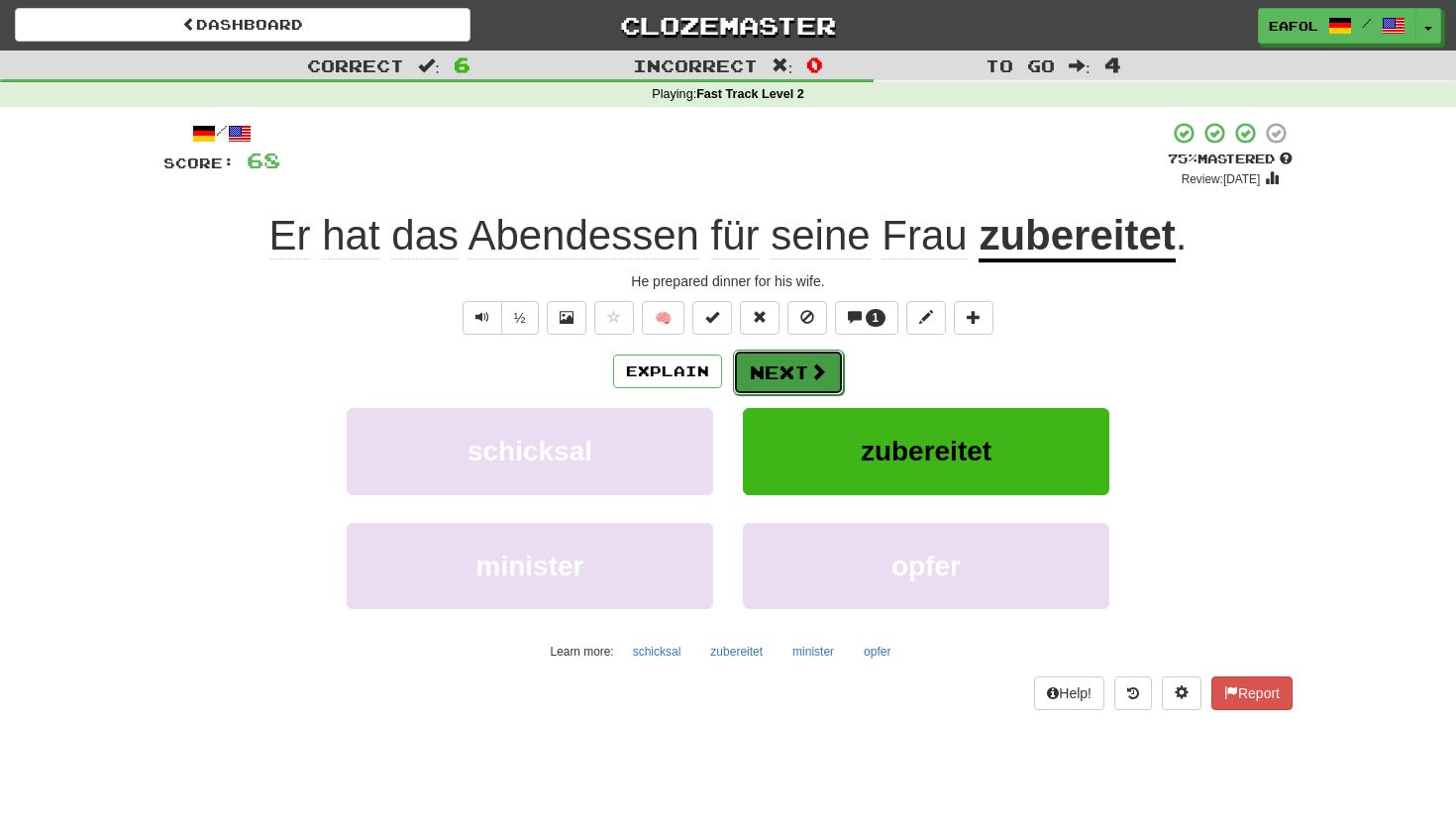 click on "Next" at bounding box center (788, 372) 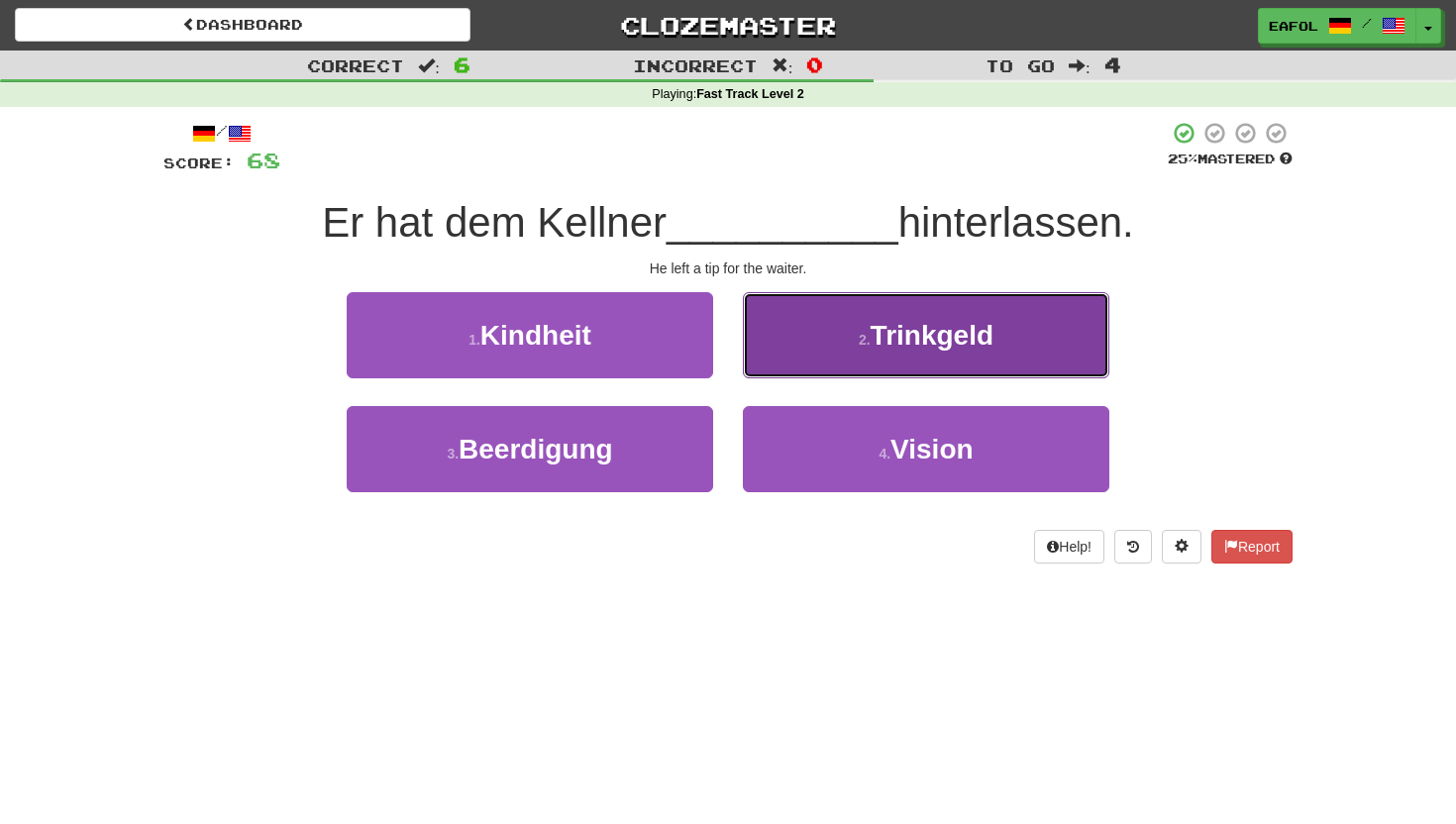 click on "2 .  Trinkgeld" at bounding box center [926, 335] 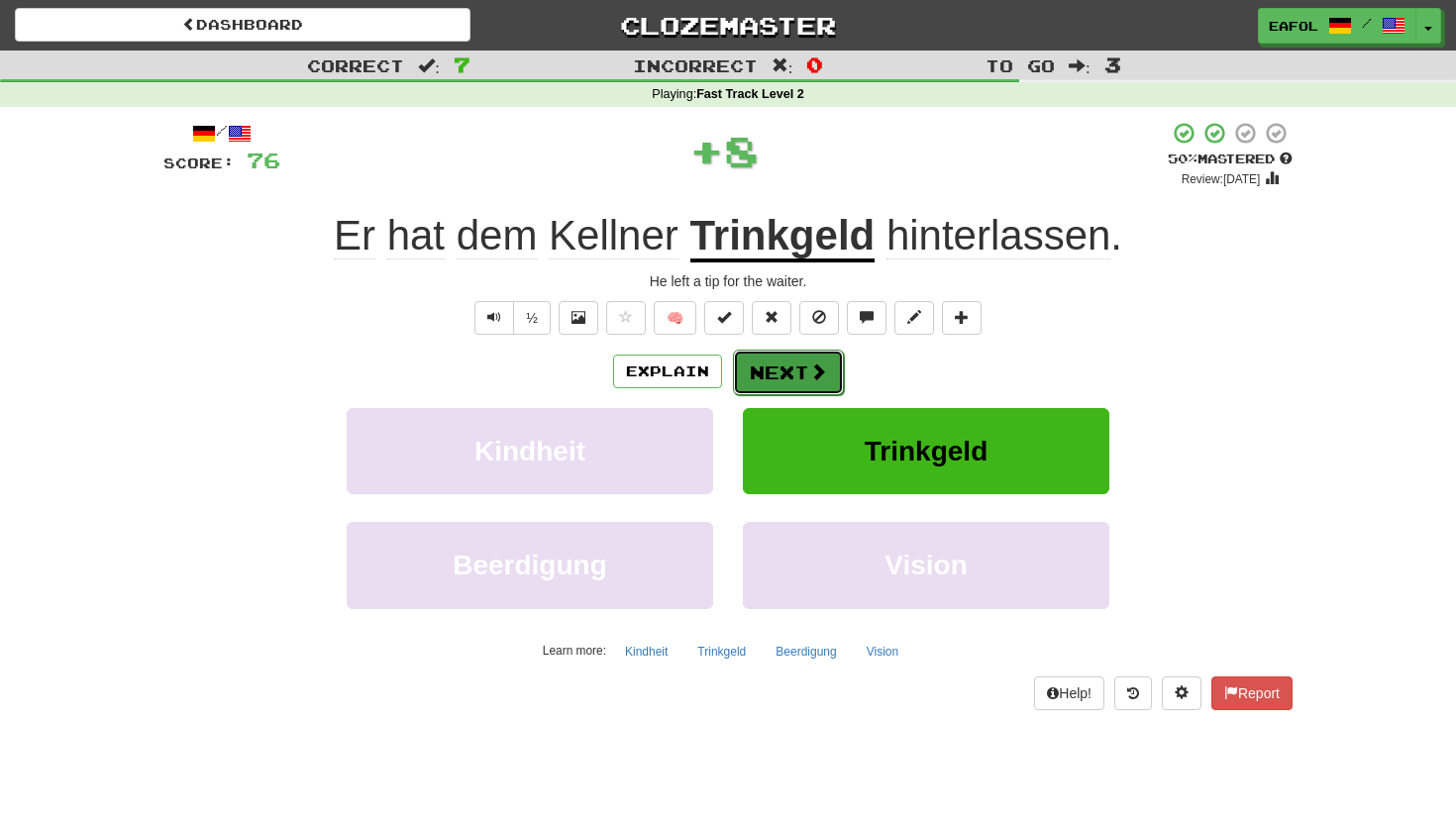 click on "Next" at bounding box center [788, 372] 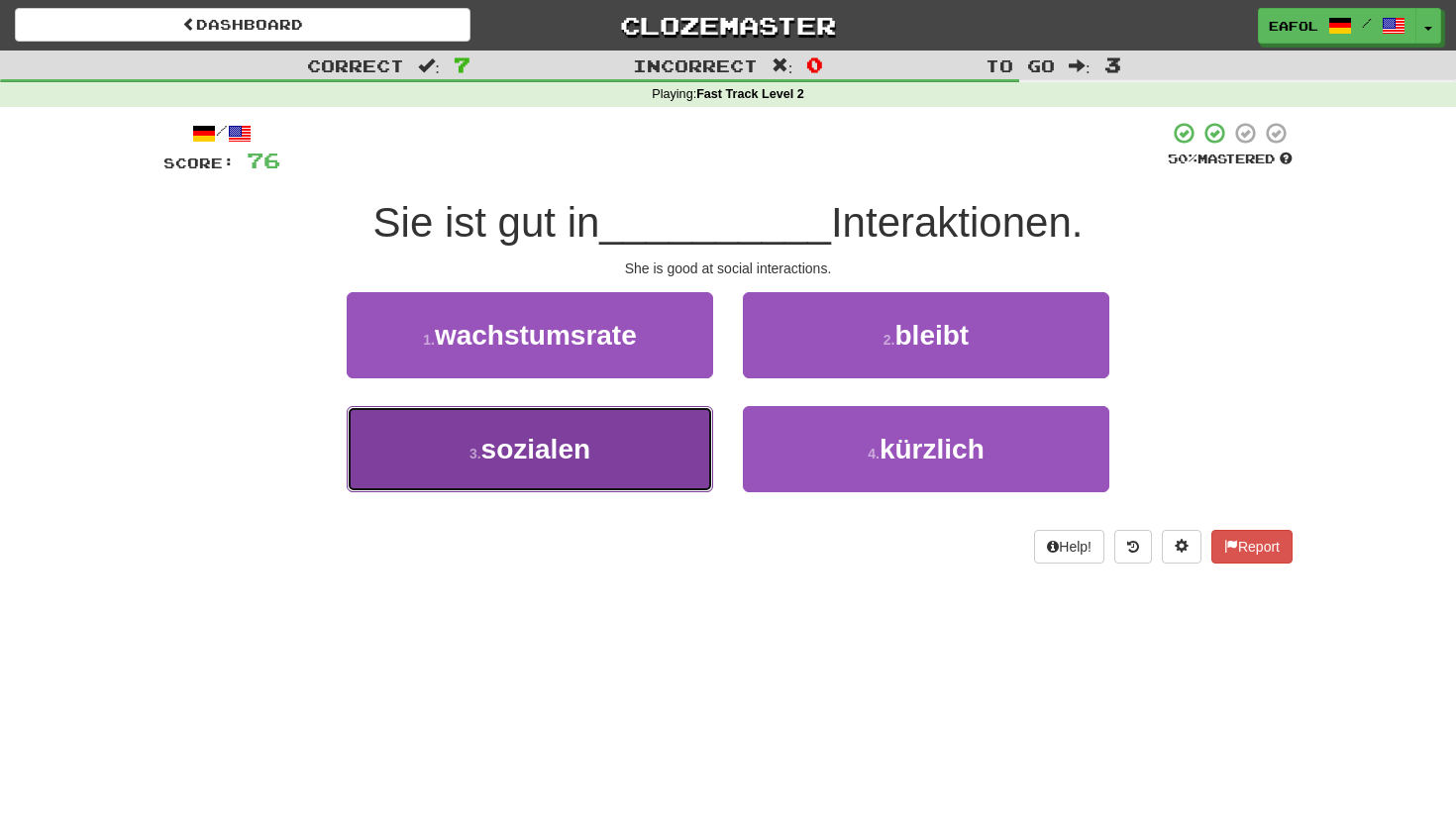 click on "3 .  sozialen" at bounding box center [530, 449] 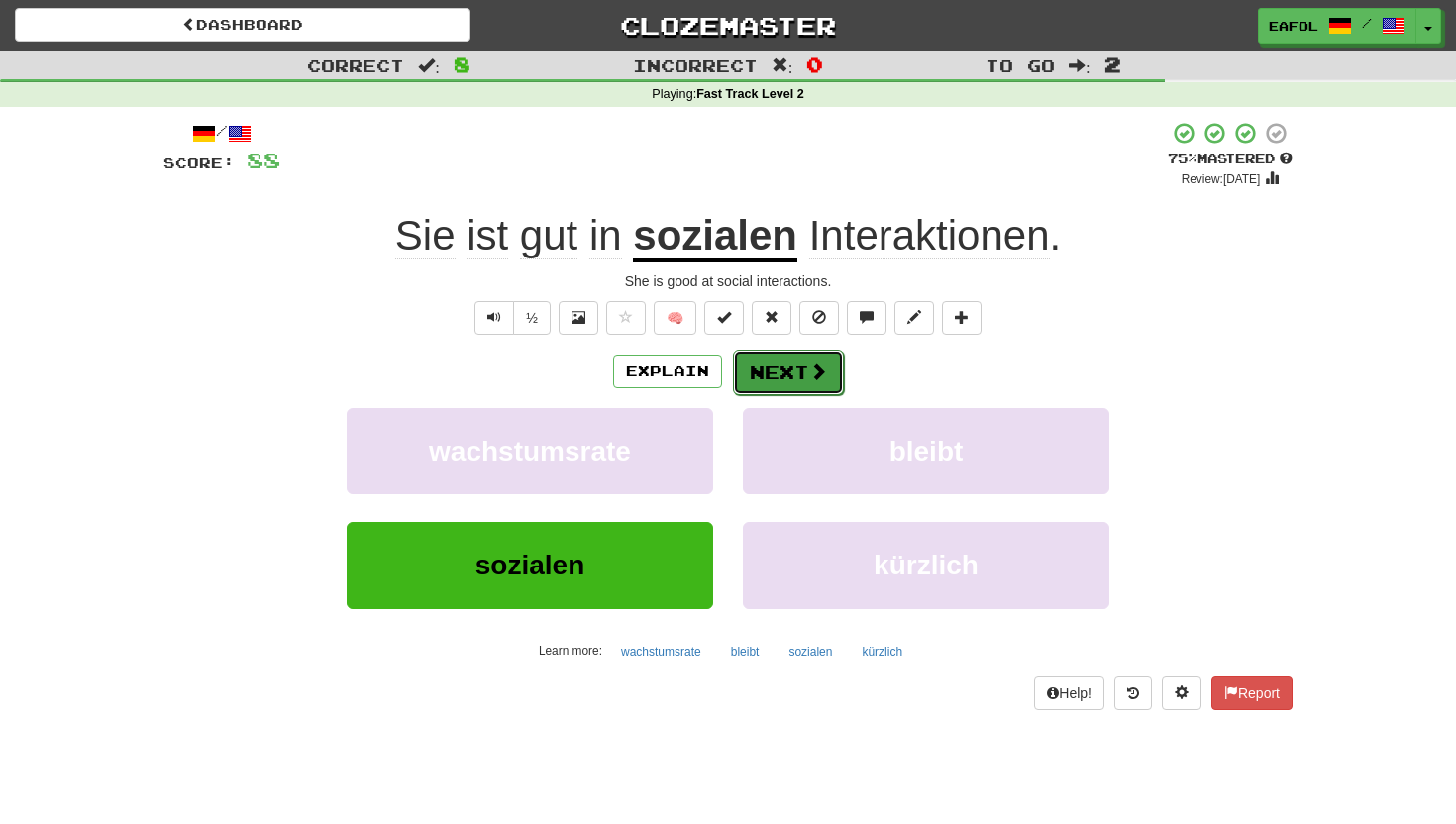 click on "Next" at bounding box center (788, 372) 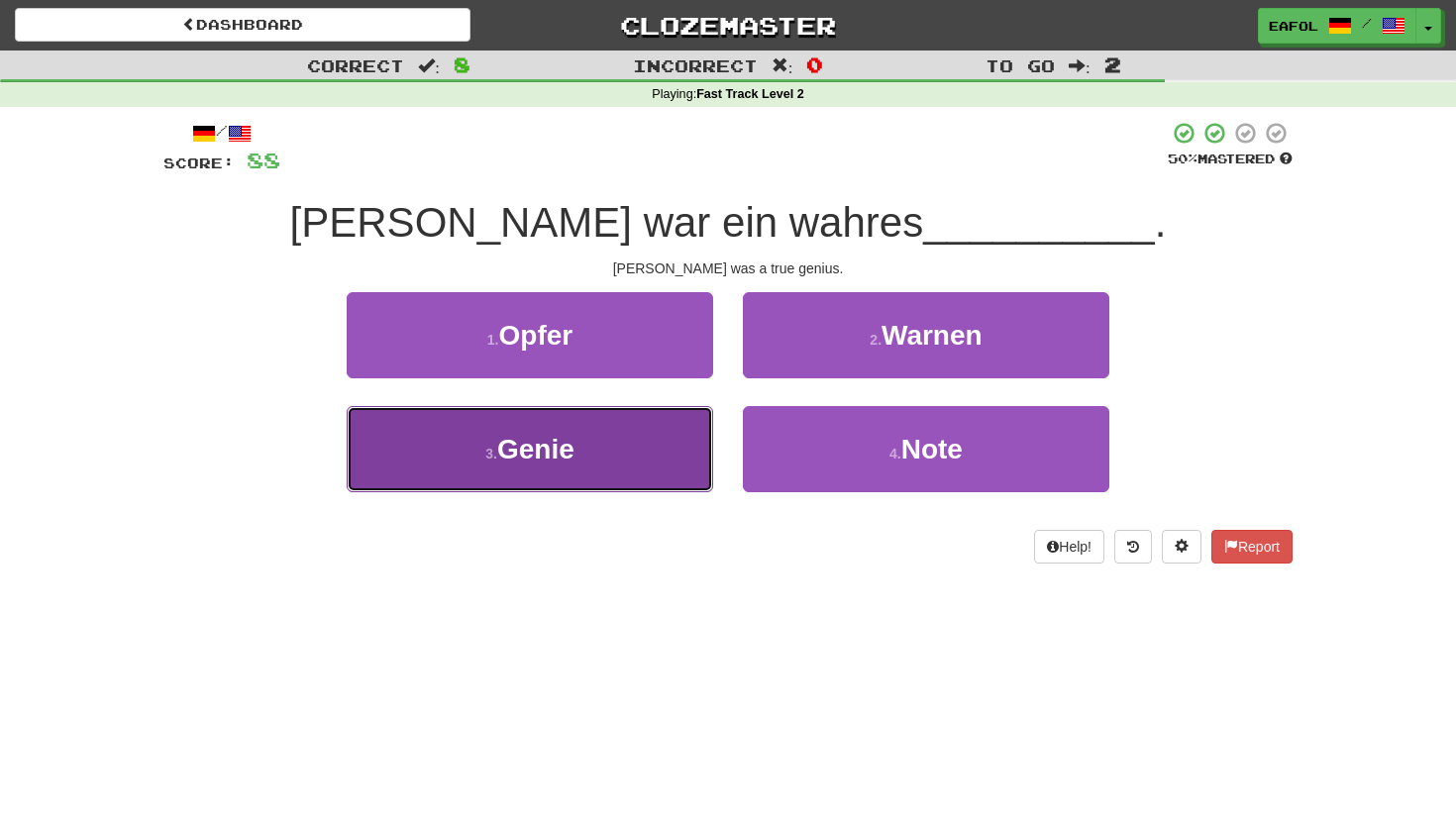 click on "3 .  Genie" at bounding box center (530, 449) 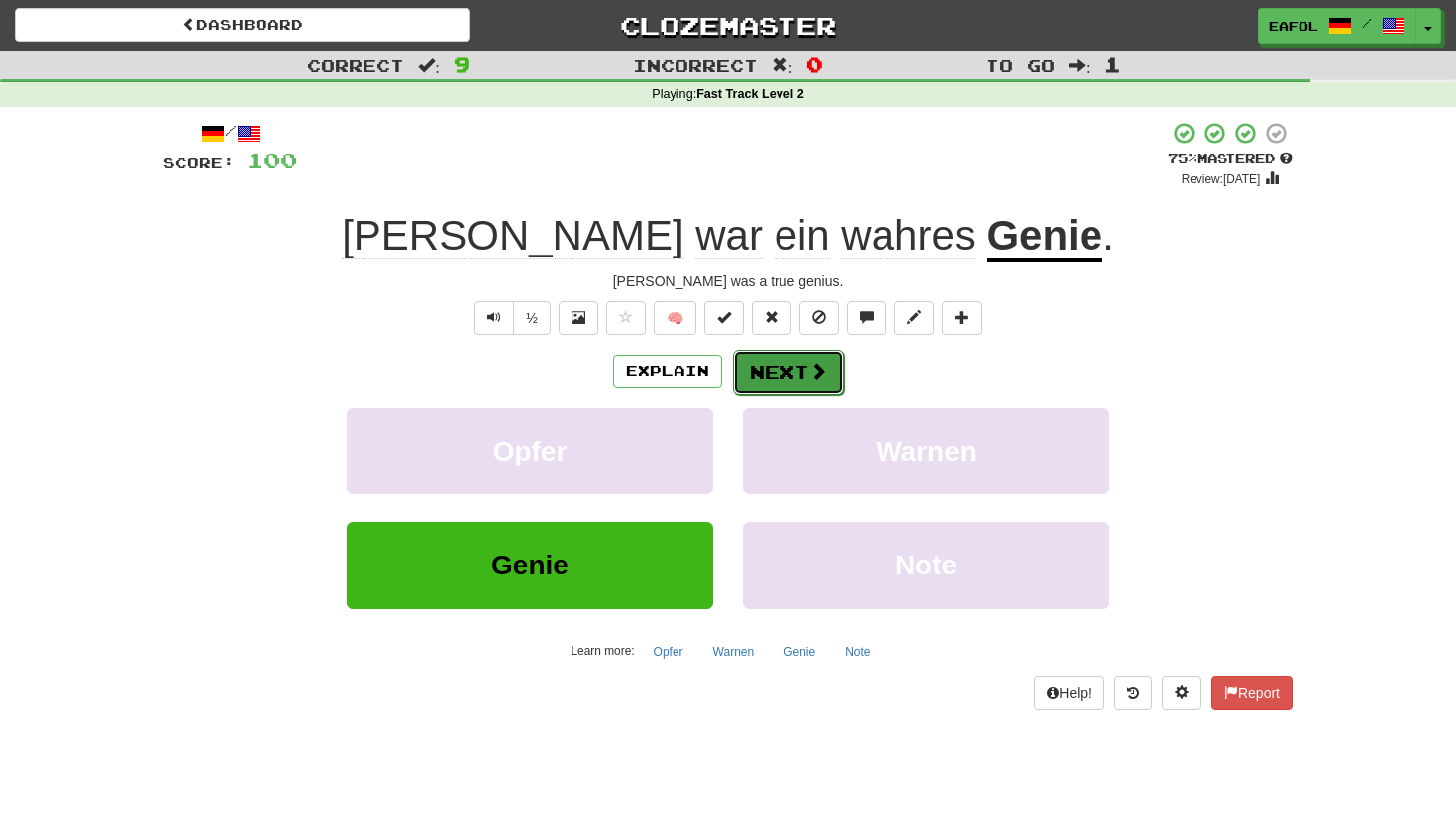click on "Next" at bounding box center (788, 372) 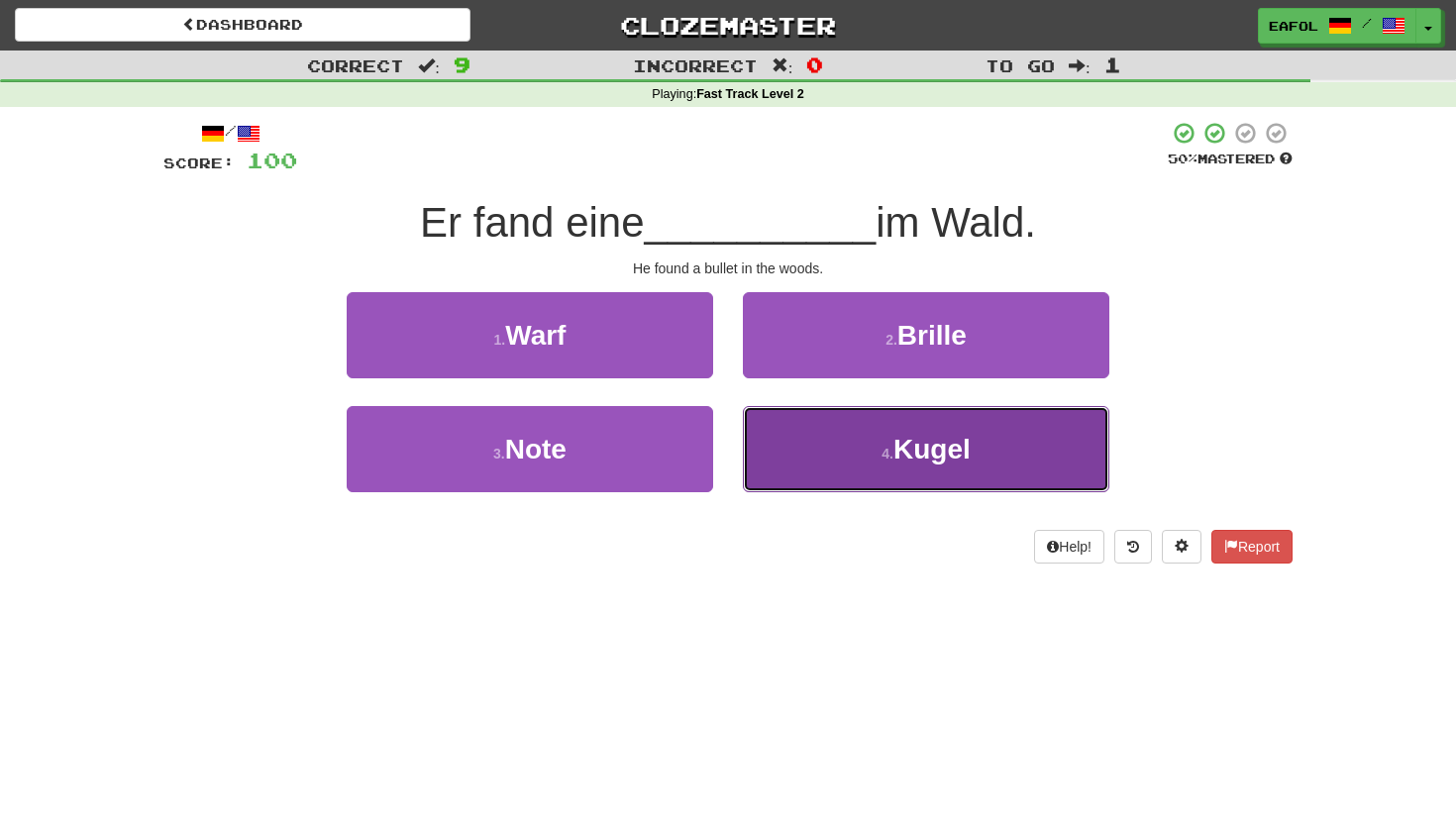 click on "4 .  Kugel" at bounding box center [926, 449] 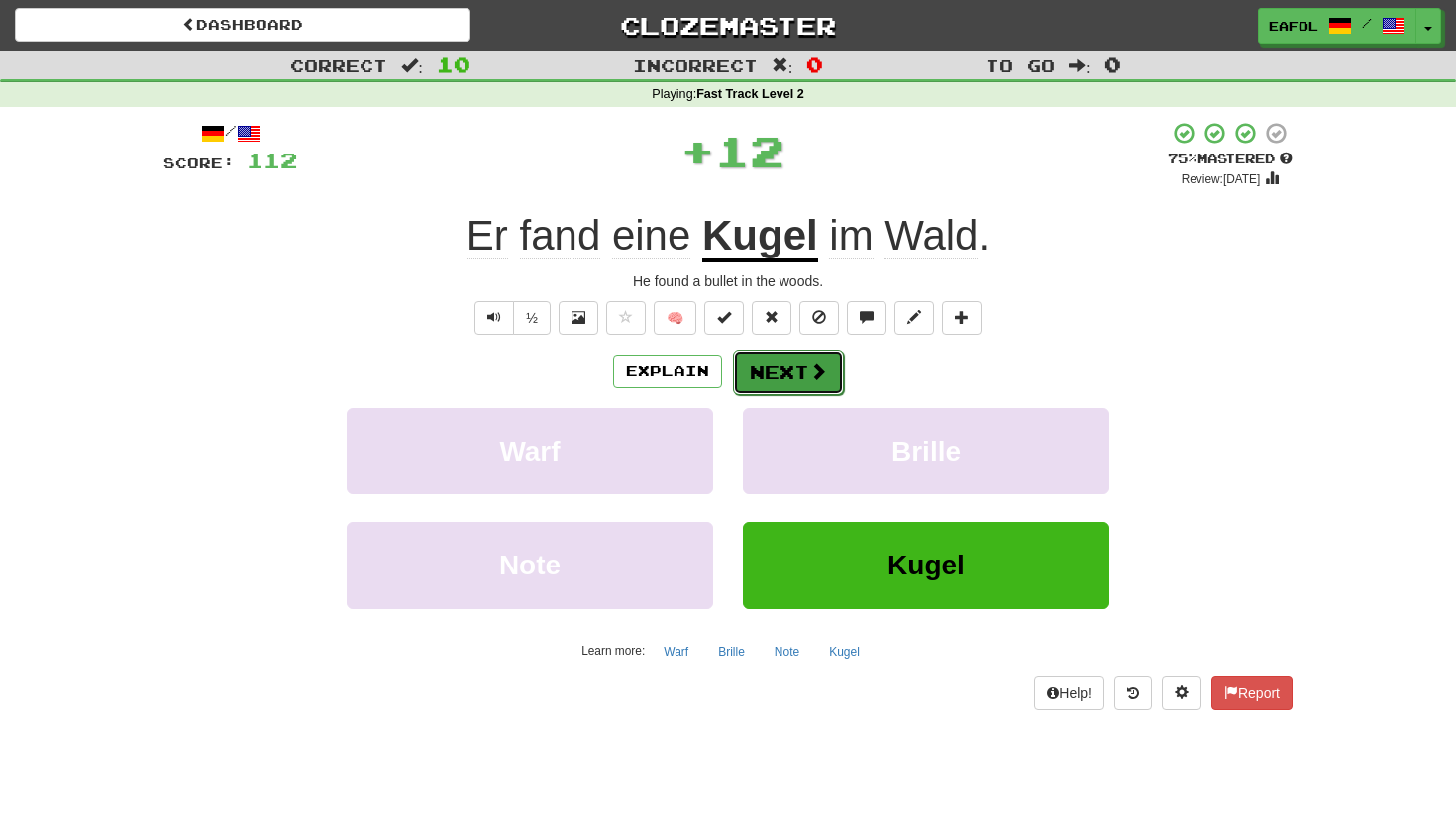click on "Next" at bounding box center [788, 372] 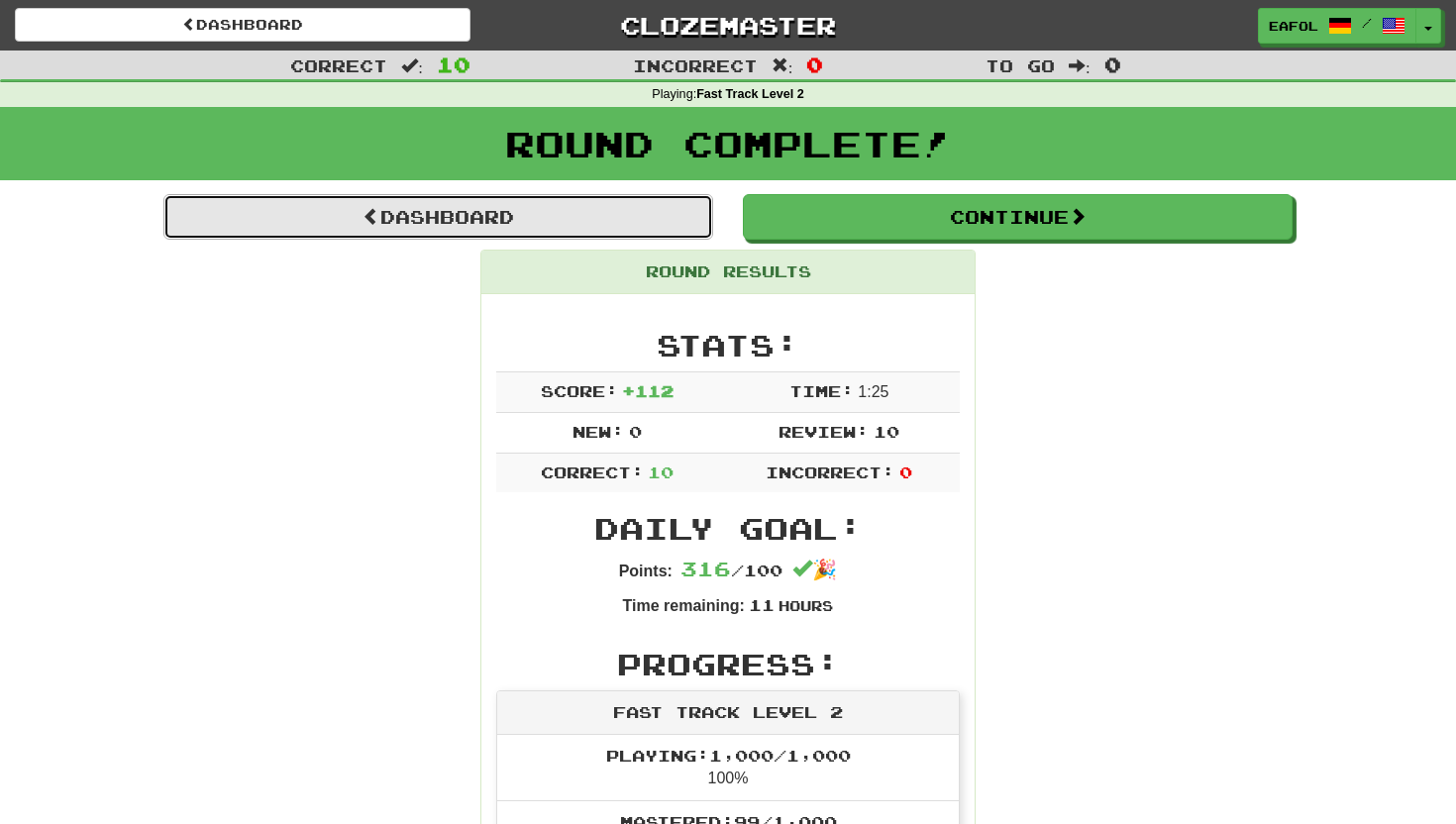 click on "Dashboard" at bounding box center (438, 217) 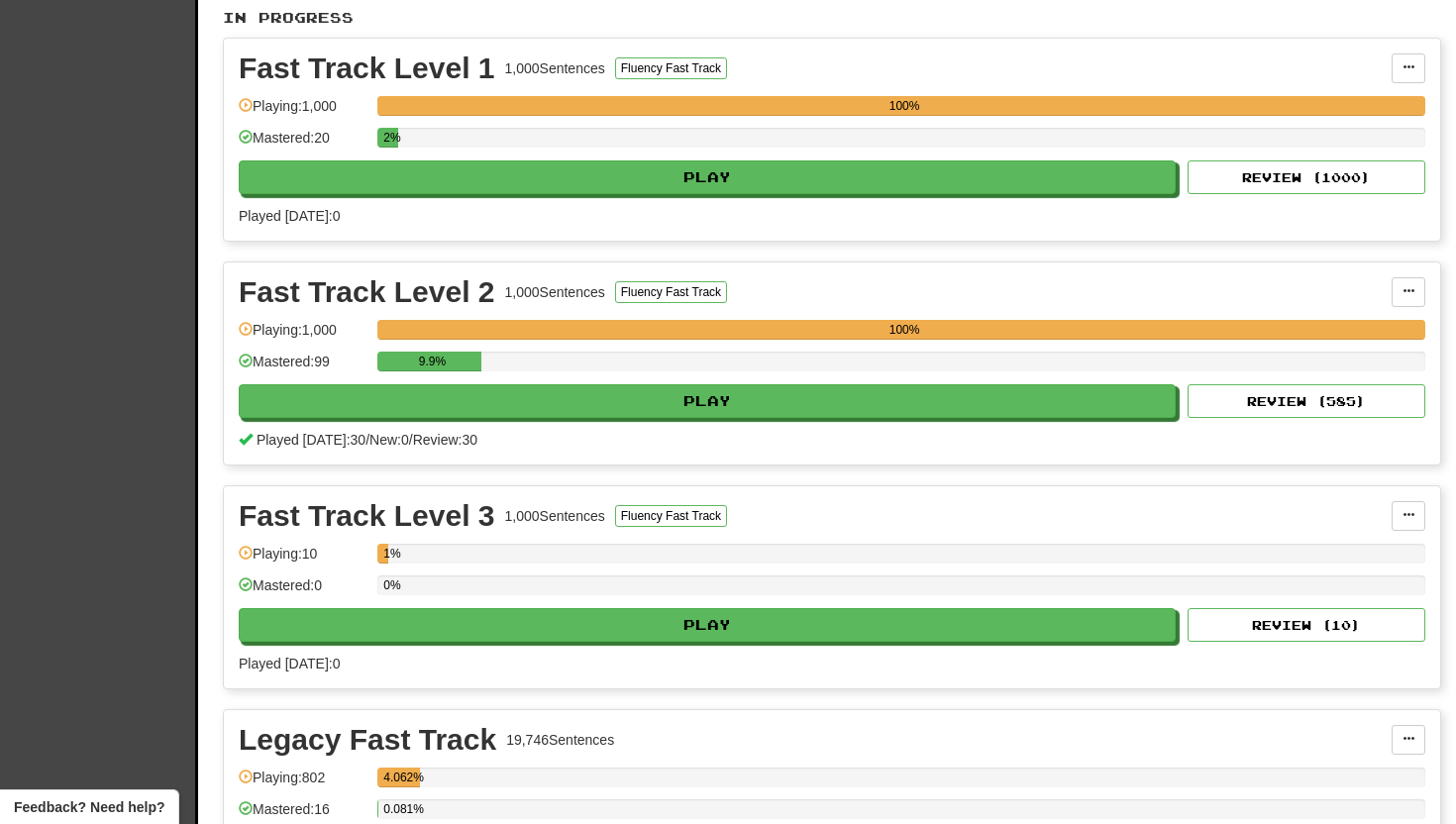 scroll, scrollTop: 424, scrollLeft: 0, axis: vertical 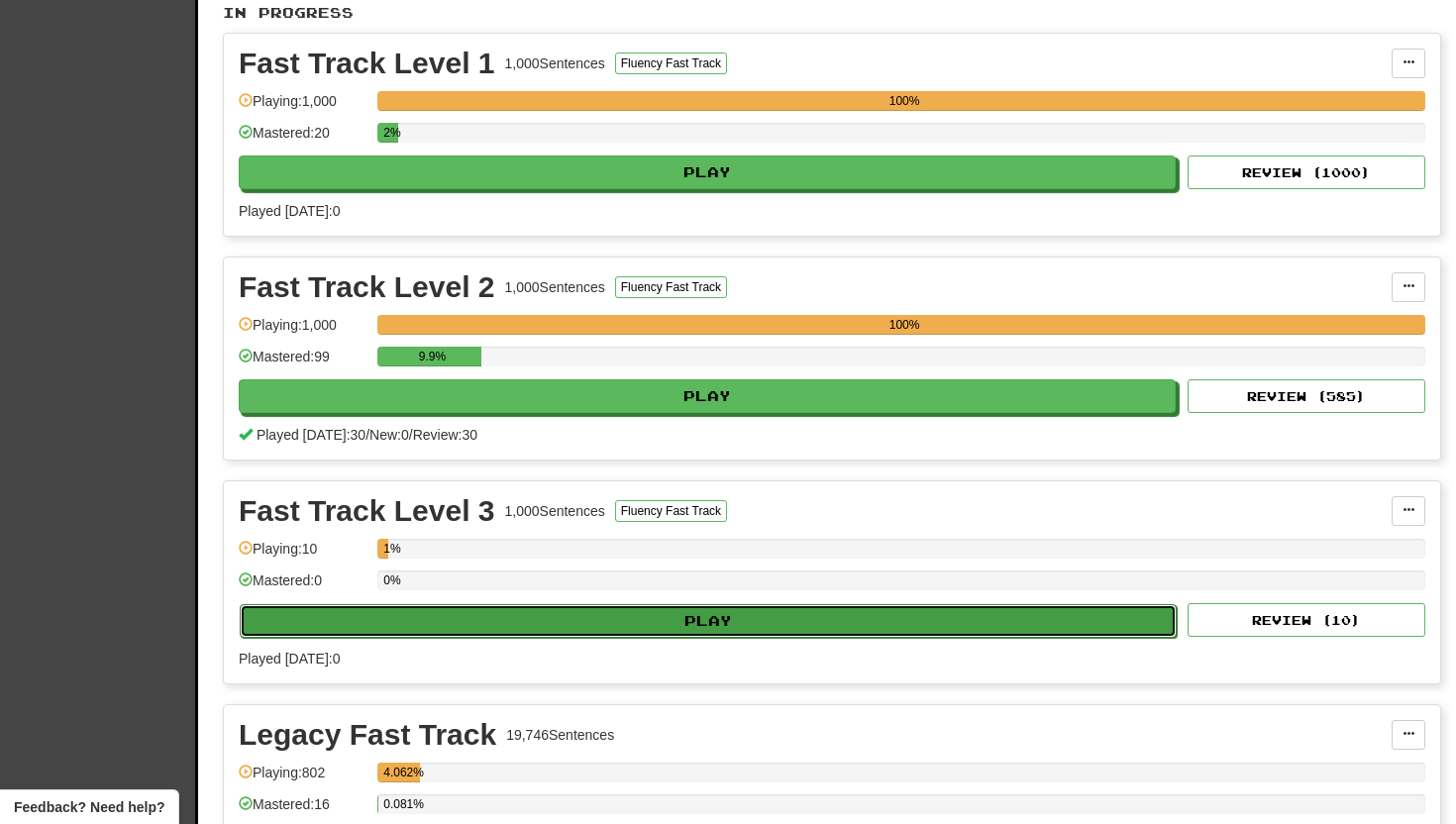click on "Play" at bounding box center [708, 621] 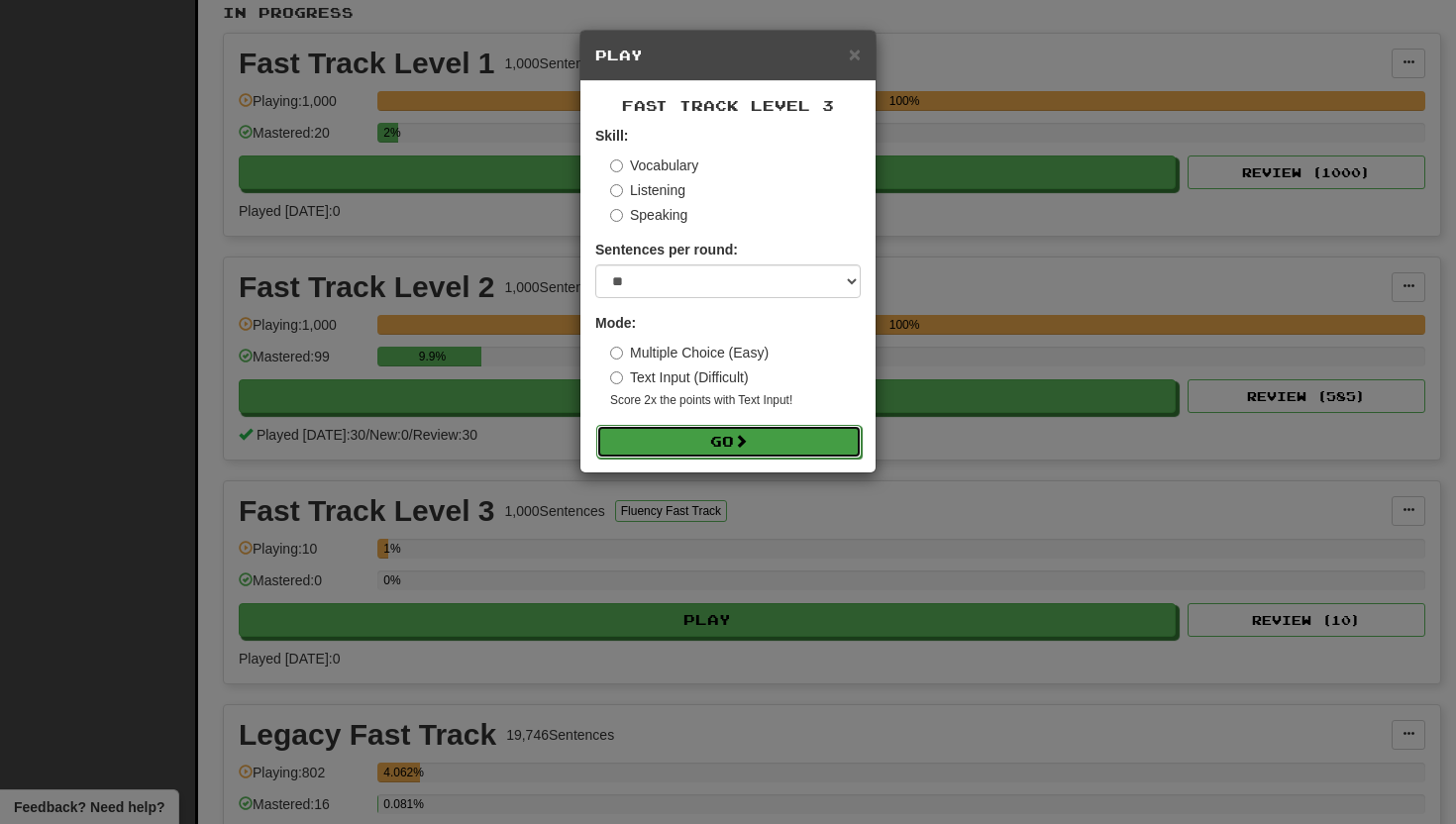 click on "Go" at bounding box center (729, 442) 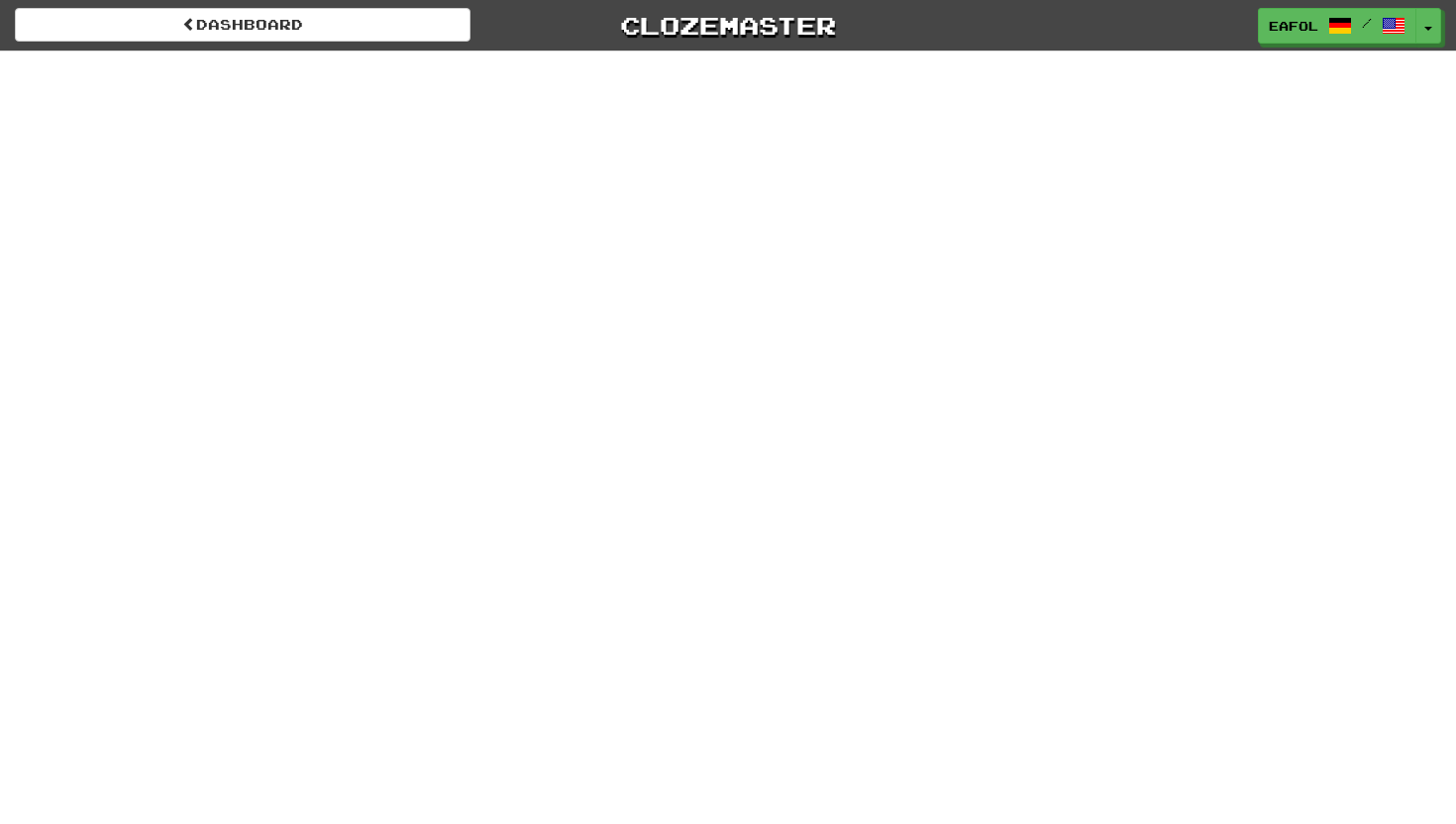 scroll, scrollTop: 0, scrollLeft: 0, axis: both 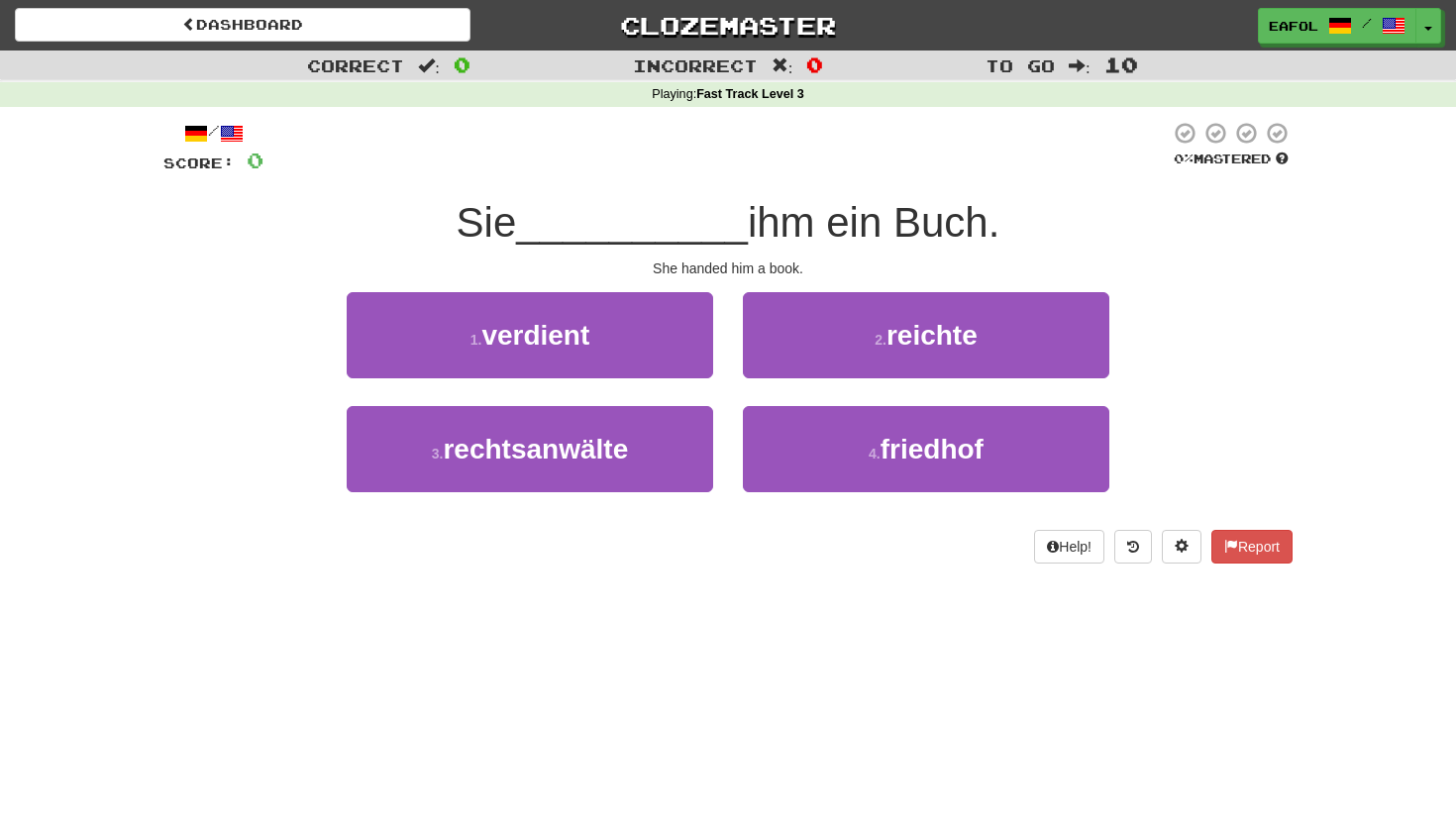 click on "2 .  reichte" at bounding box center (926, 349) 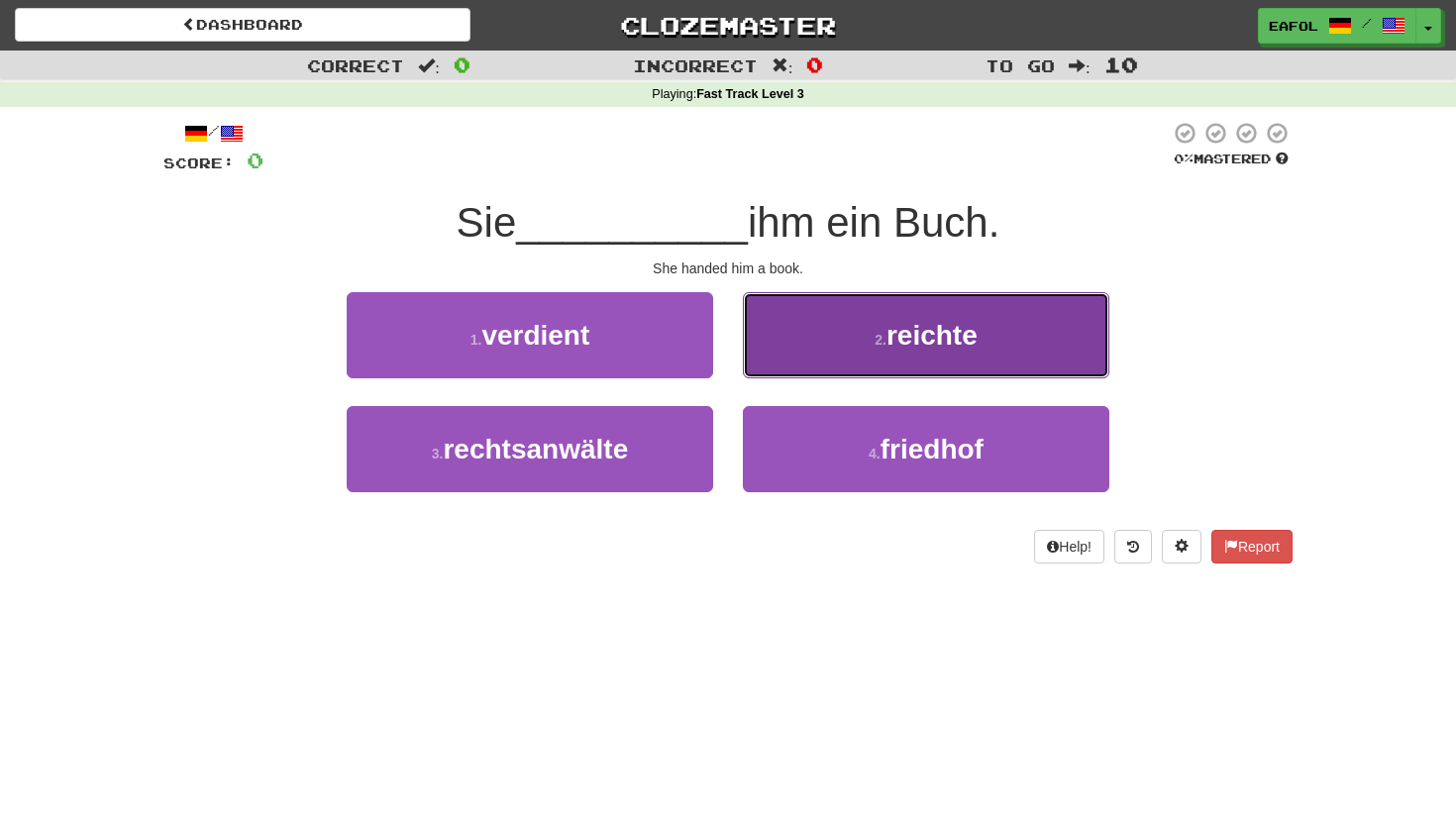click on "2 .  reichte" at bounding box center (926, 335) 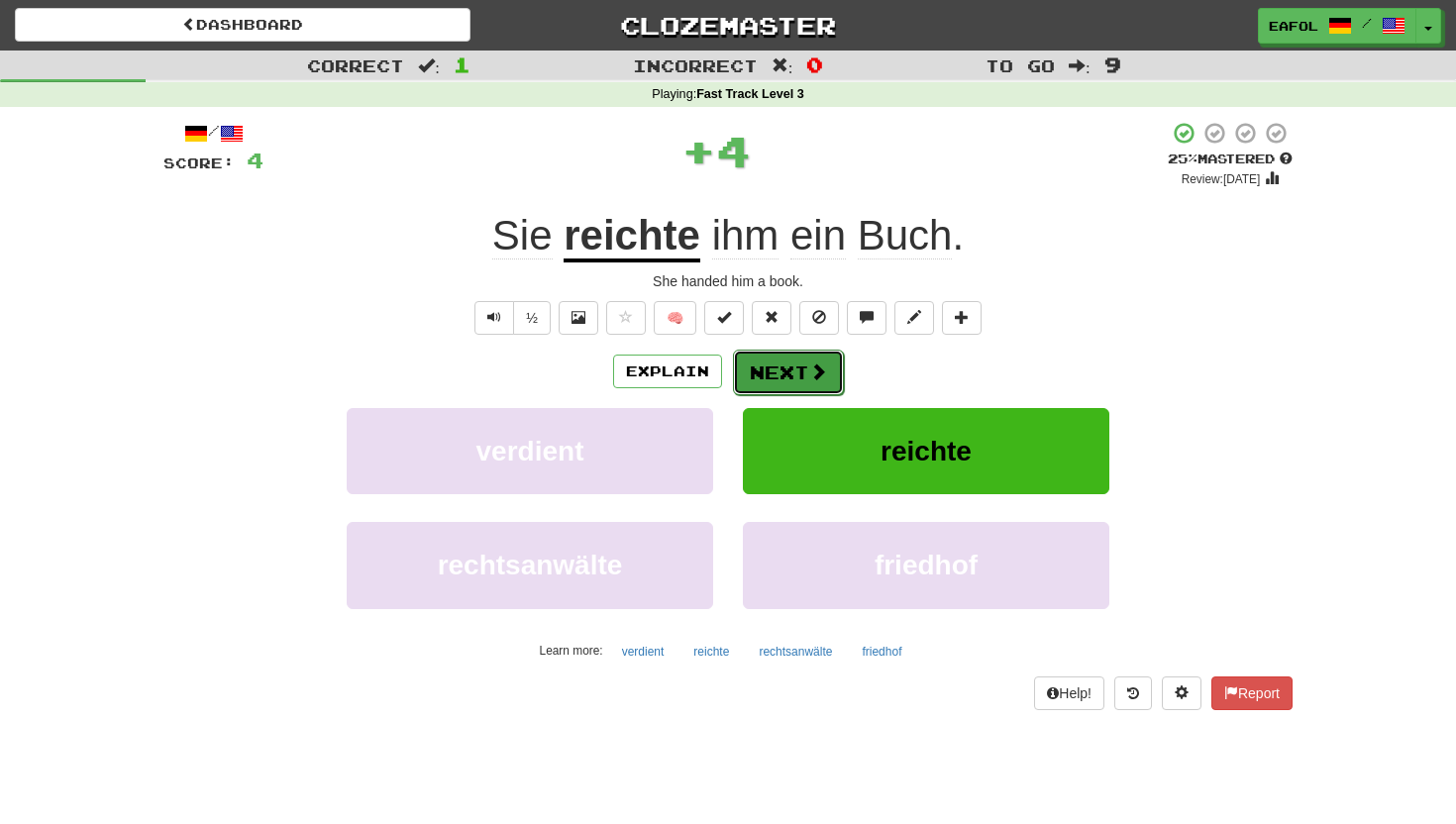 click on "Next" at bounding box center (788, 372) 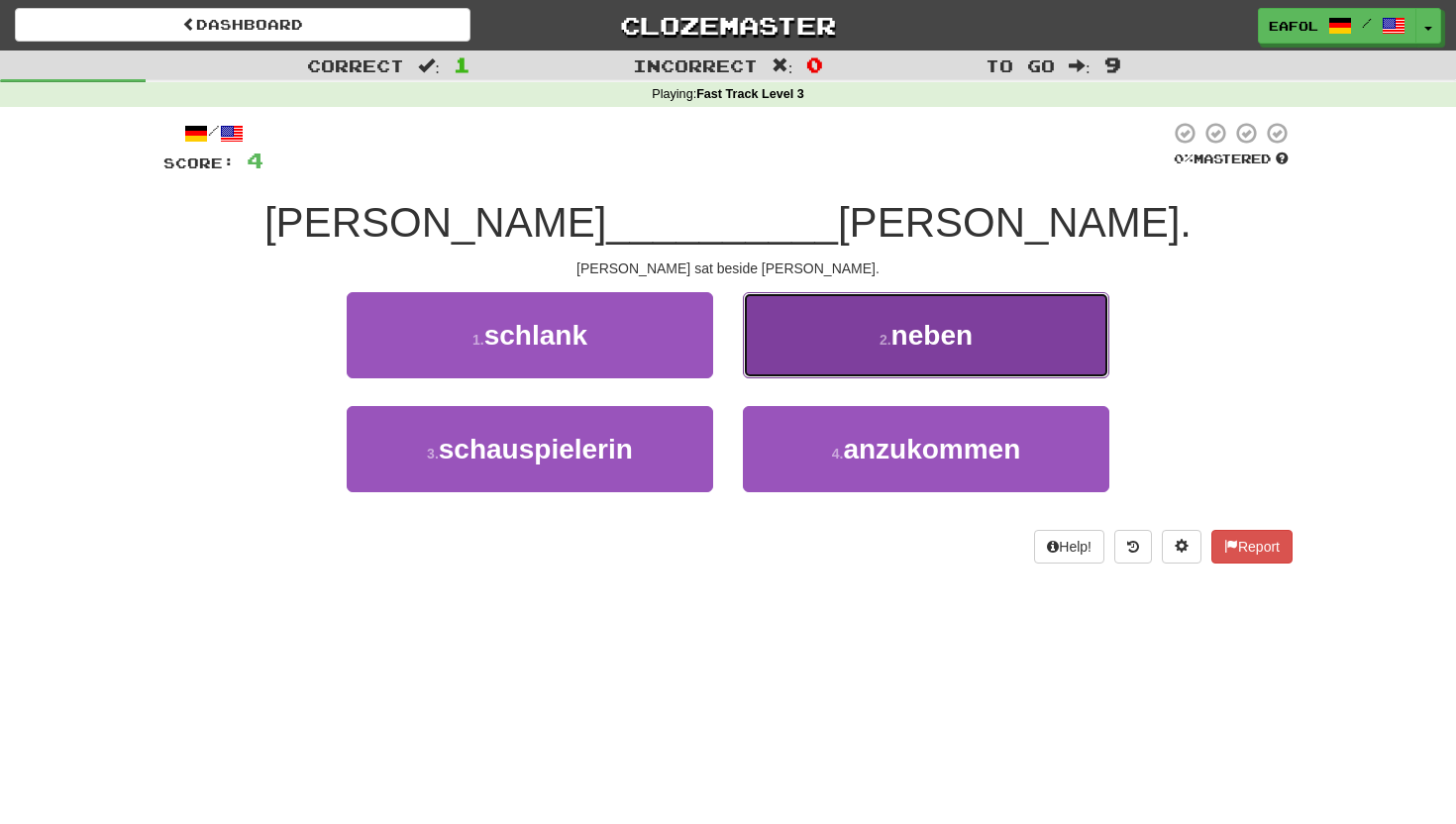 click on "2 .  neben" at bounding box center [926, 335] 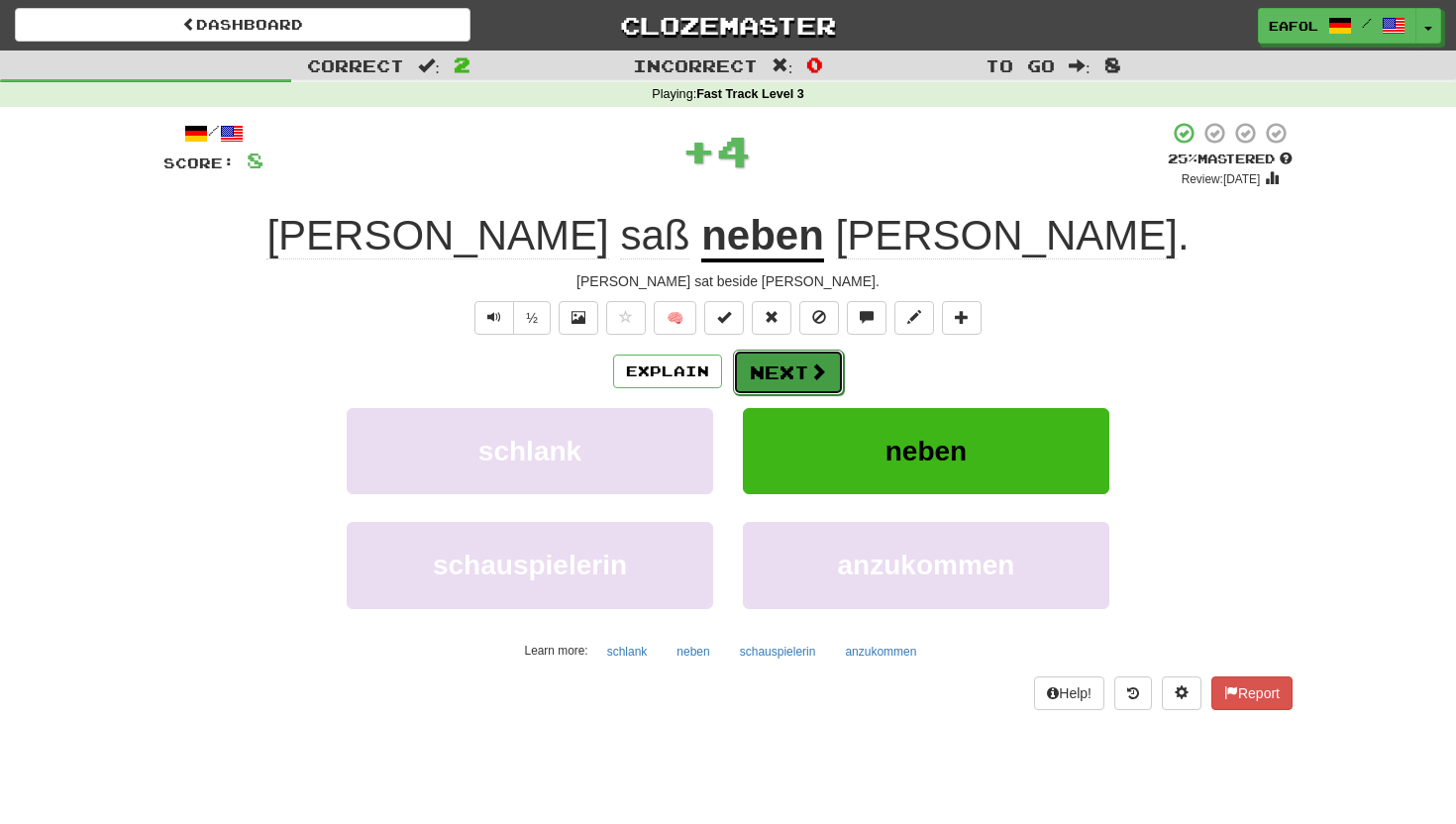 click on "Next" at bounding box center [788, 372] 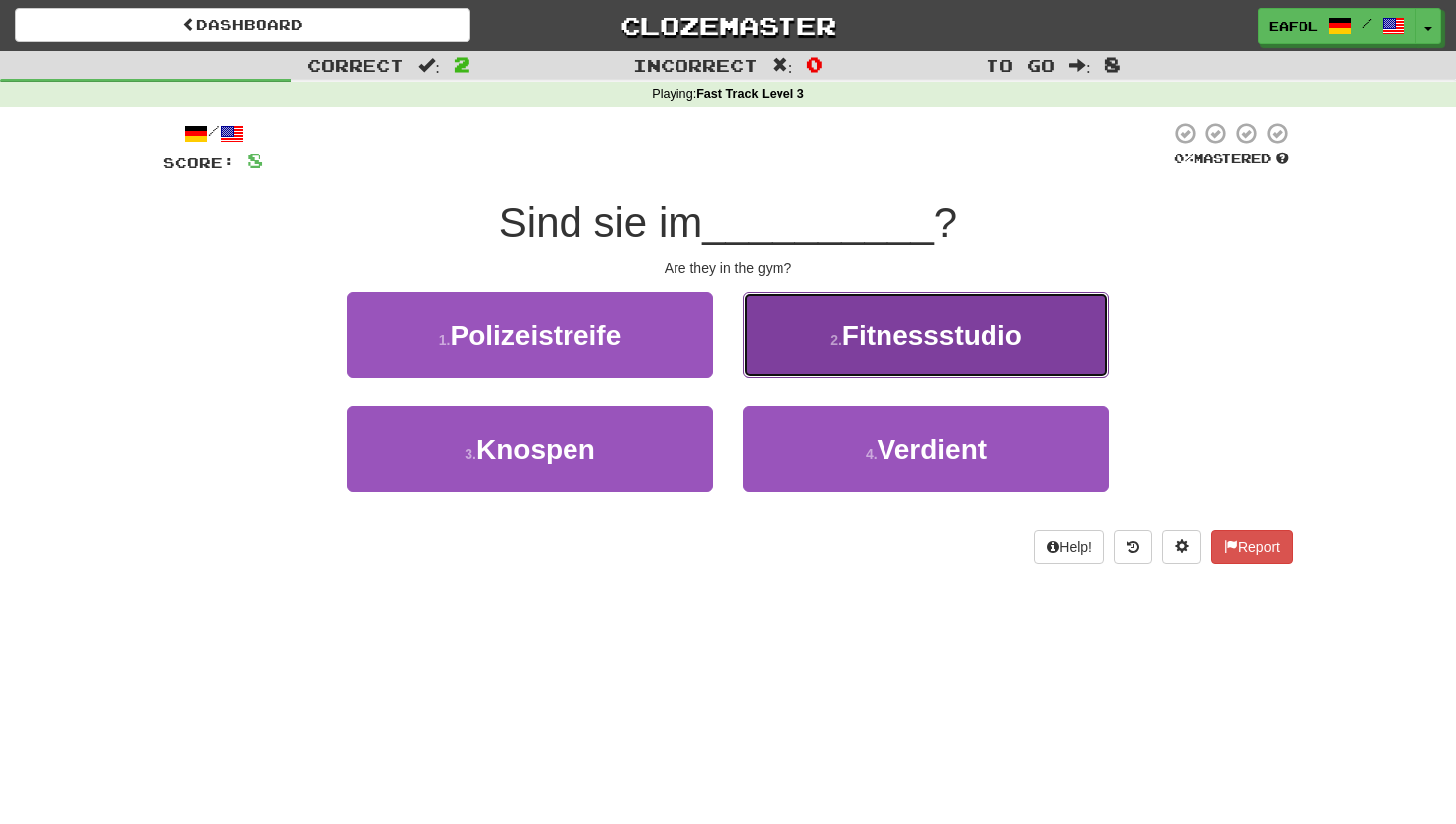 click on "Fitnessstudio" at bounding box center (932, 335) 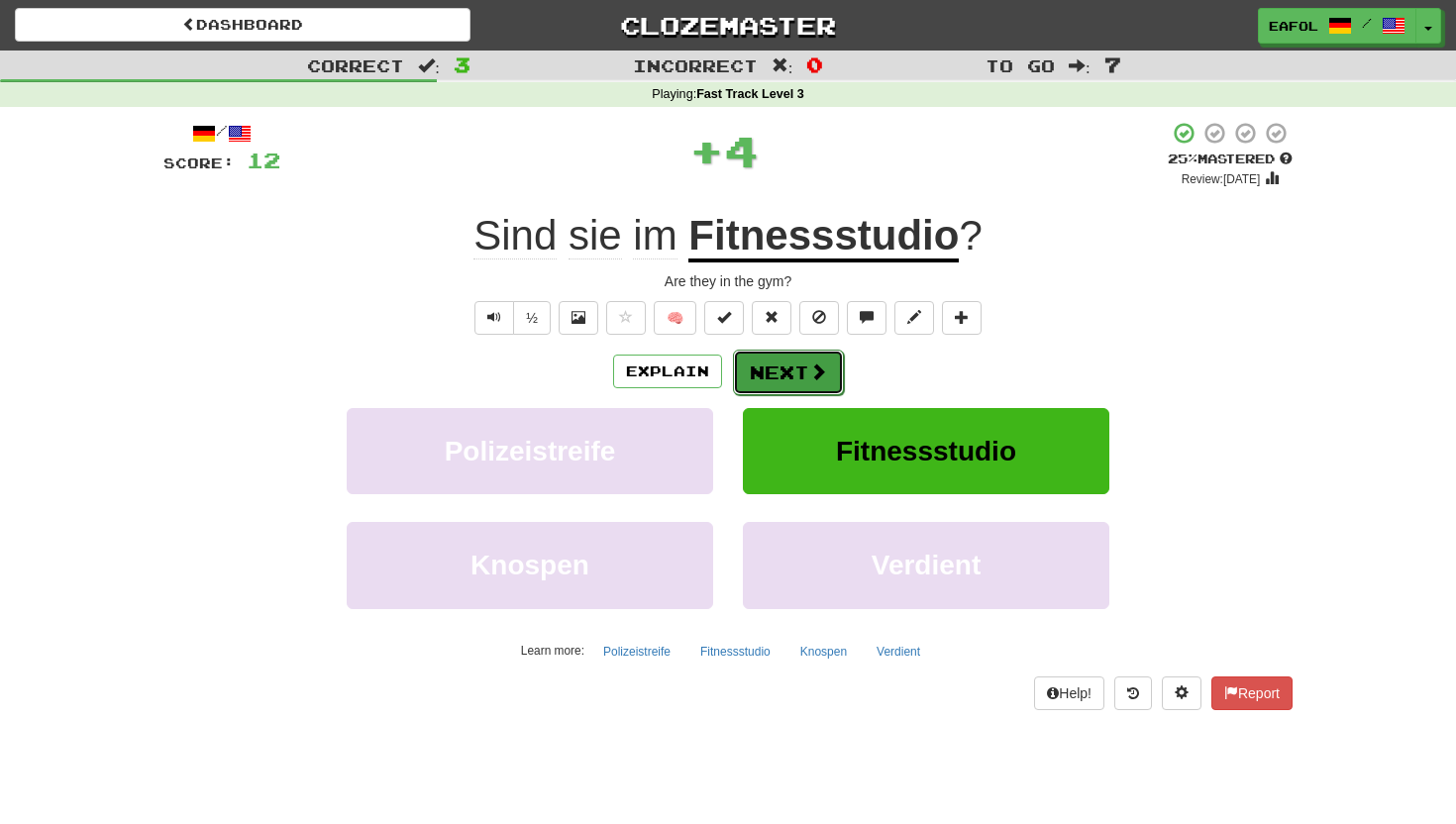 click on "Next" at bounding box center [788, 372] 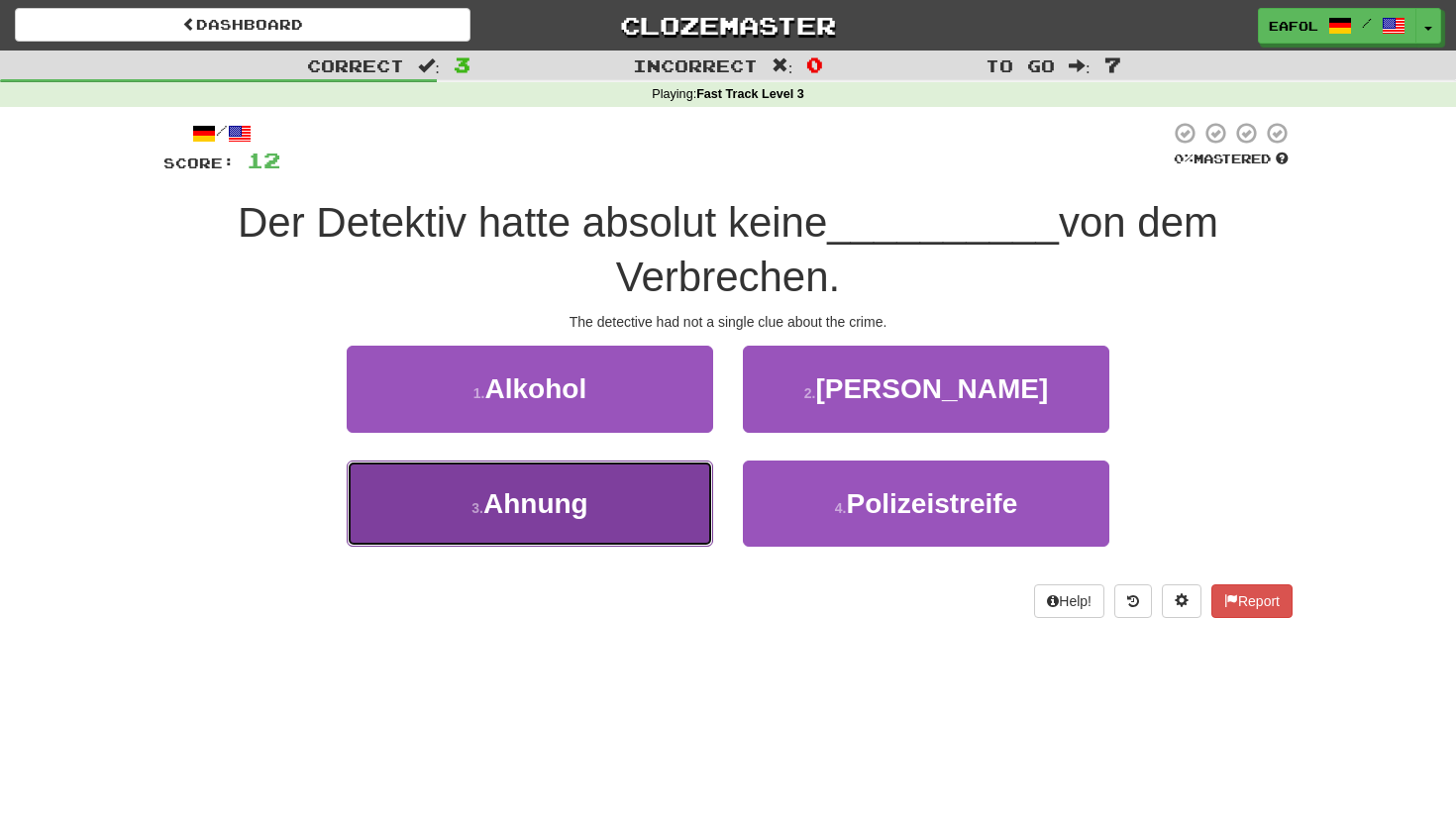 click on "3 .  Ahnung" at bounding box center [530, 503] 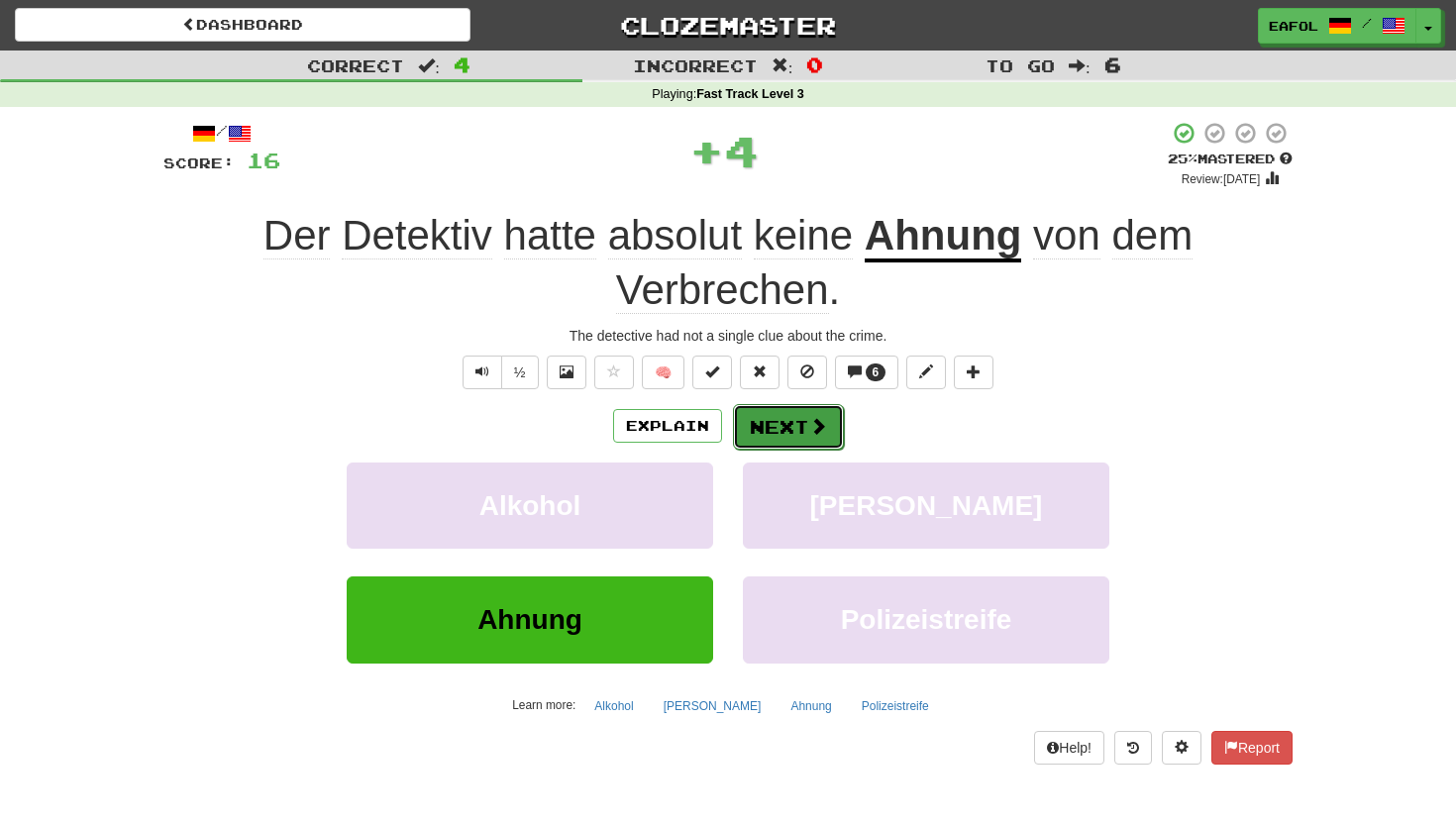 click on "Next" at bounding box center (788, 427) 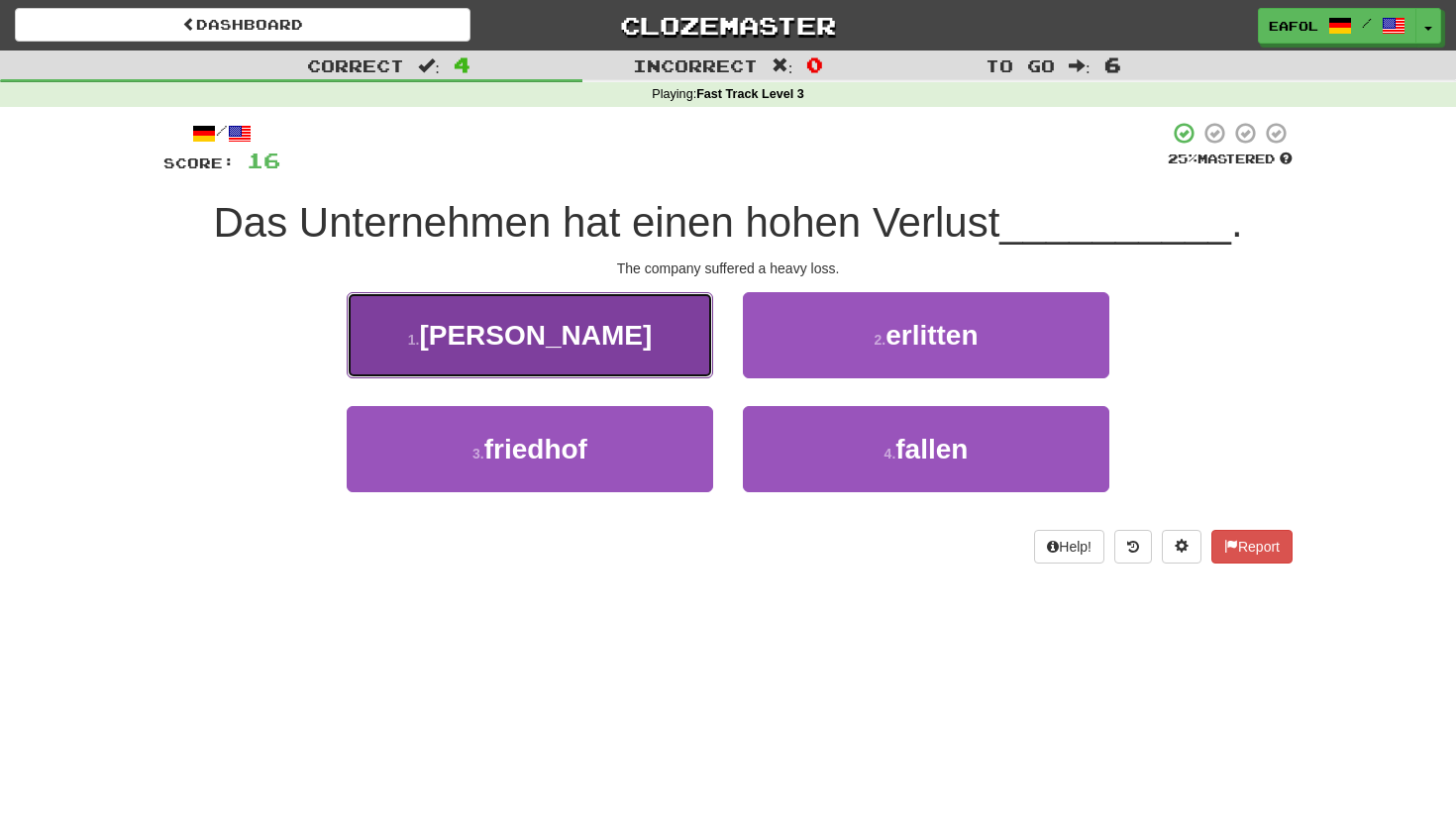 click on "1 .  bedient" at bounding box center (530, 335) 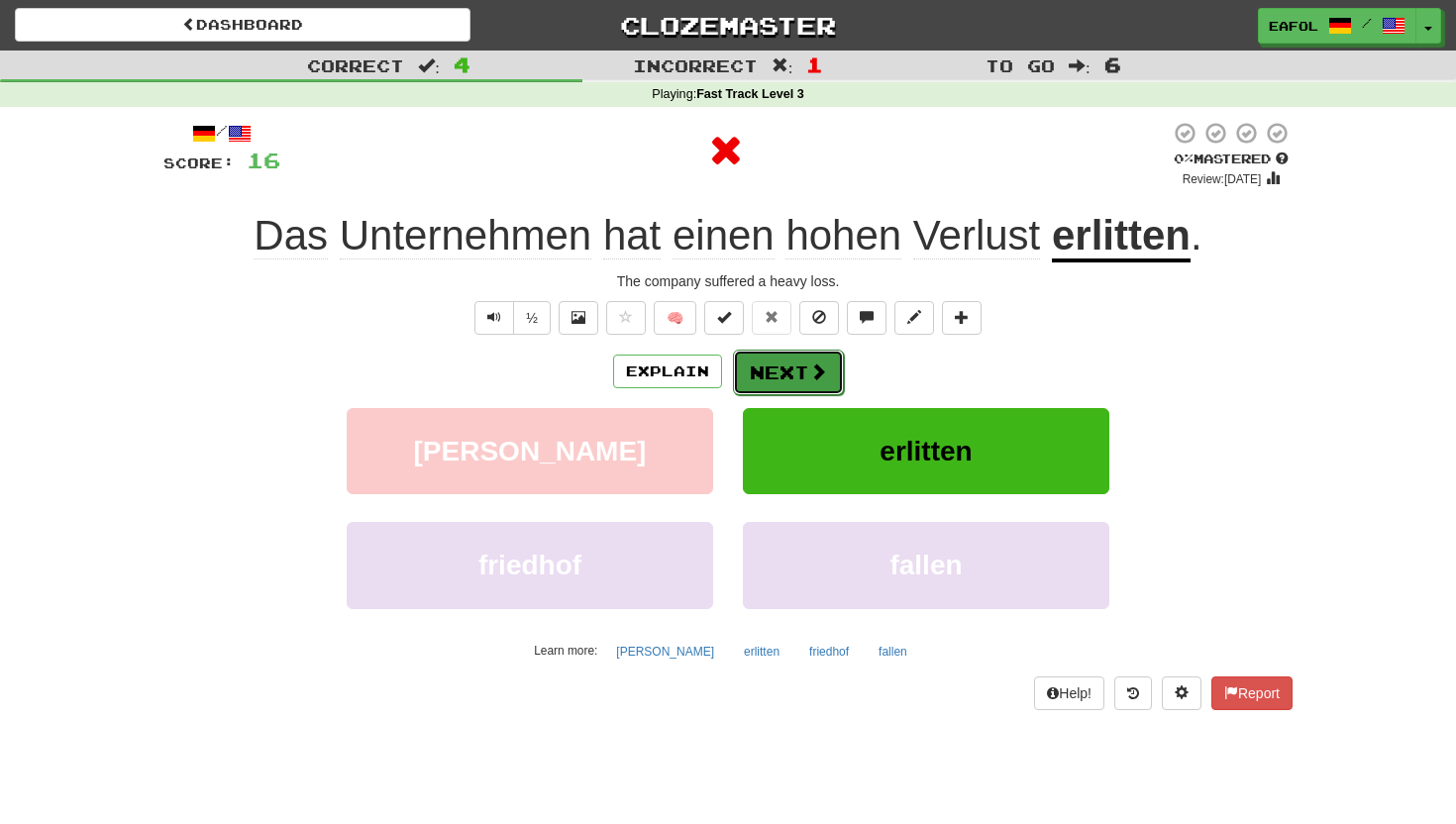 click on "Next" at bounding box center [788, 372] 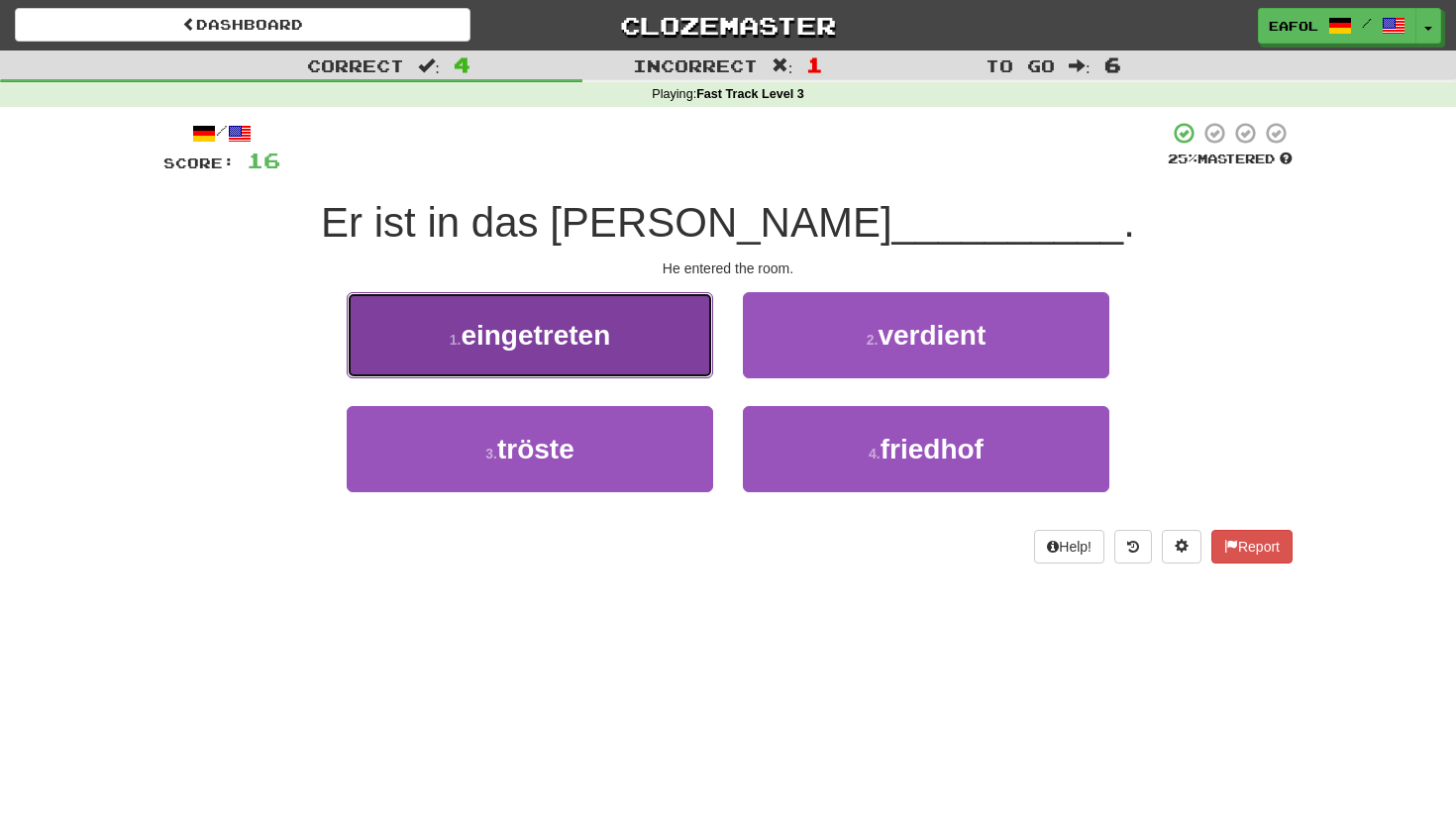 click on "1 .  eingetreten" at bounding box center [530, 335] 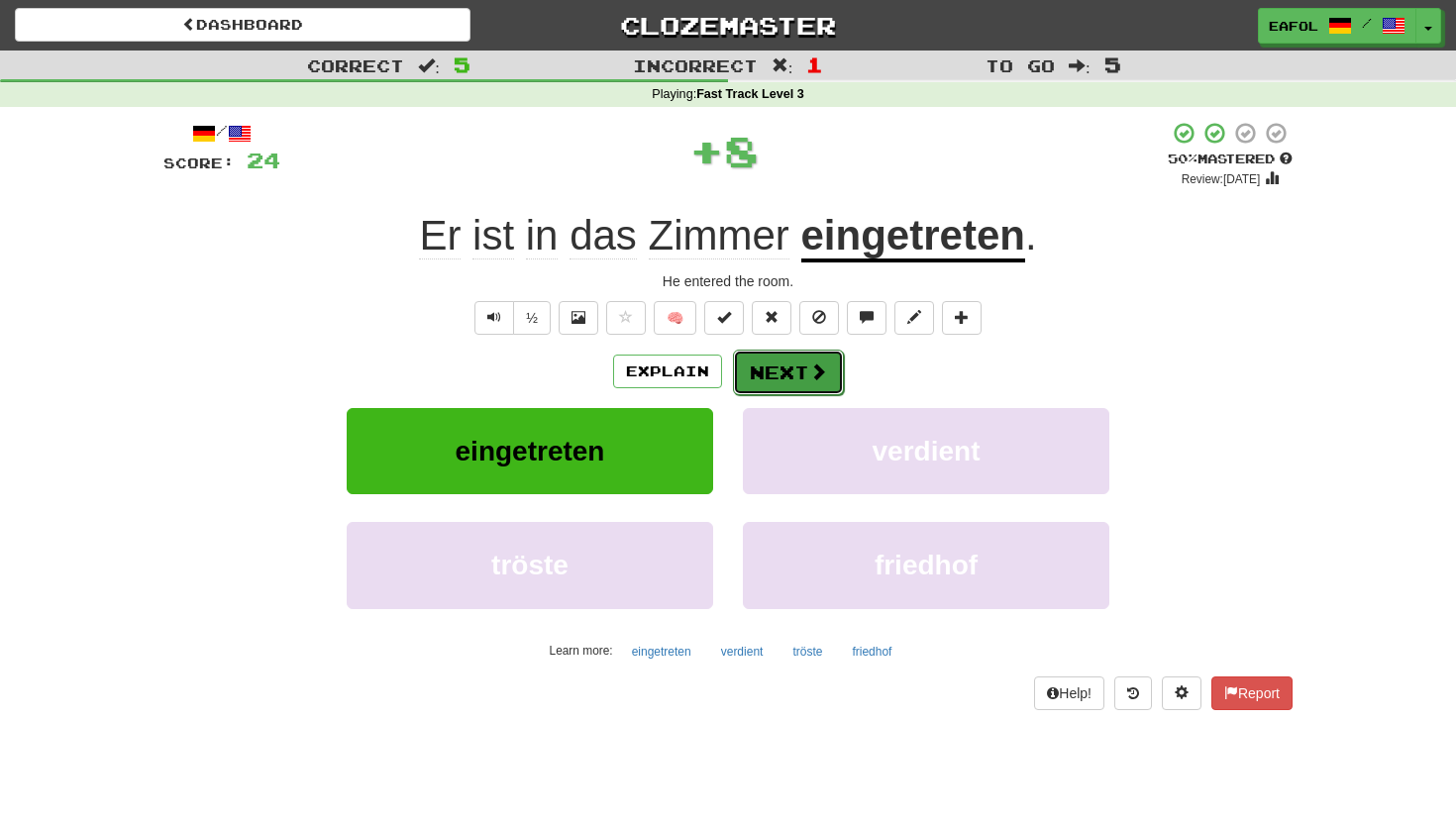 click on "Next" at bounding box center (788, 372) 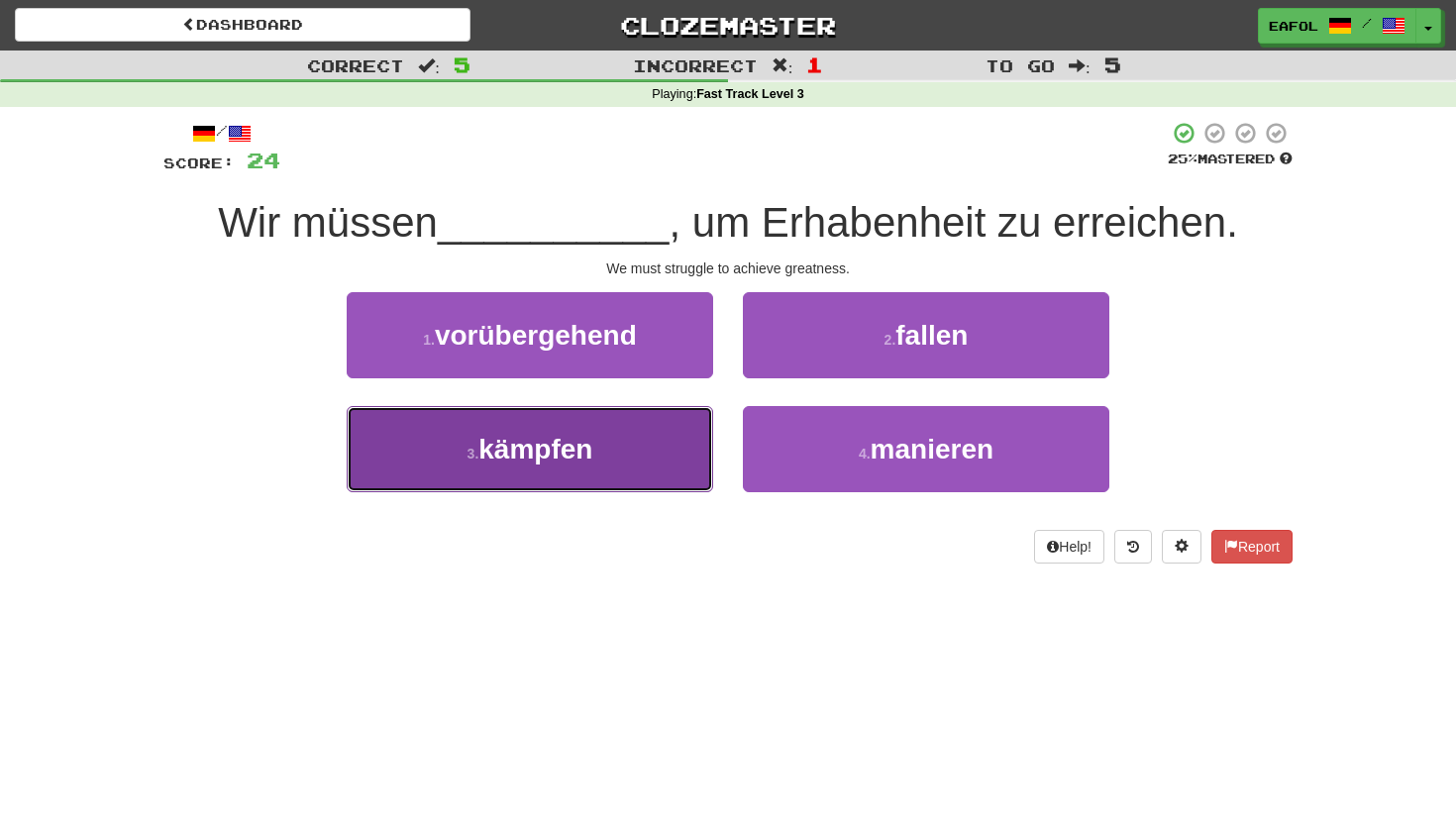 click on "3 .  kämpfen" at bounding box center (530, 449) 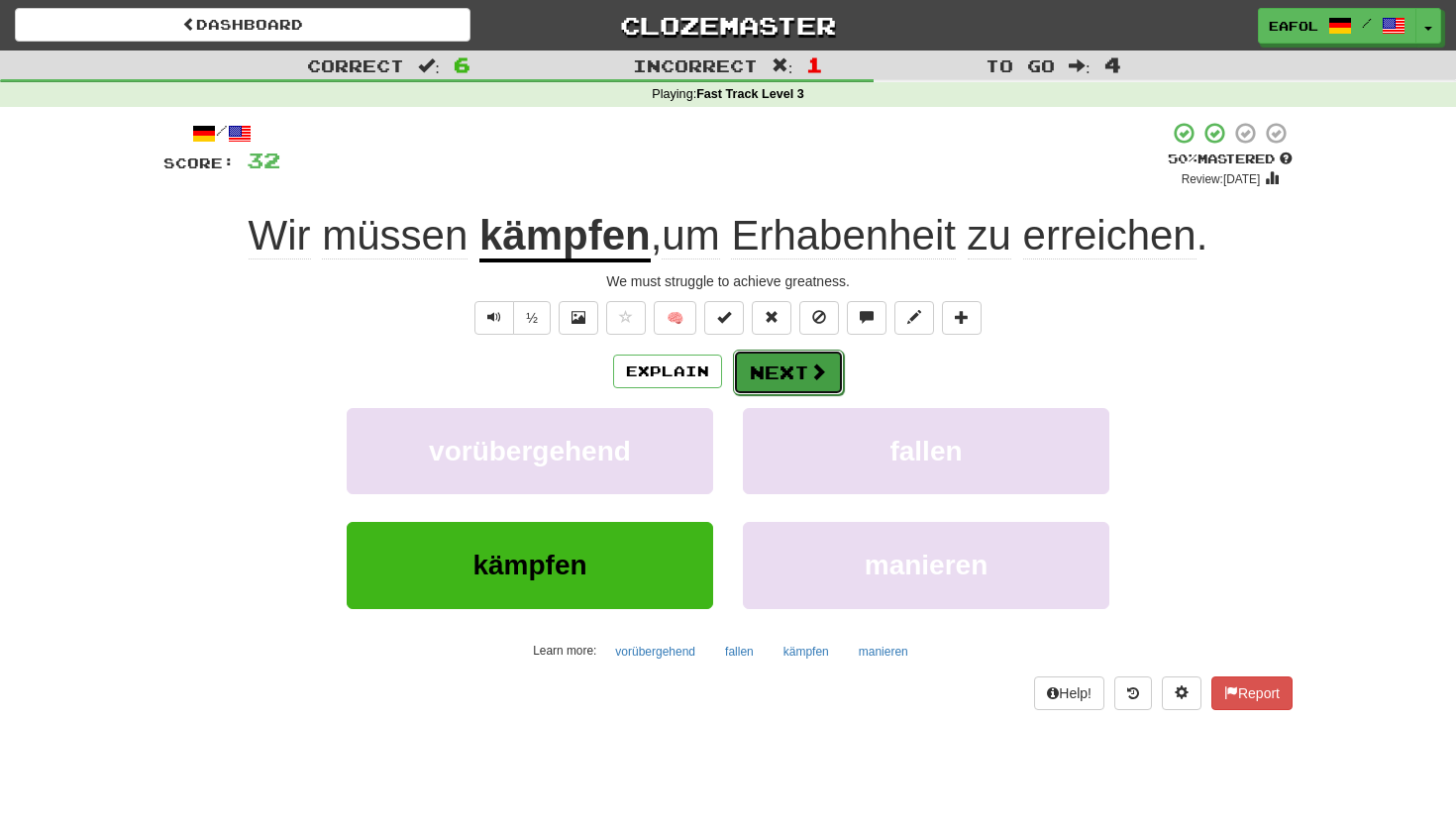 click on "Next" at bounding box center [788, 372] 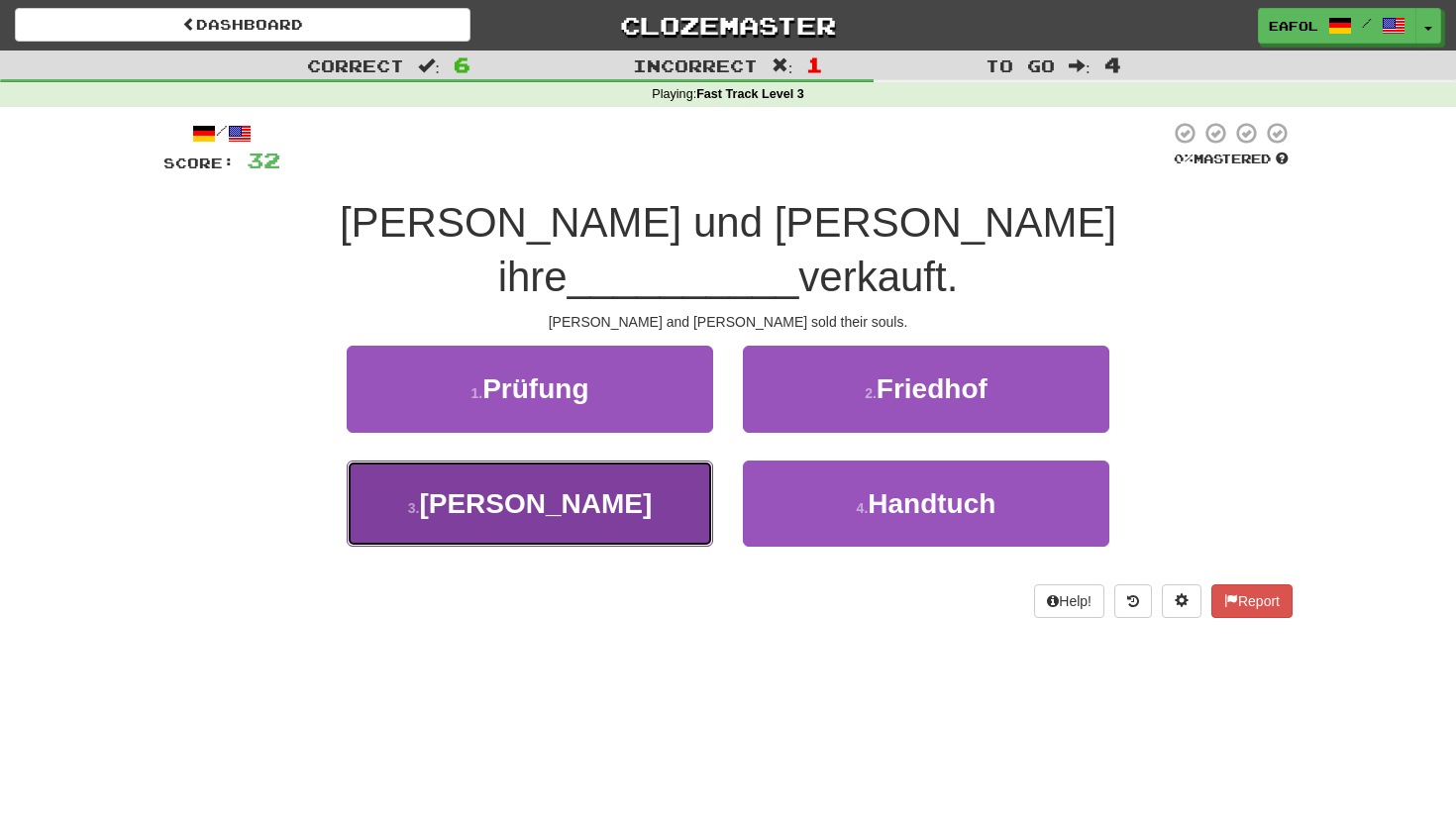 click on "3 .  Seelen" at bounding box center (530, 503) 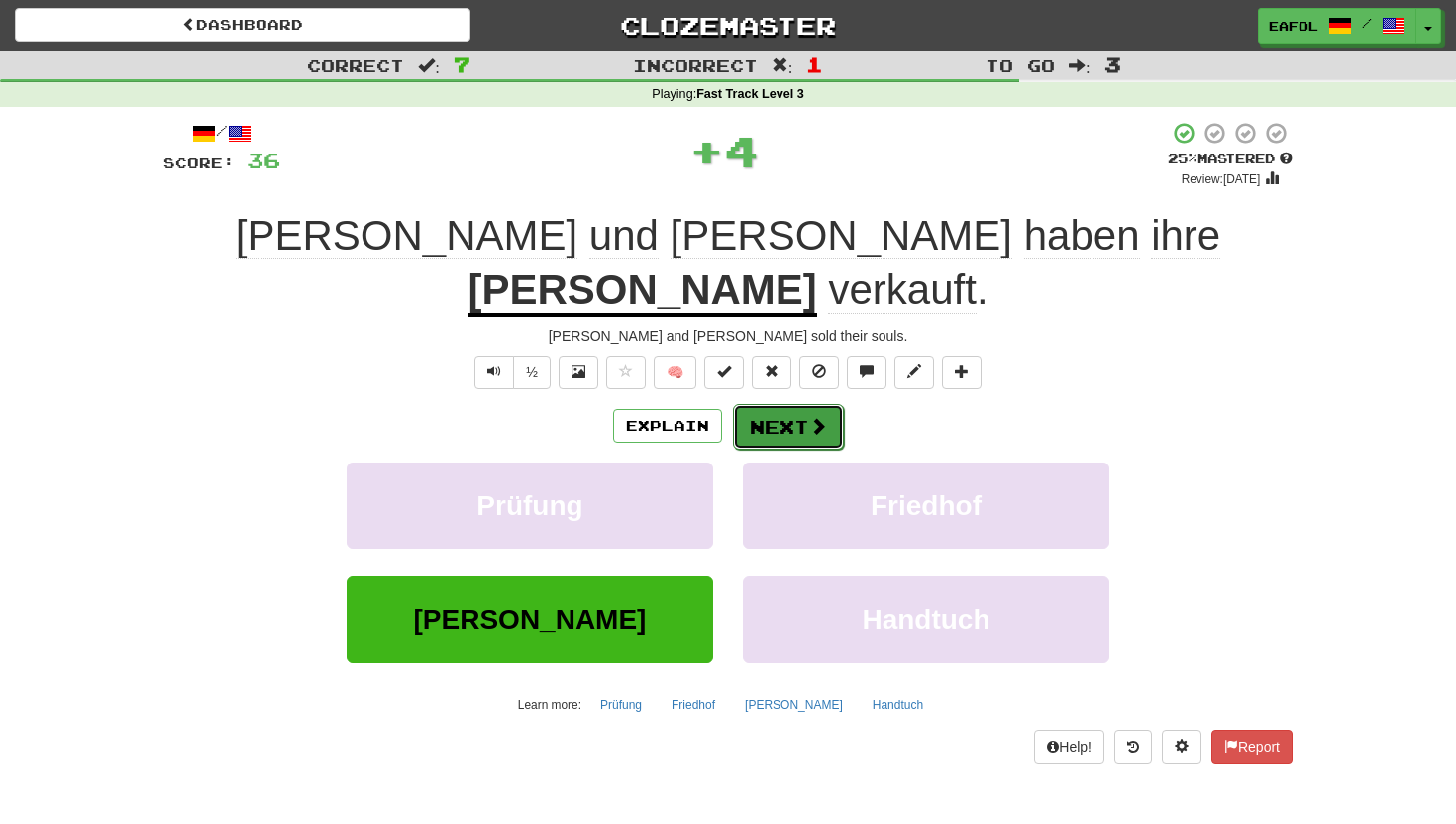 click on "Next" at bounding box center [788, 427] 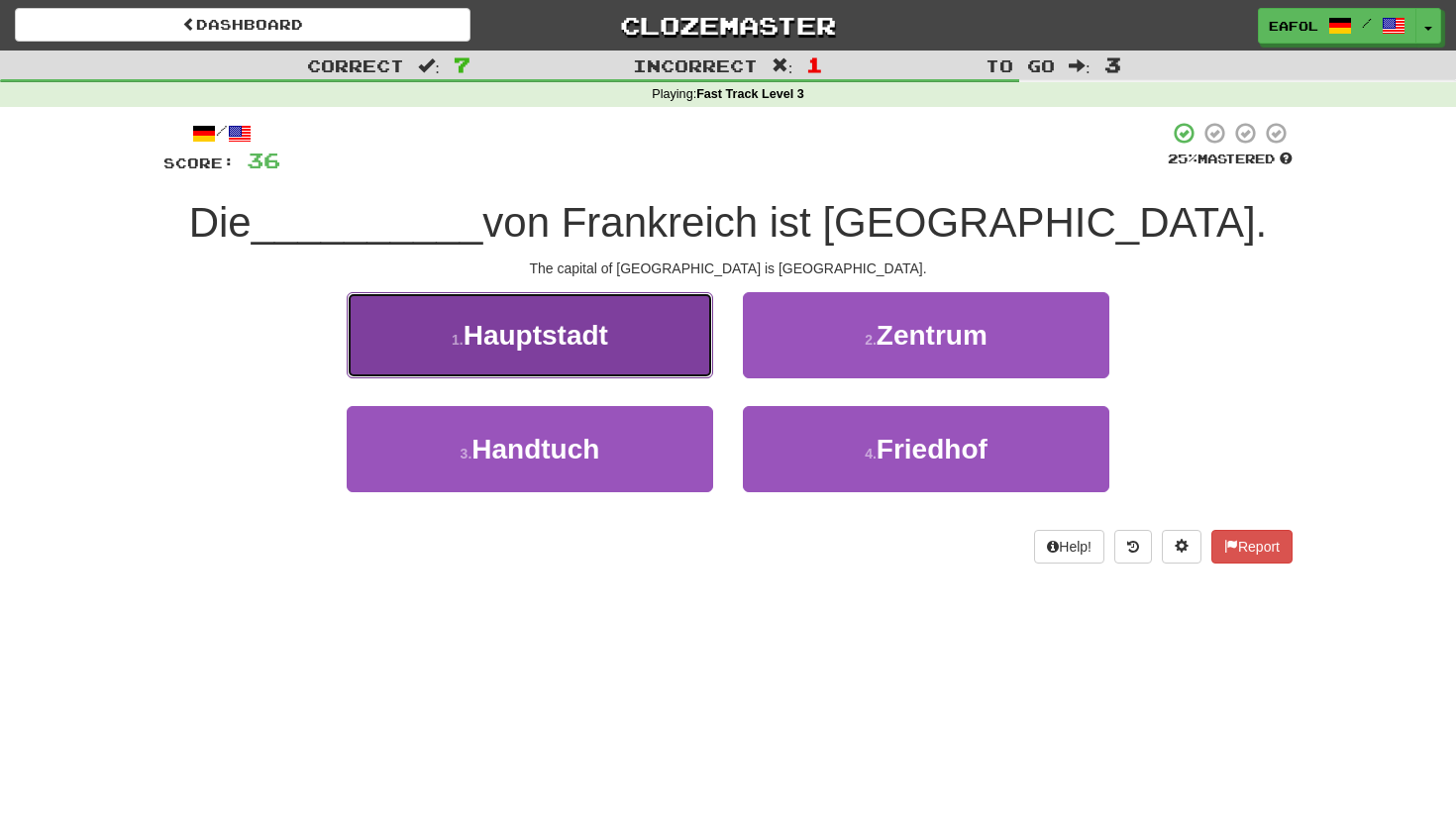 click on "1 .  Hauptstadt" at bounding box center [530, 335] 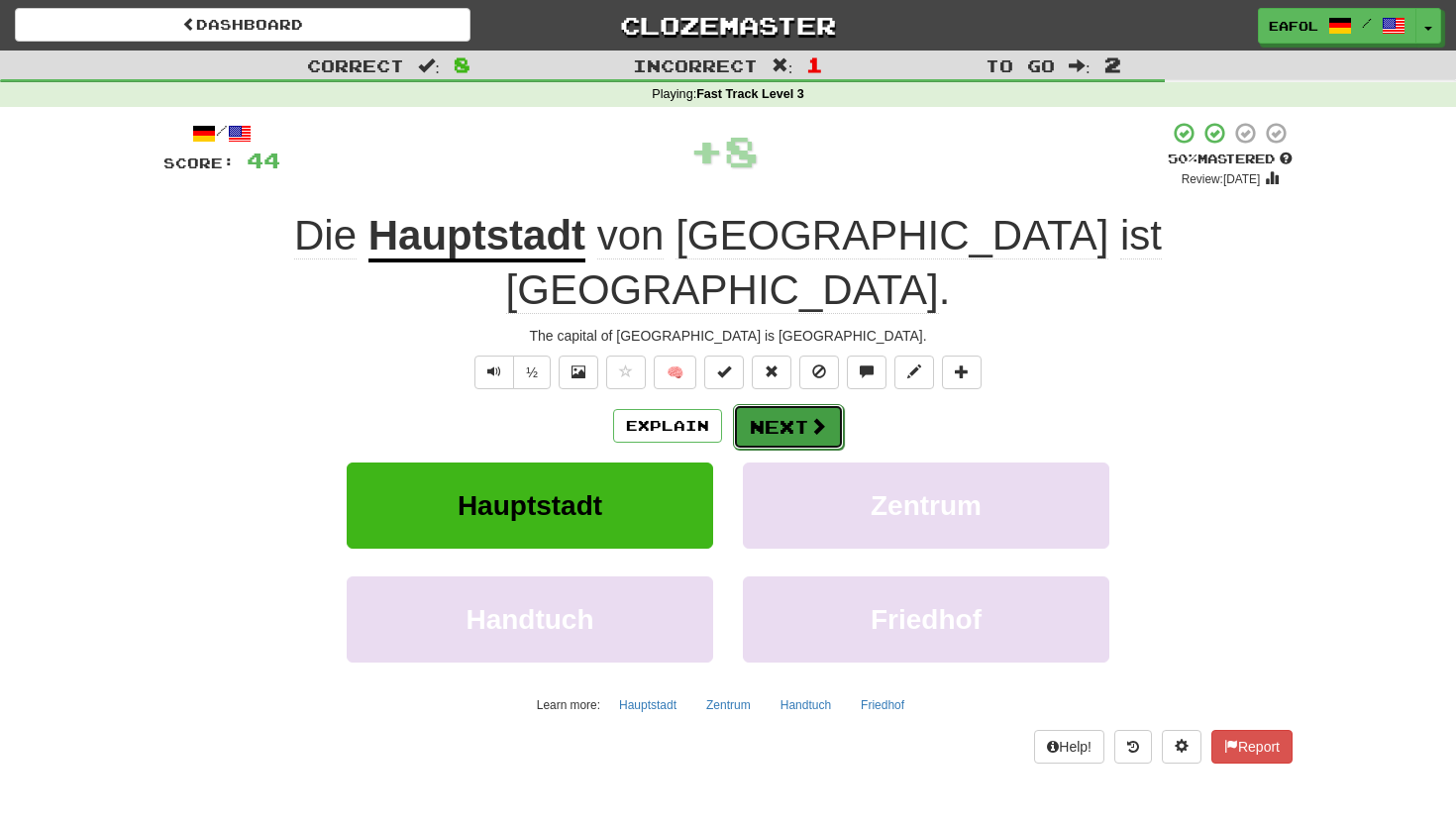 click on "Next" at bounding box center [788, 427] 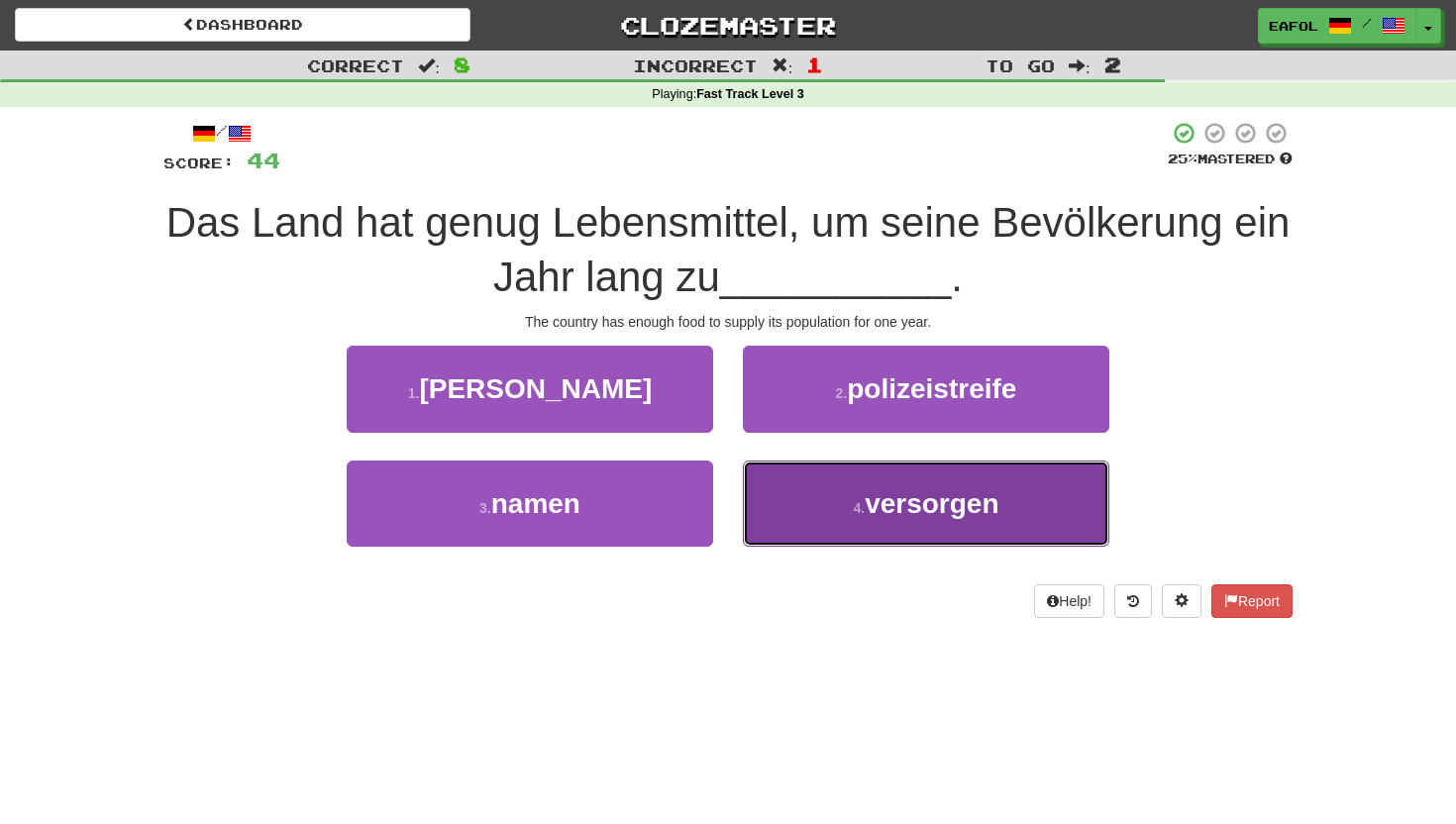 click on "4 .  versorgen" at bounding box center (926, 503) 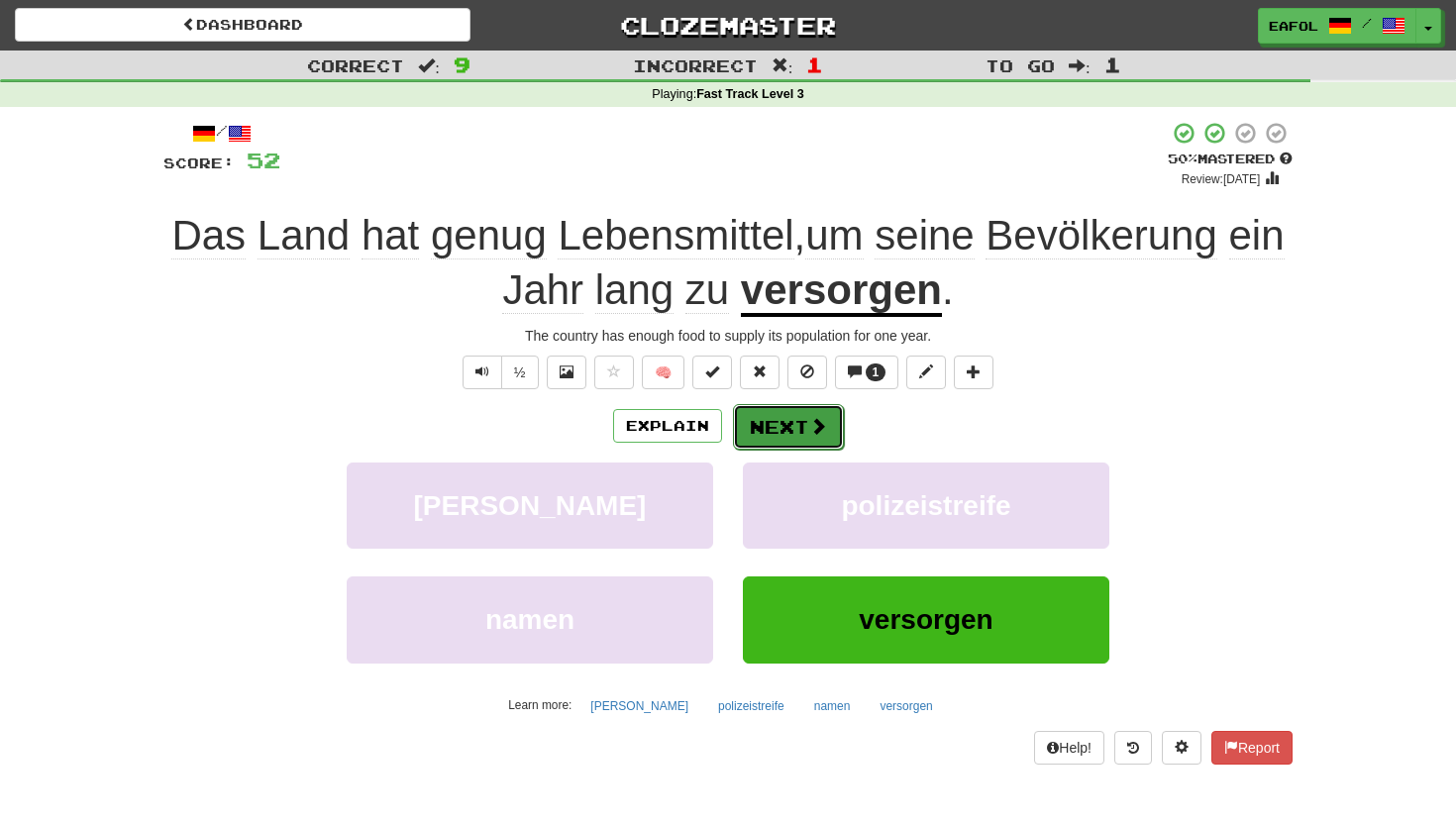 click on "Next" at bounding box center (788, 427) 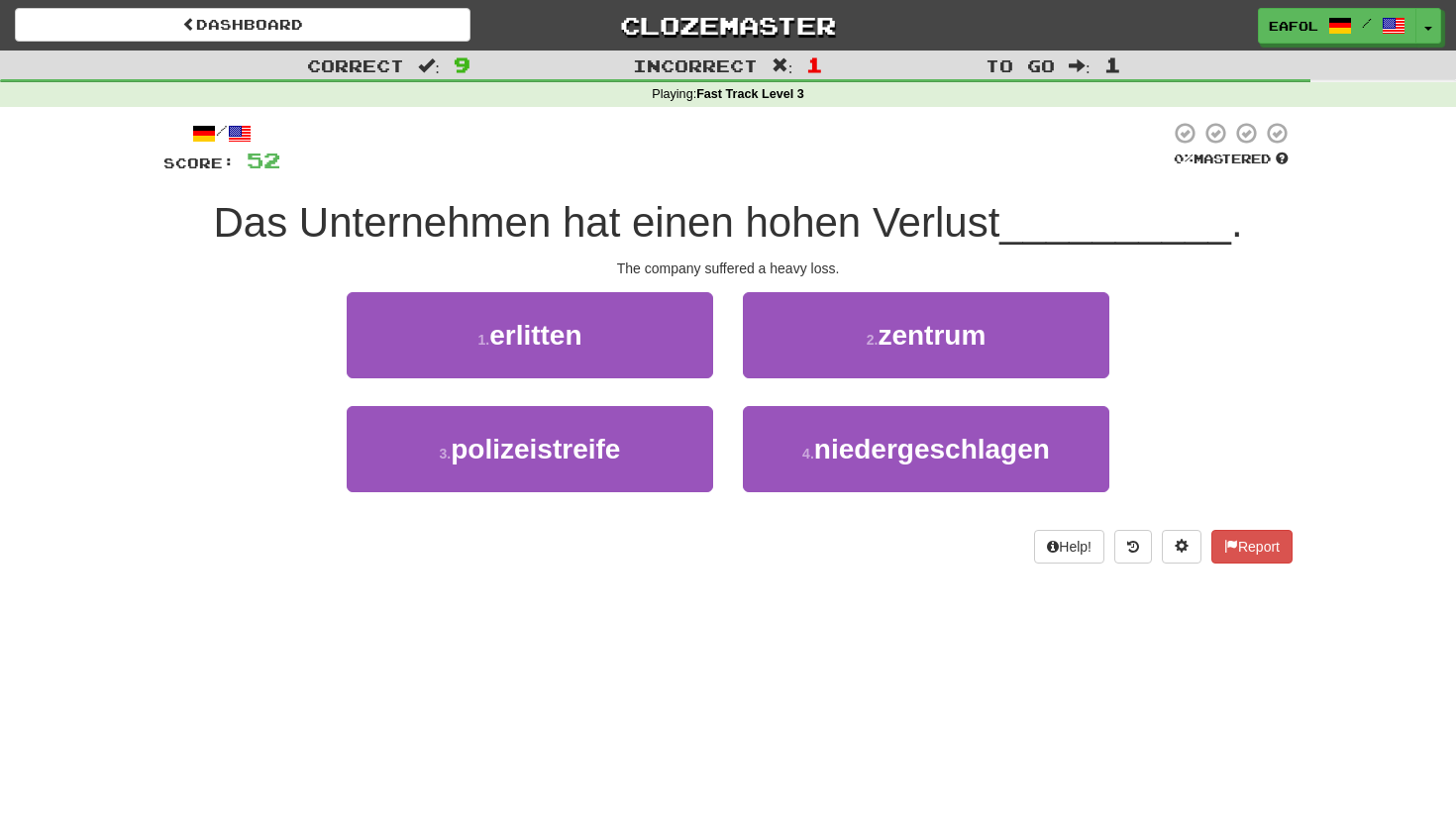 click on "Dashboard
Clozemaster
eafol
/
Toggle Dropdown
Dashboard
Leaderboard
Activity Feed
Notifications
Profile
Discussions
Cymraeg
/
English
Streak:
0
Review:
104
Points Today: 0
Dansk
/
English
Streak:
0
Review:
15
Points Today: 0
Deutsch
/
English
Streak:
34
Review:
2,397
Daily Goal:  316 /100
Español
/
Italiano
Streak:
0
Review:
0
Points Today: 0
Español
/
English
Streak:
0
Review:
4,257
Daily Goal:  0 /50
Français
/
Italiano
Streak:
0
Review:
25
Points Today: 0
Français
/
English
Streak:
2
Review:
8,149
Daily Goal:  0 /50
Gaeilge
/" at bounding box center (728, 412) 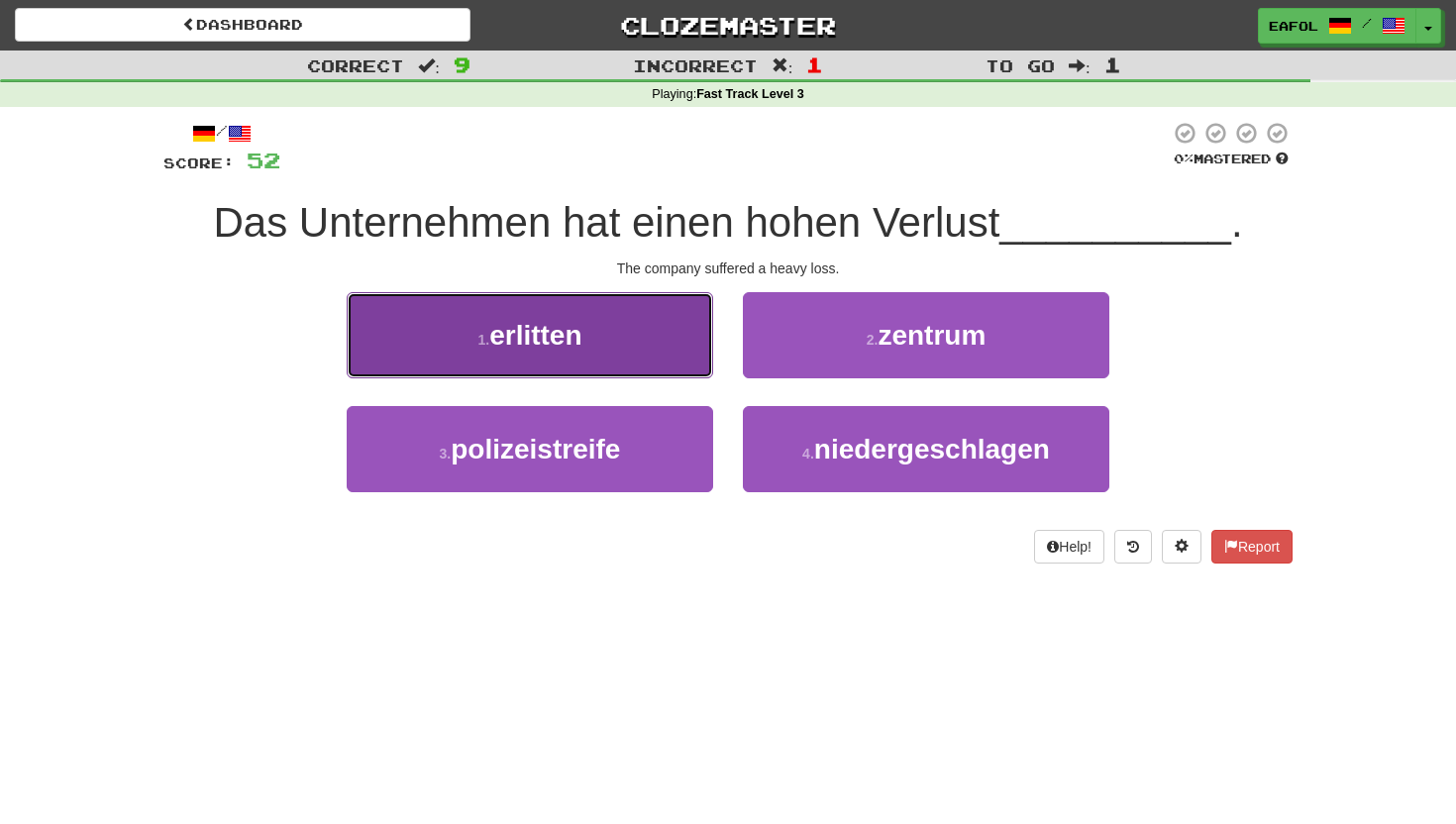 click on "1 .  erlitten" at bounding box center (530, 335) 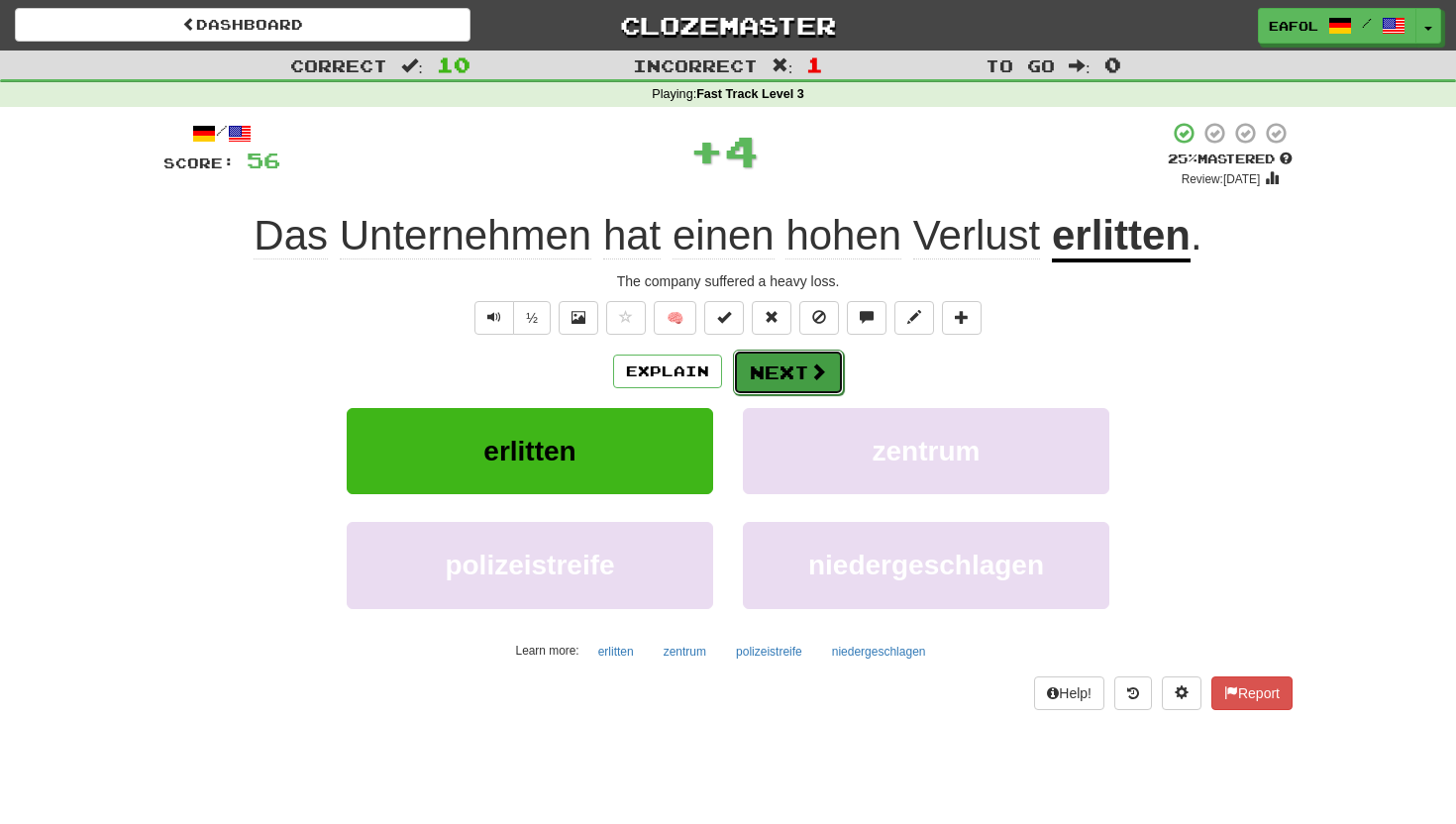 click on "Next" at bounding box center (788, 372) 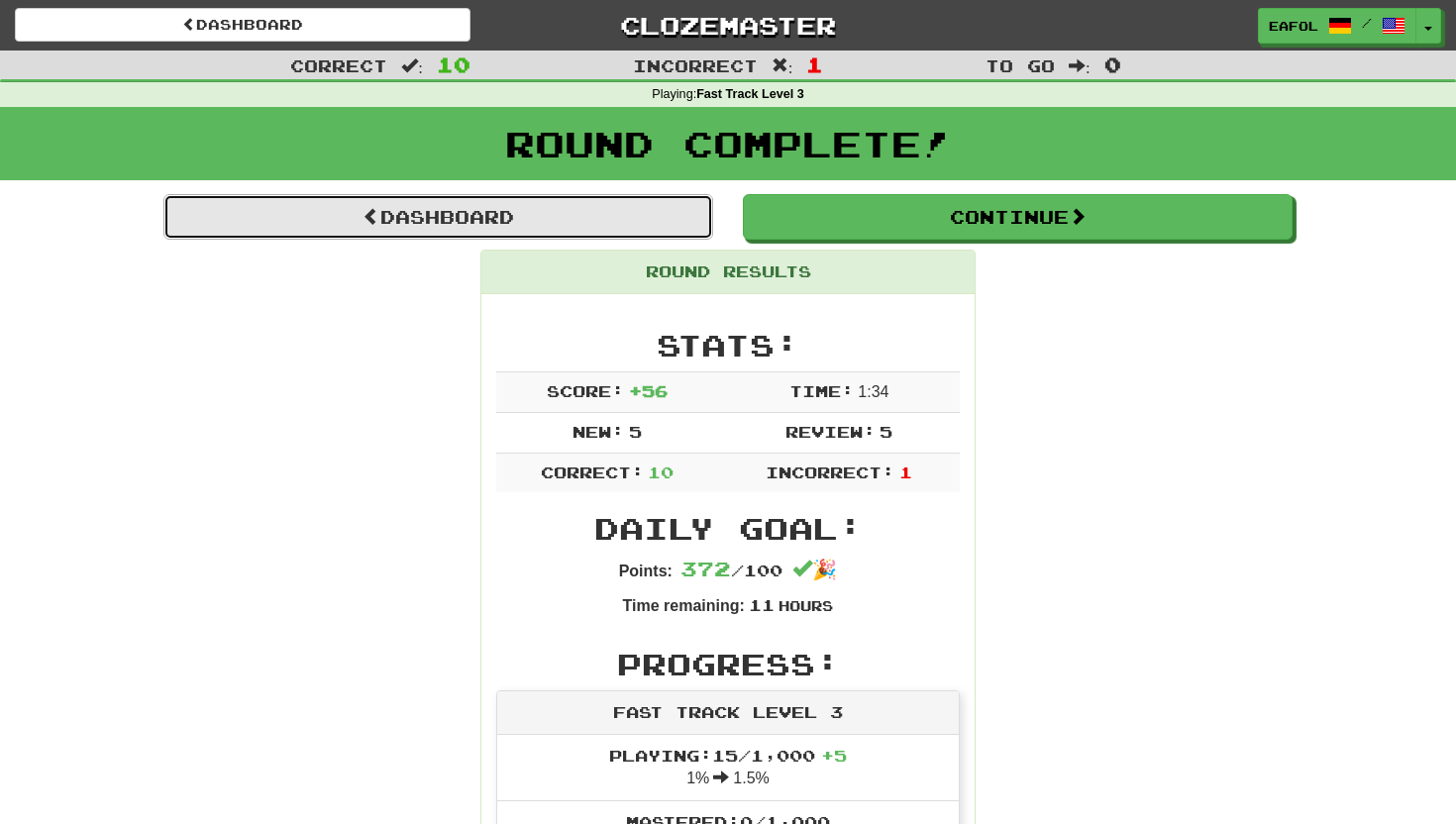 click on "Dashboard" at bounding box center [438, 217] 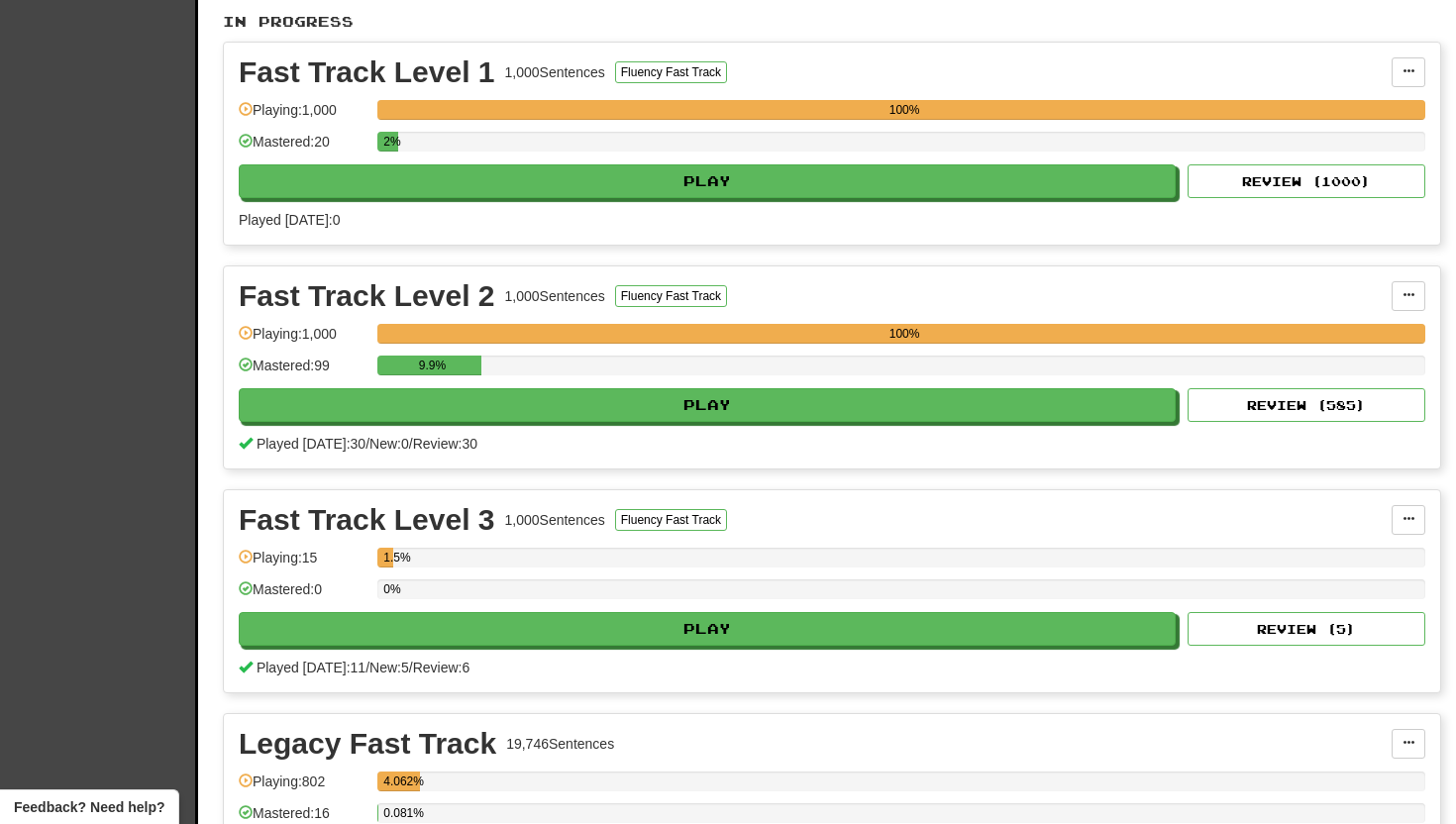 scroll, scrollTop: 413, scrollLeft: 0, axis: vertical 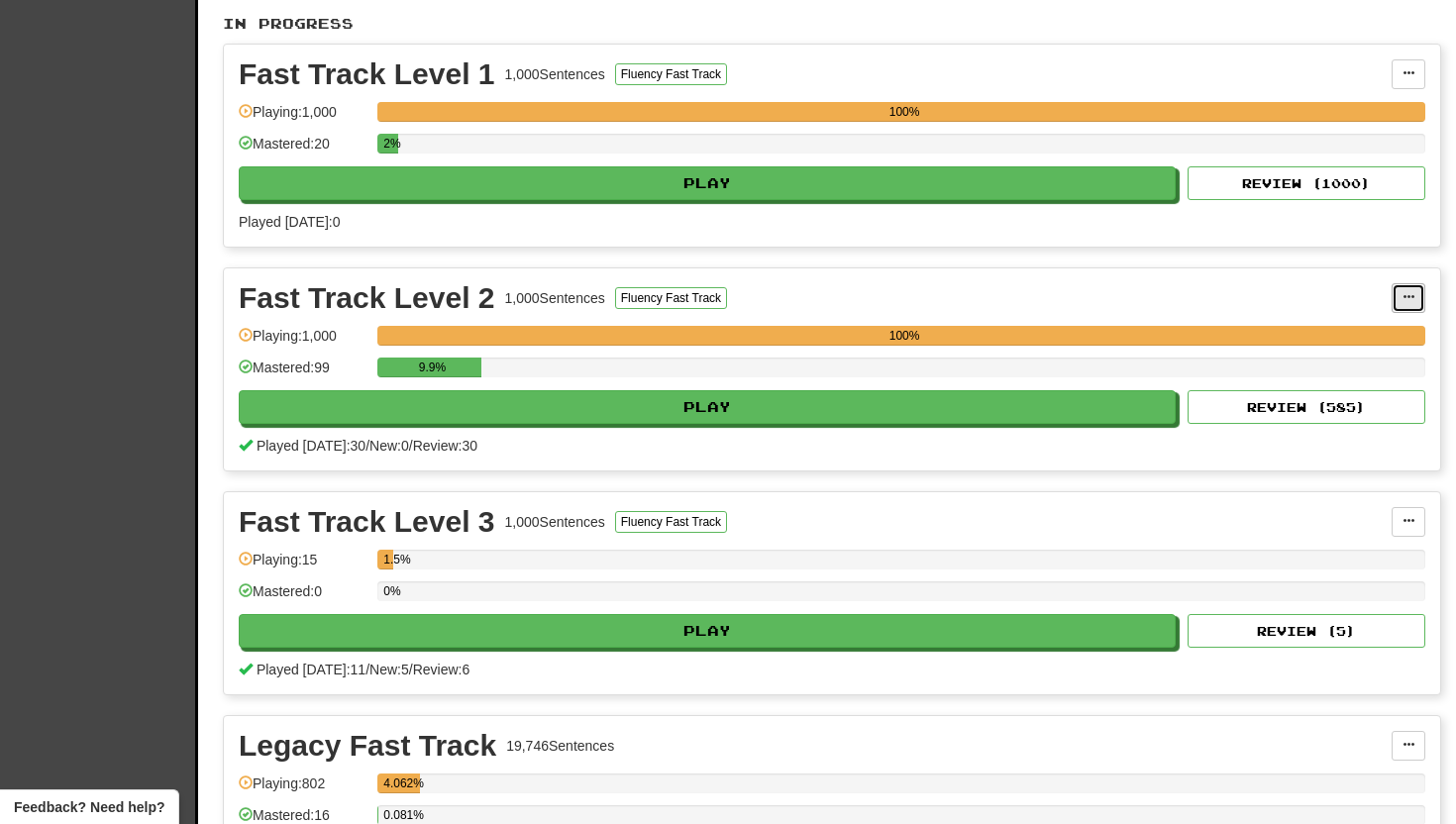 click at bounding box center [1408, 297] 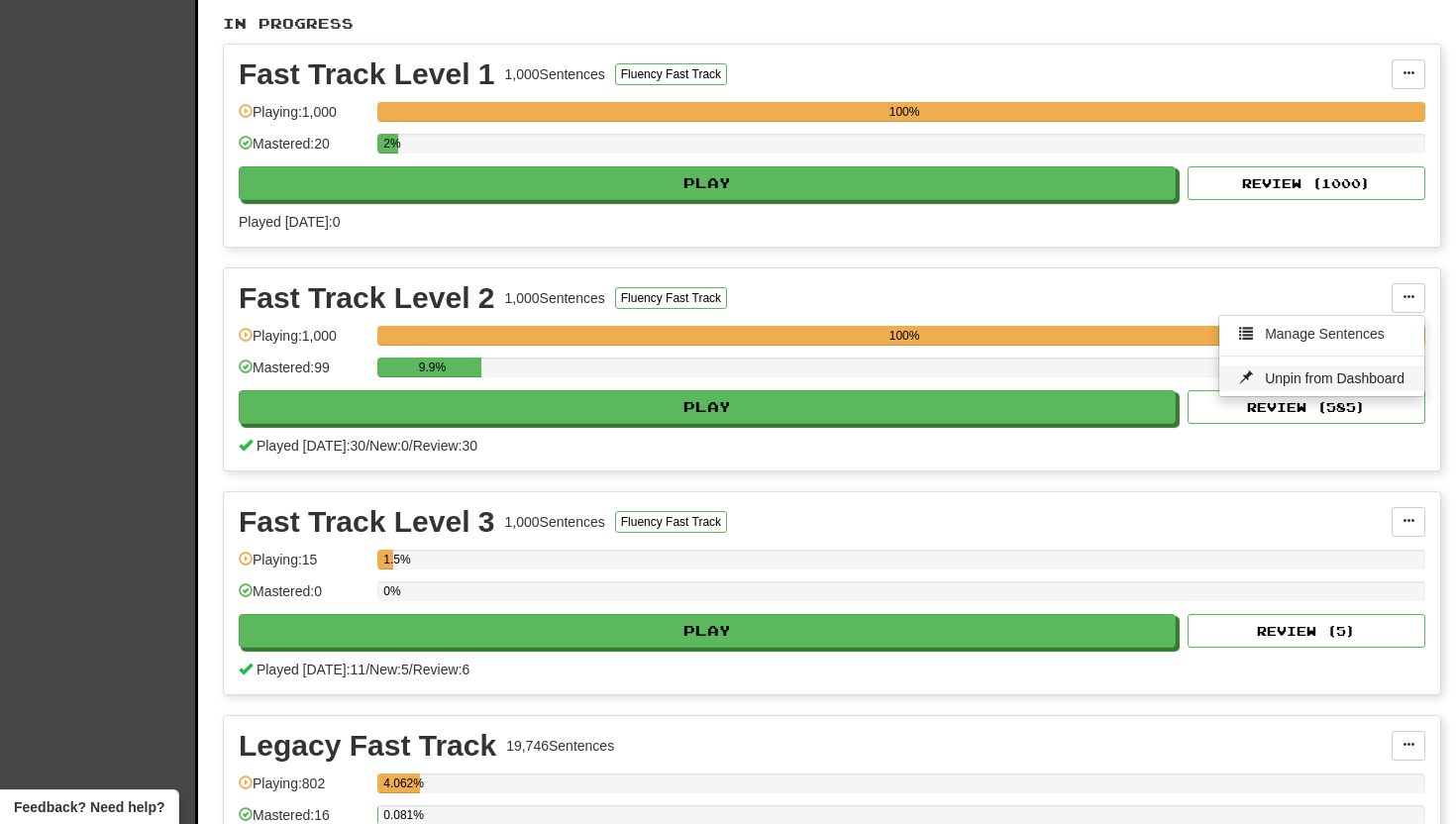 click on "Unpin from Dashboard" at bounding box center [1334, 378] 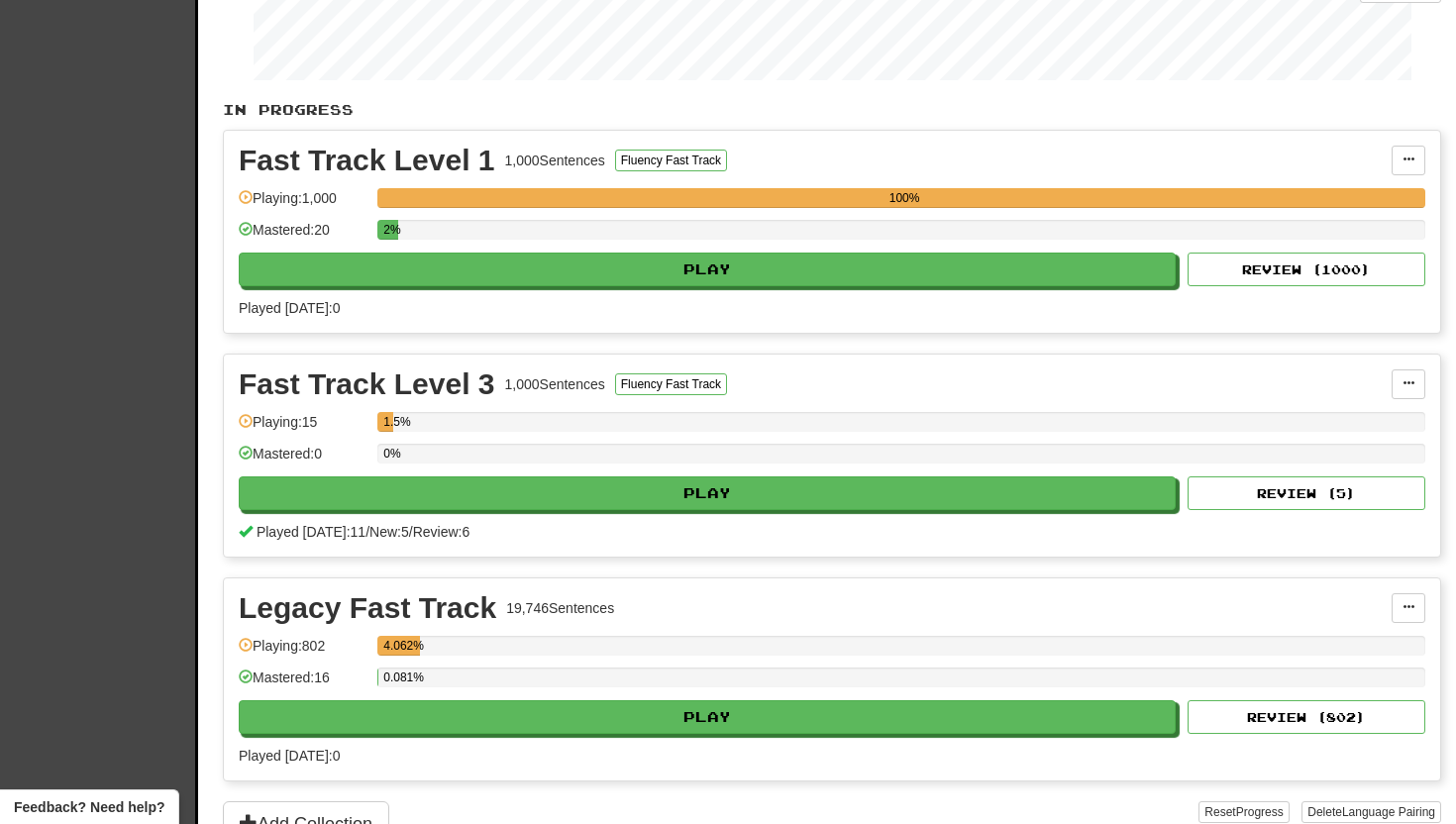 scroll, scrollTop: 316, scrollLeft: 0, axis: vertical 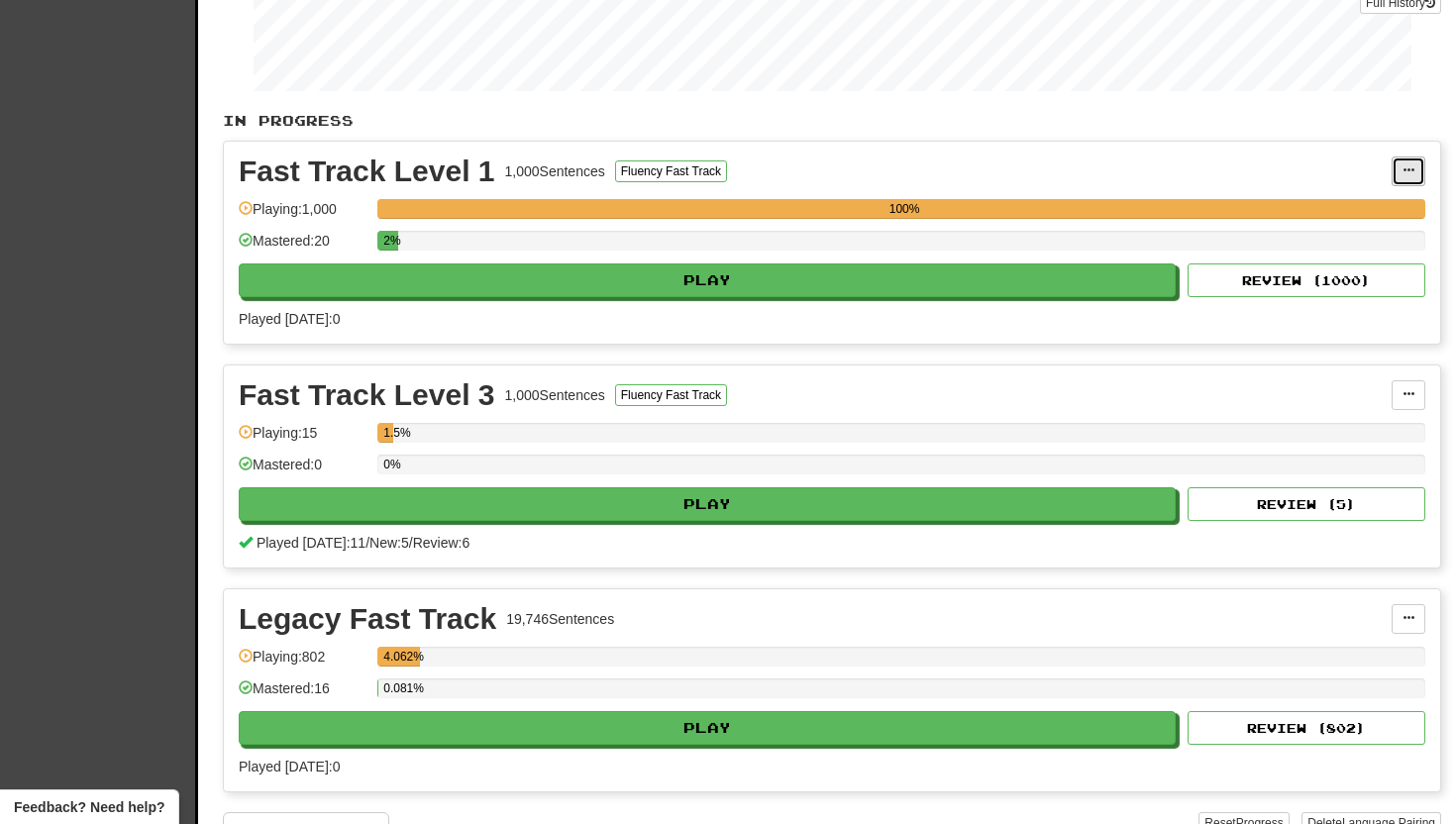 click at bounding box center [1408, 170] 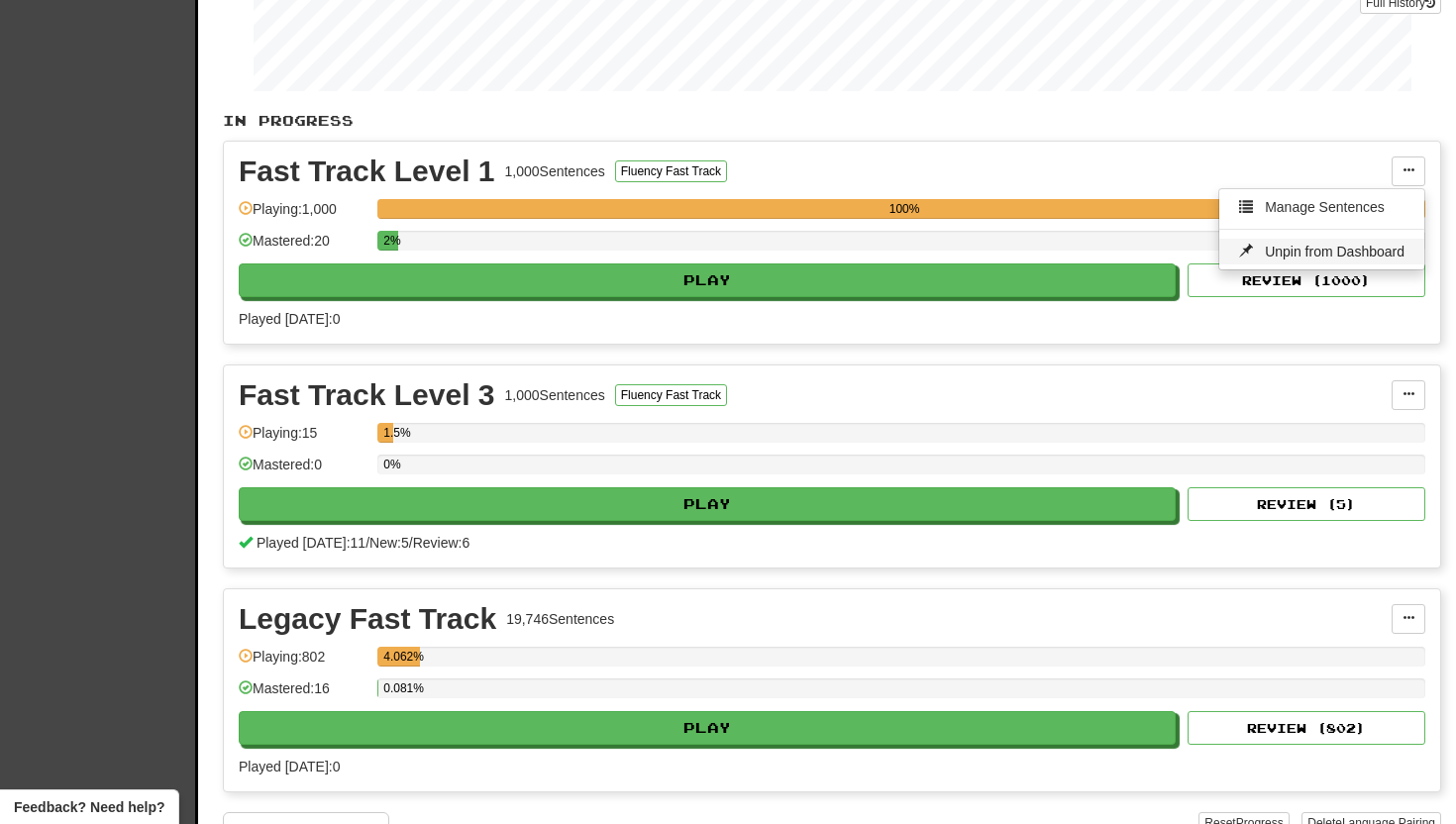 click on "Unpin from Dashboard" at bounding box center (1334, 252) 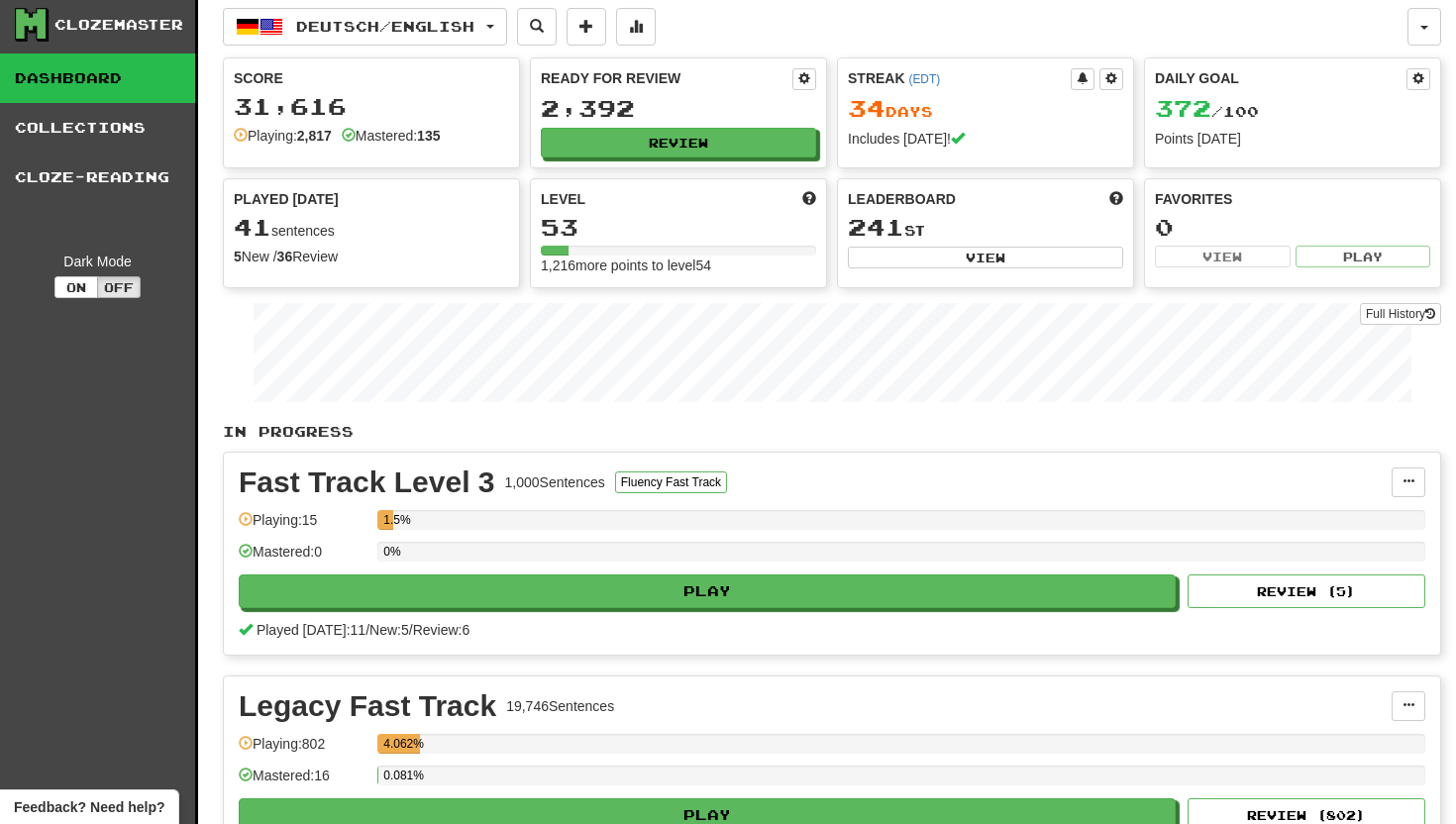 scroll, scrollTop: 0, scrollLeft: 0, axis: both 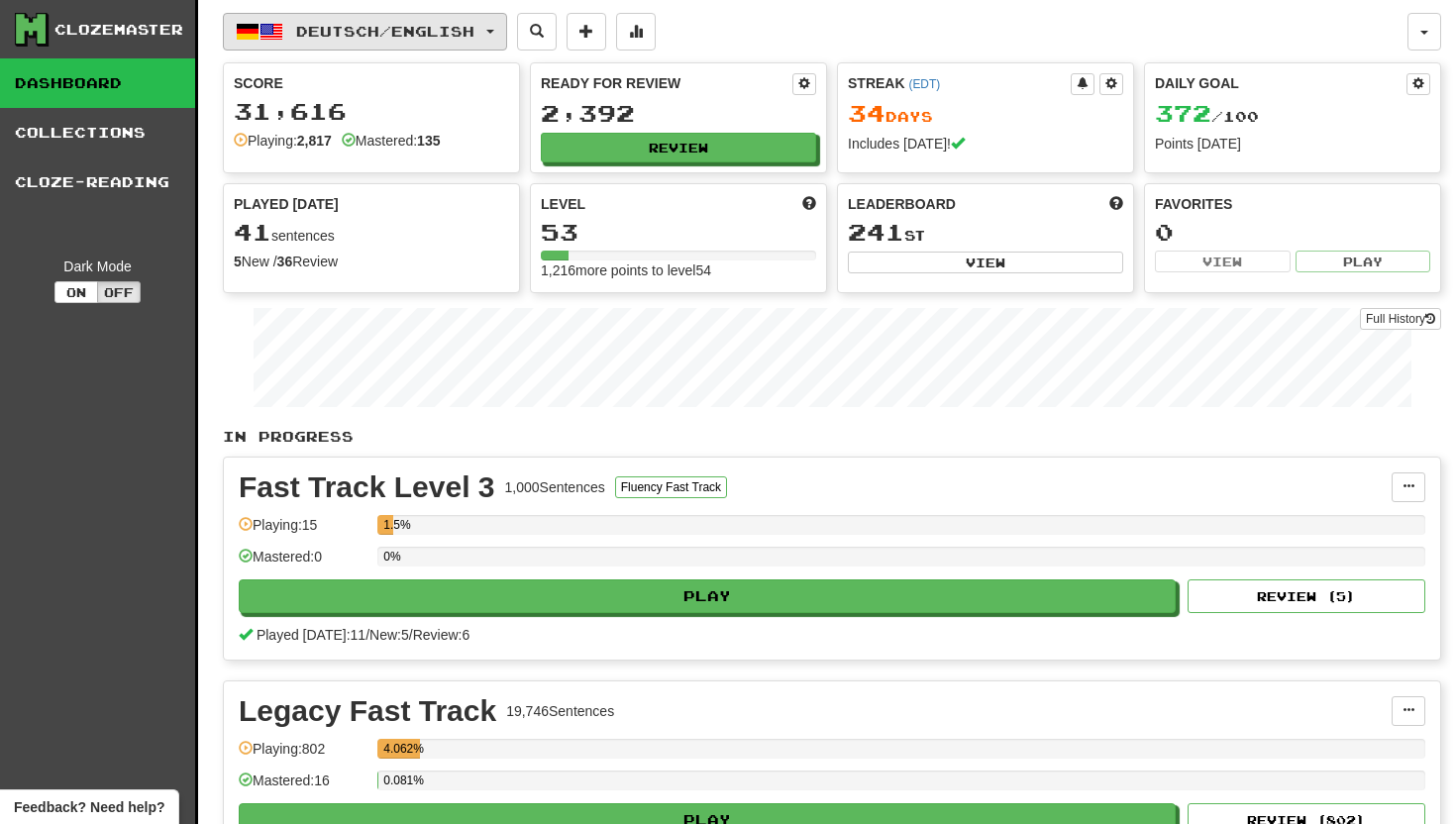 click on "Deutsch  /  English" at bounding box center (364, 32) 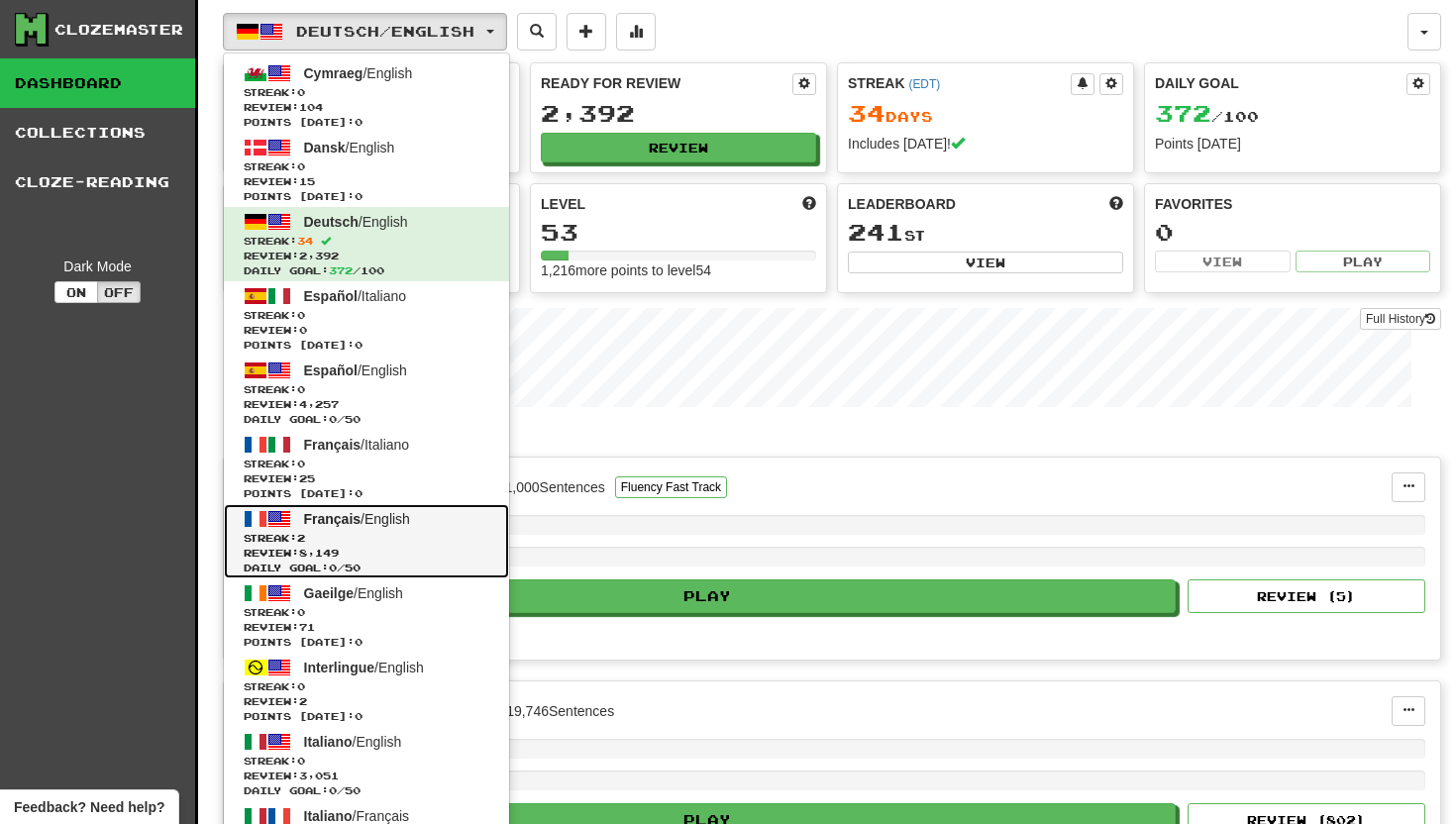 click on "Français" at bounding box center [333, 519] 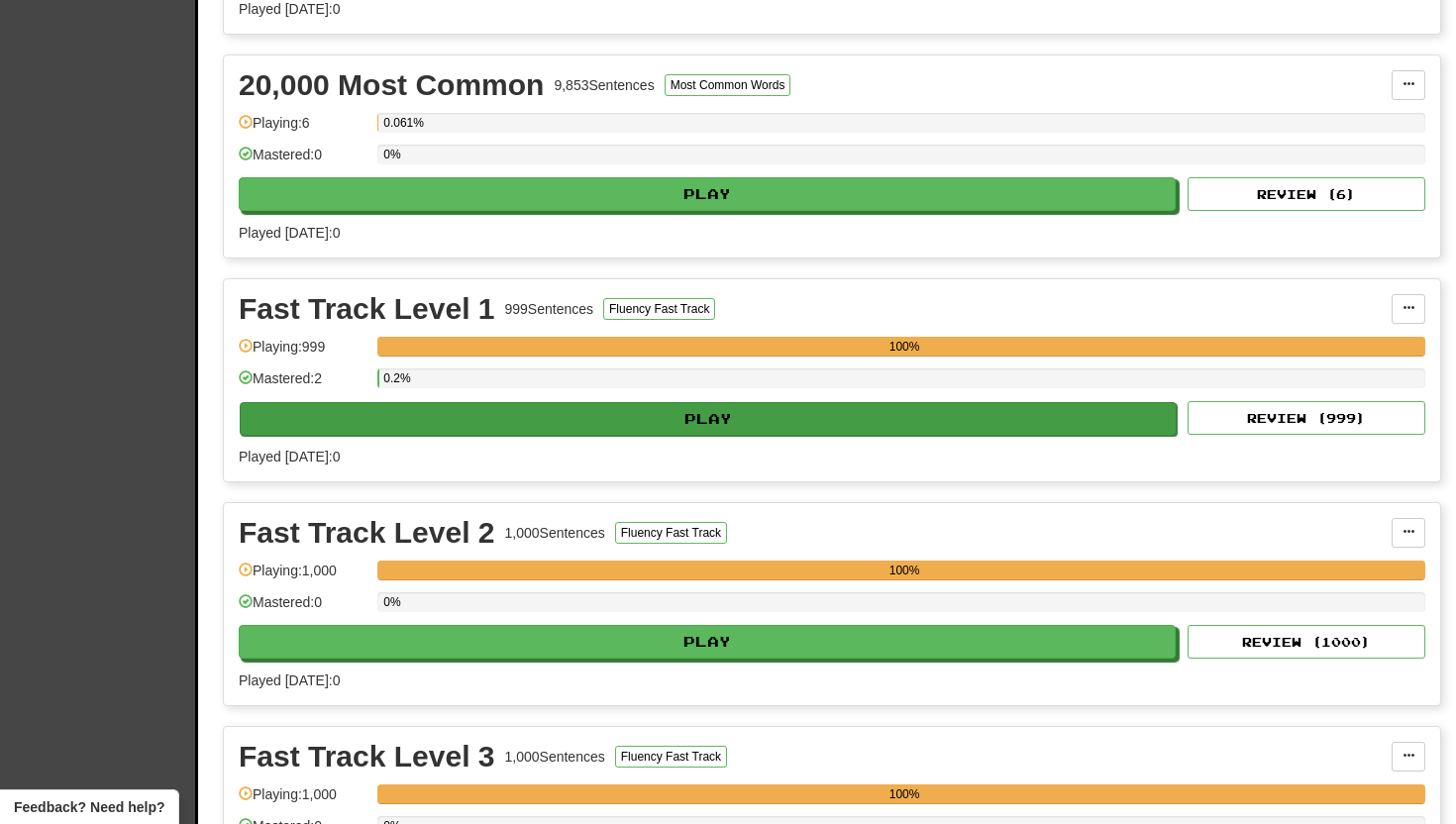 scroll, scrollTop: 867, scrollLeft: 0, axis: vertical 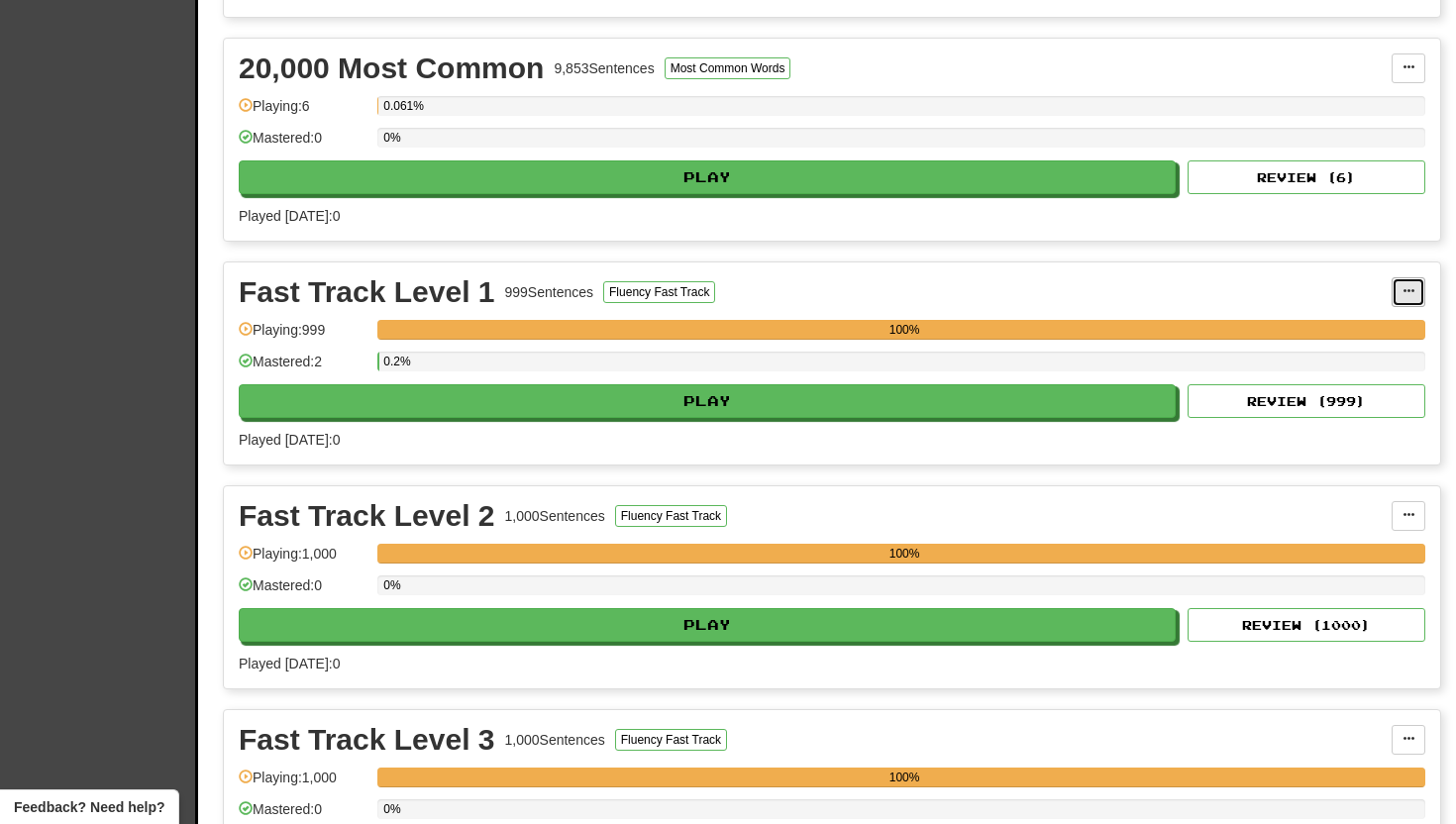 click at bounding box center (1408, 292) 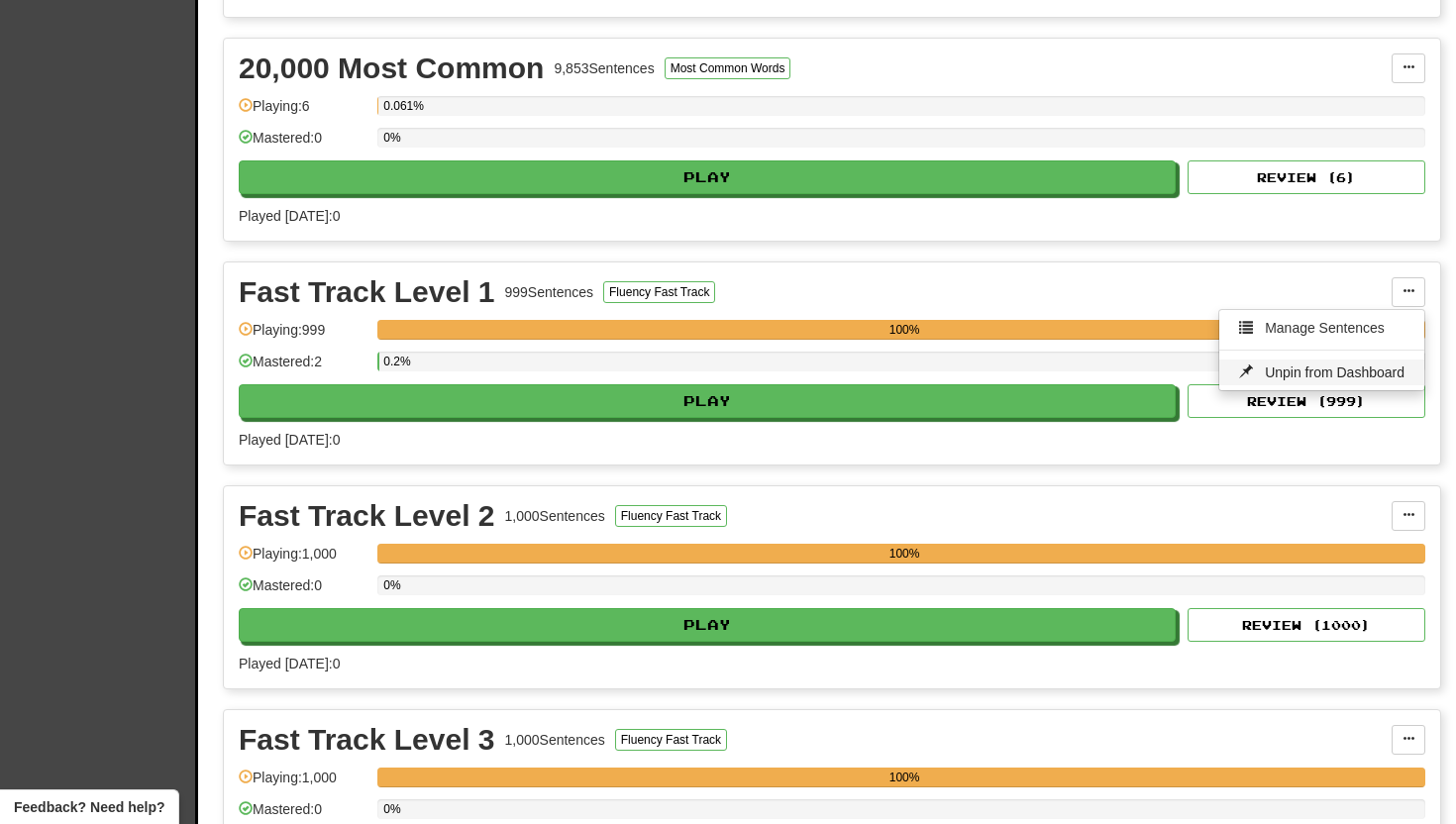 click on "Unpin from Dashboard" at bounding box center [1334, 372] 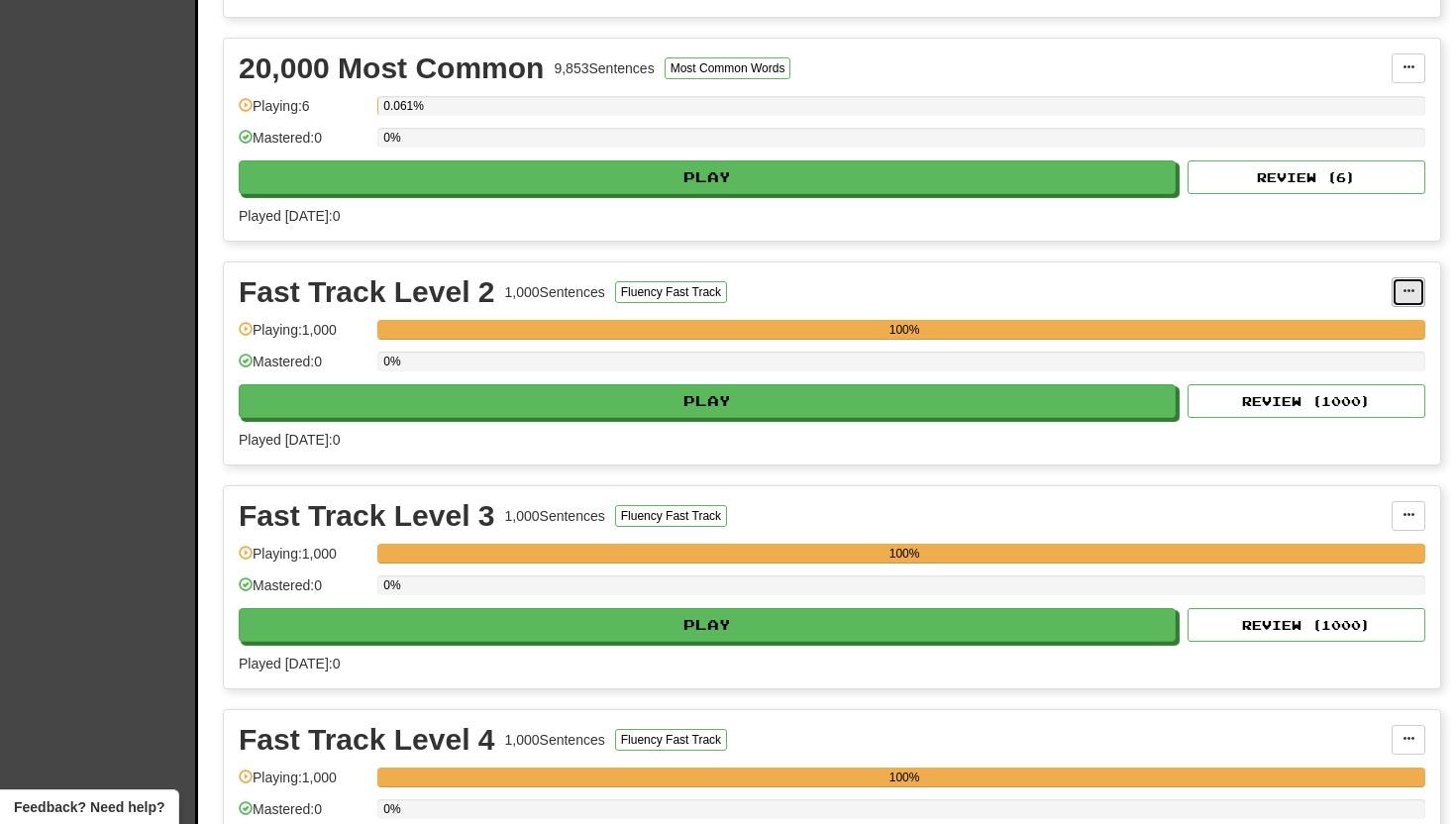 click at bounding box center [1408, 292] 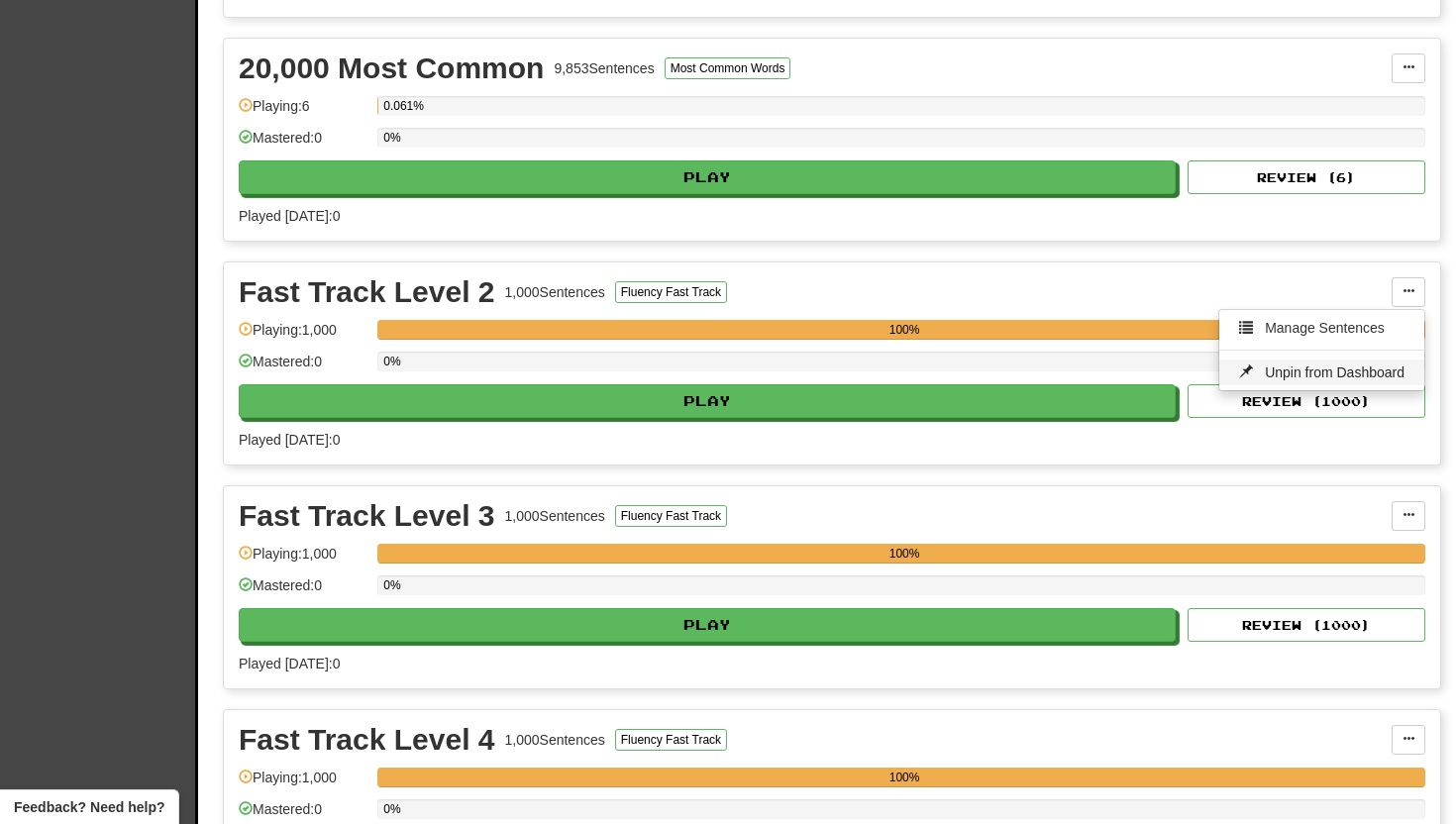 click on "Unpin from Dashboard" at bounding box center (1334, 372) 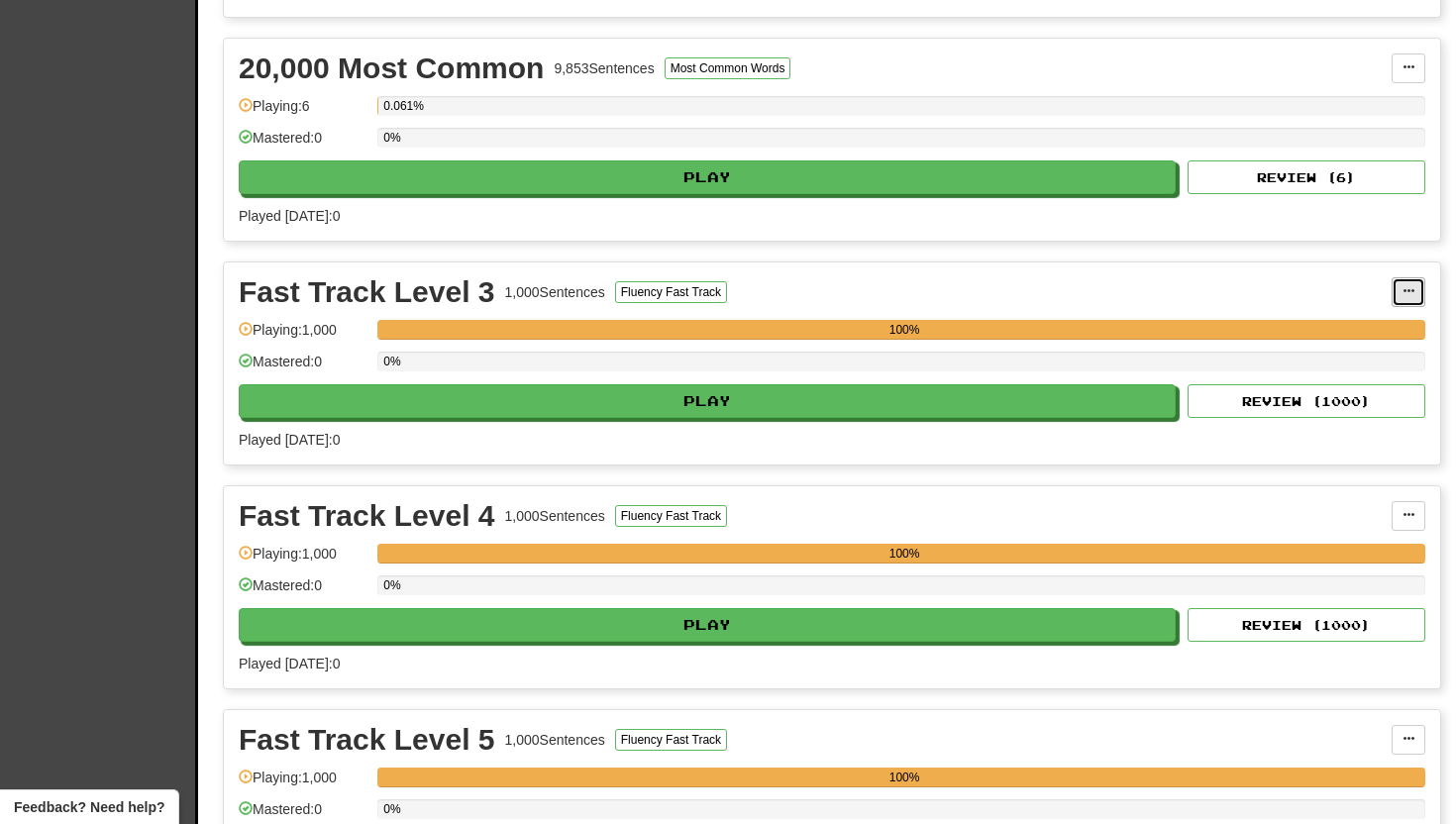 click at bounding box center [1408, 291] 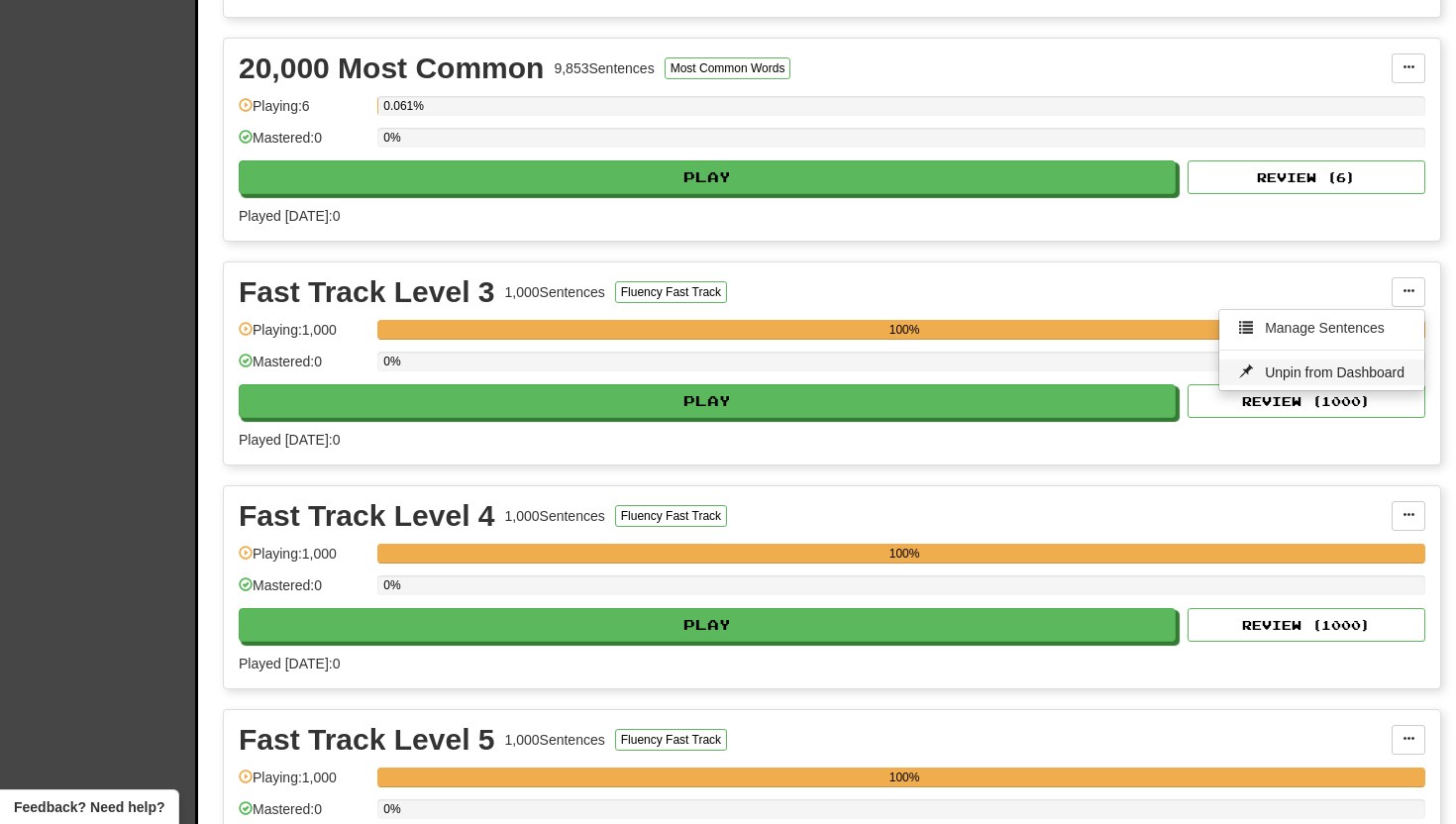 click on "Unpin from Dashboard" at bounding box center [1334, 372] 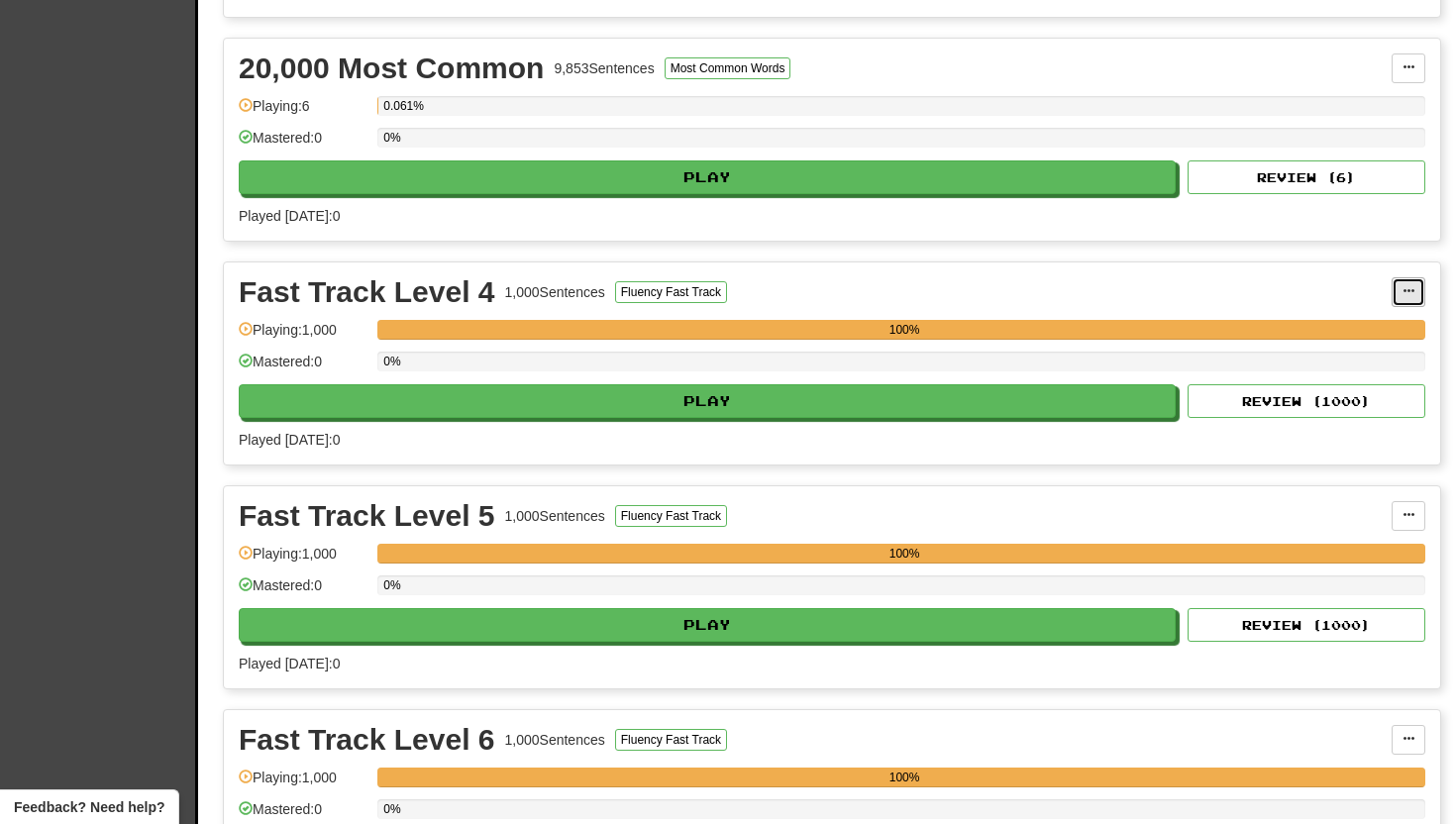 click at bounding box center (1408, 292) 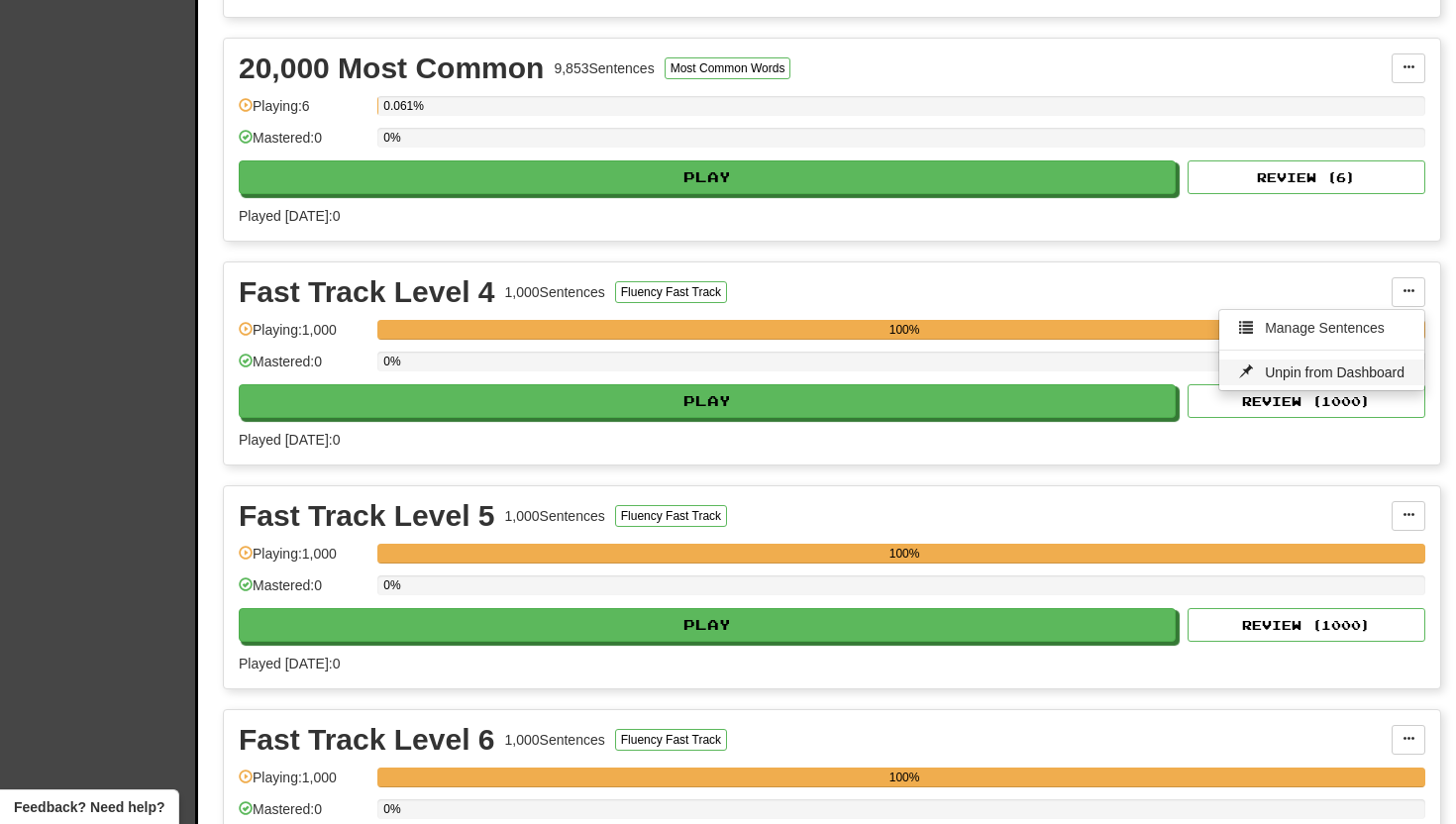 click on "Unpin from Dashboard" at bounding box center [1334, 372] 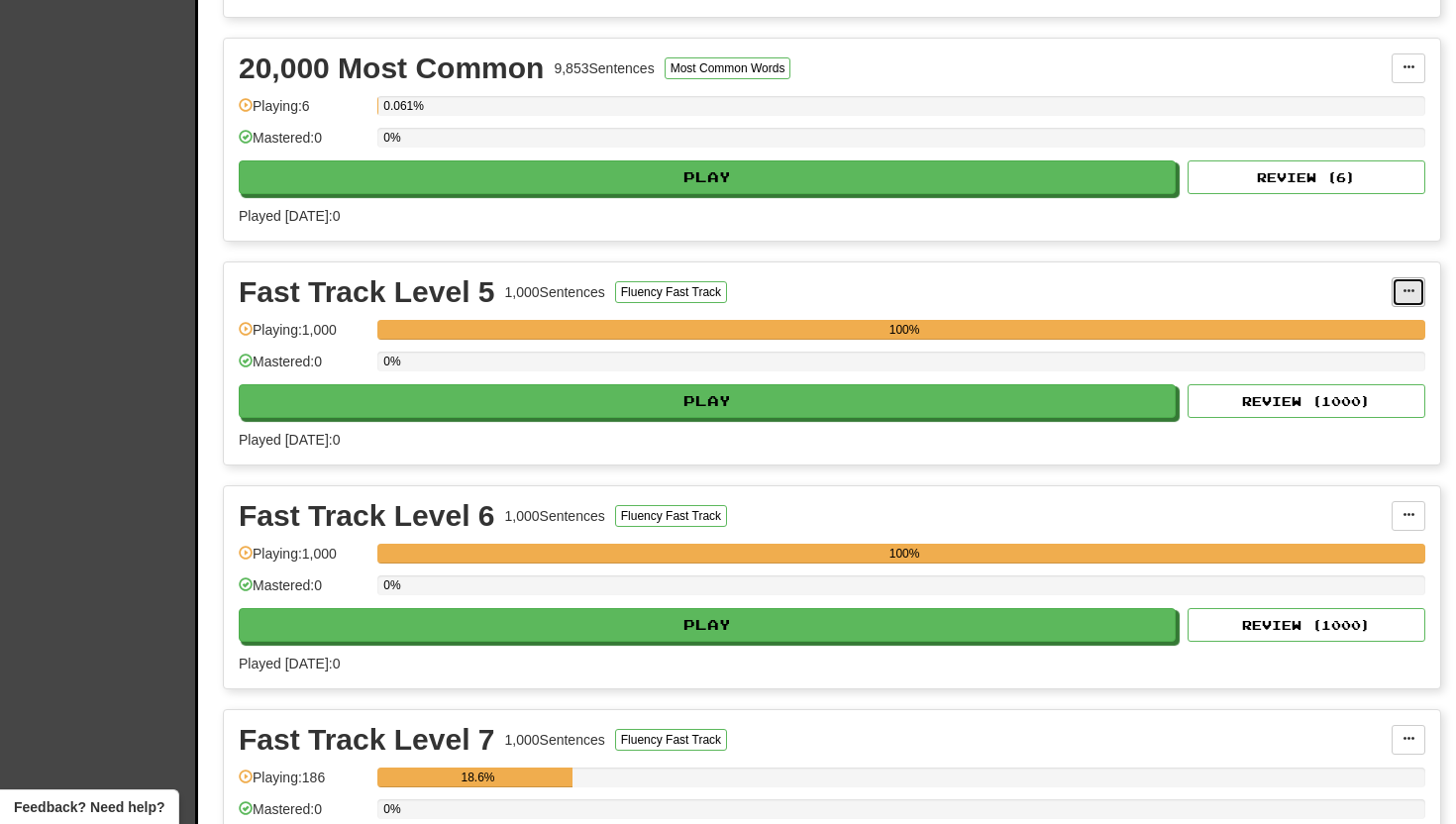 click at bounding box center (1408, 291) 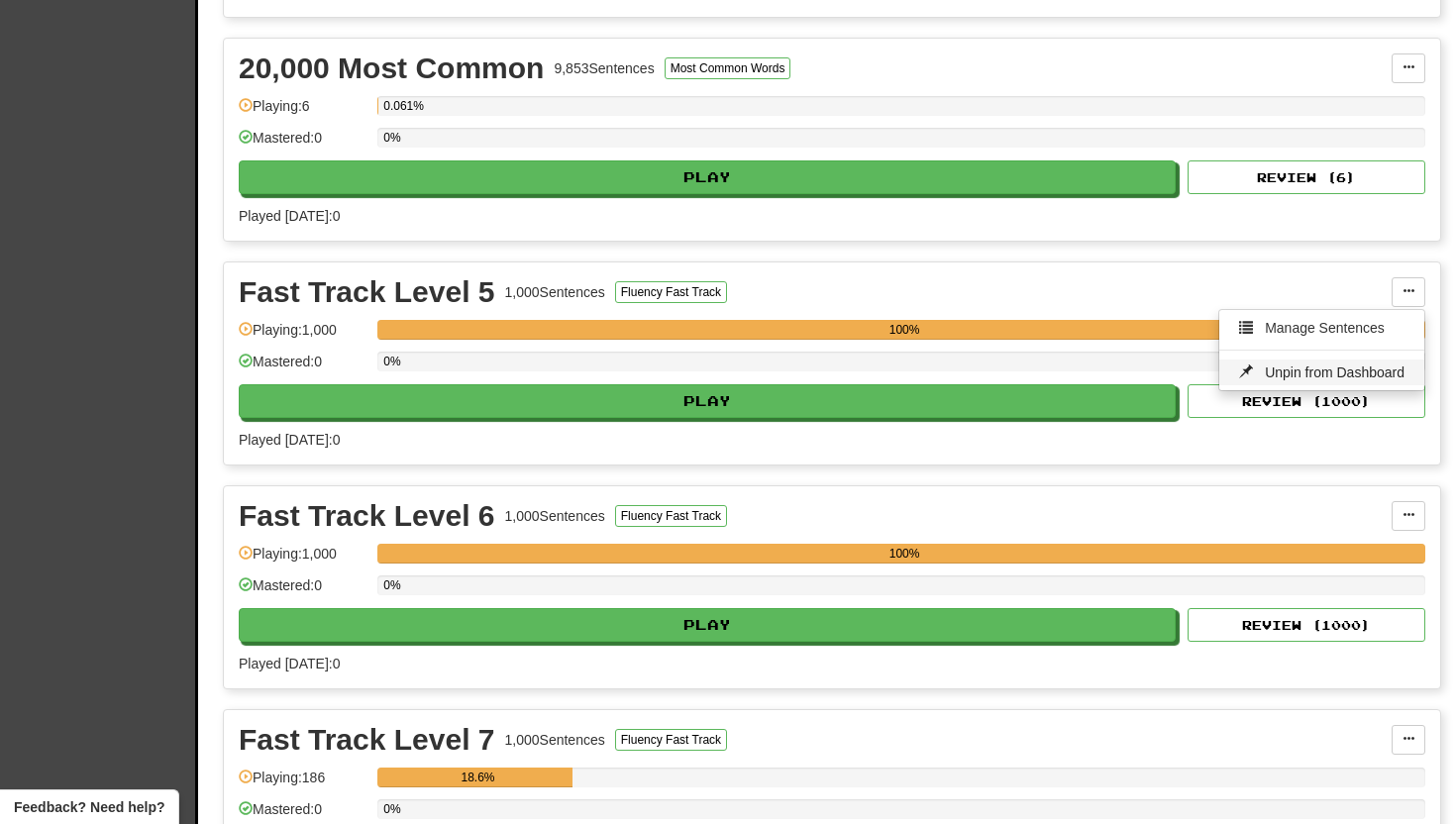 click on "Unpin from Dashboard" at bounding box center (1334, 372) 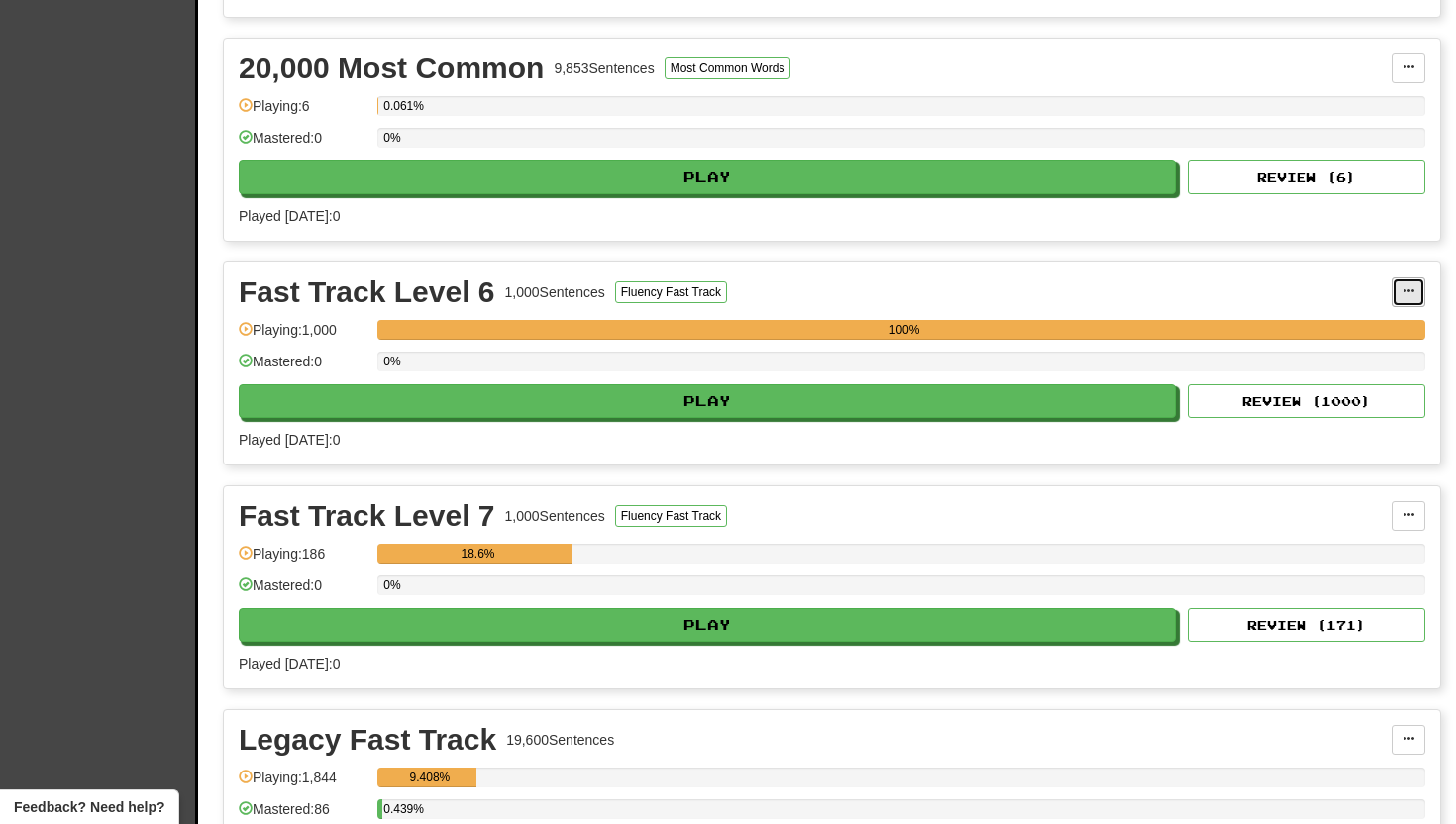 click at bounding box center [1408, 292] 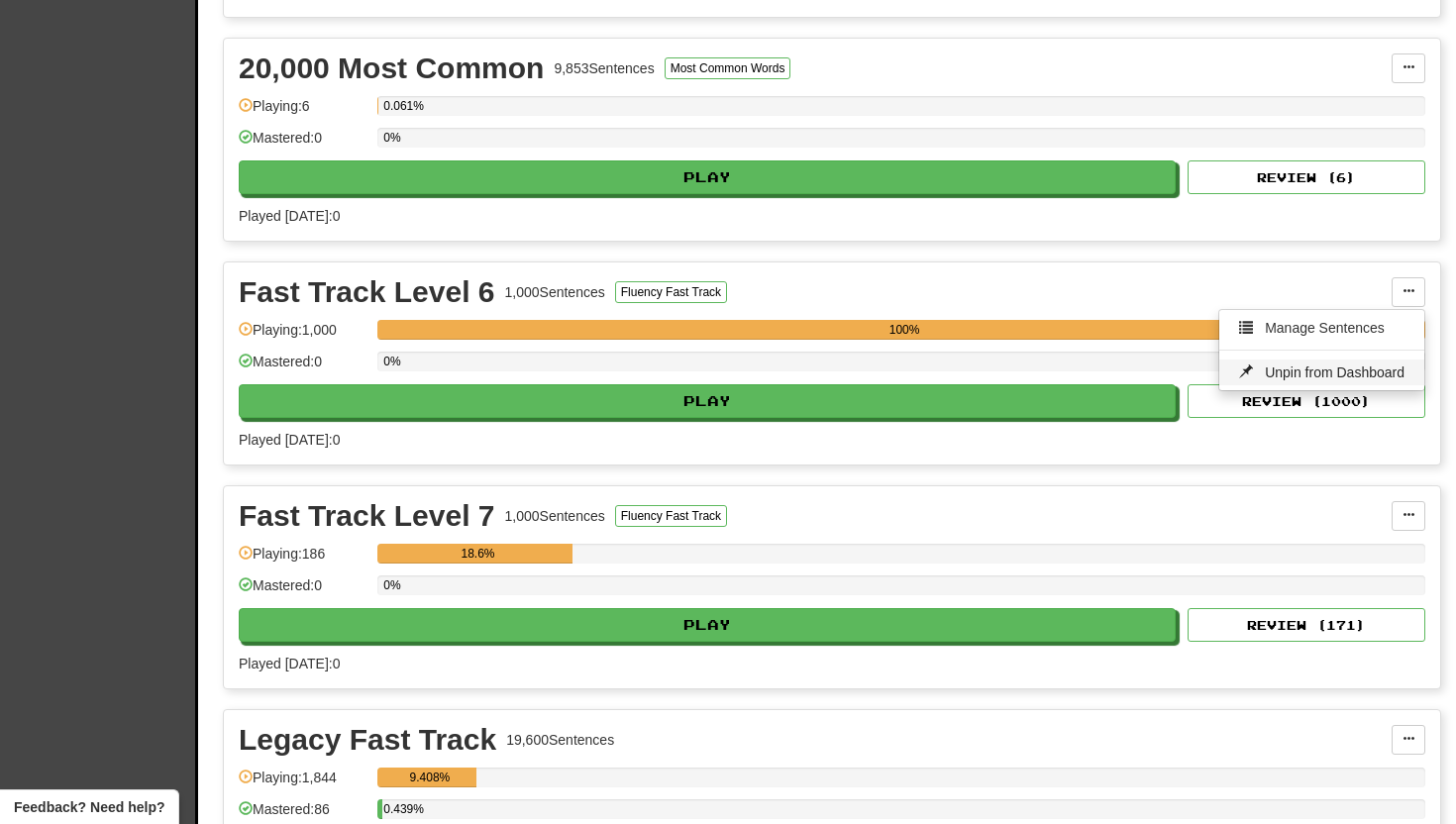 click on "Unpin from Dashboard" at bounding box center [1334, 372] 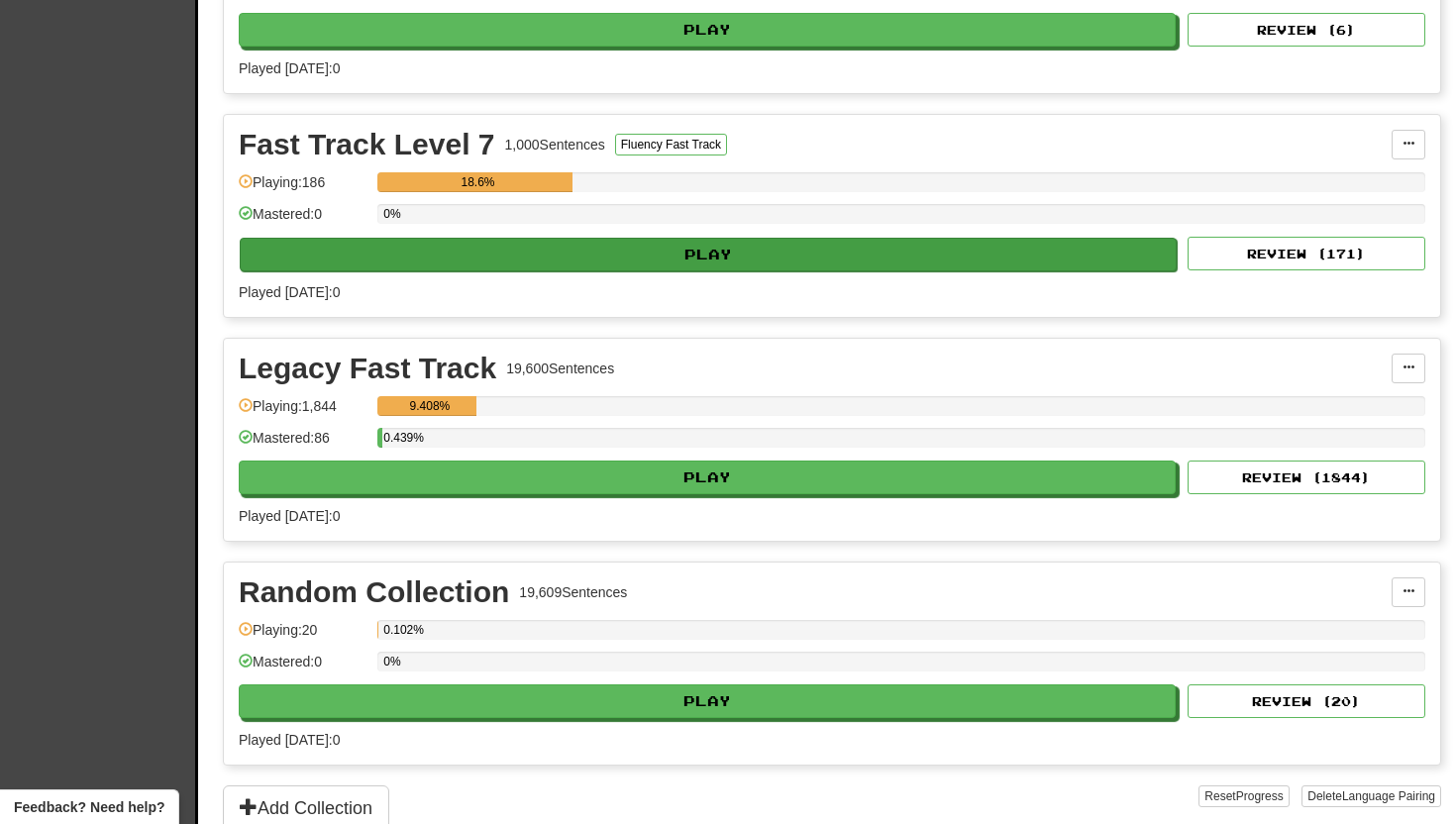 scroll, scrollTop: 1027, scrollLeft: 0, axis: vertical 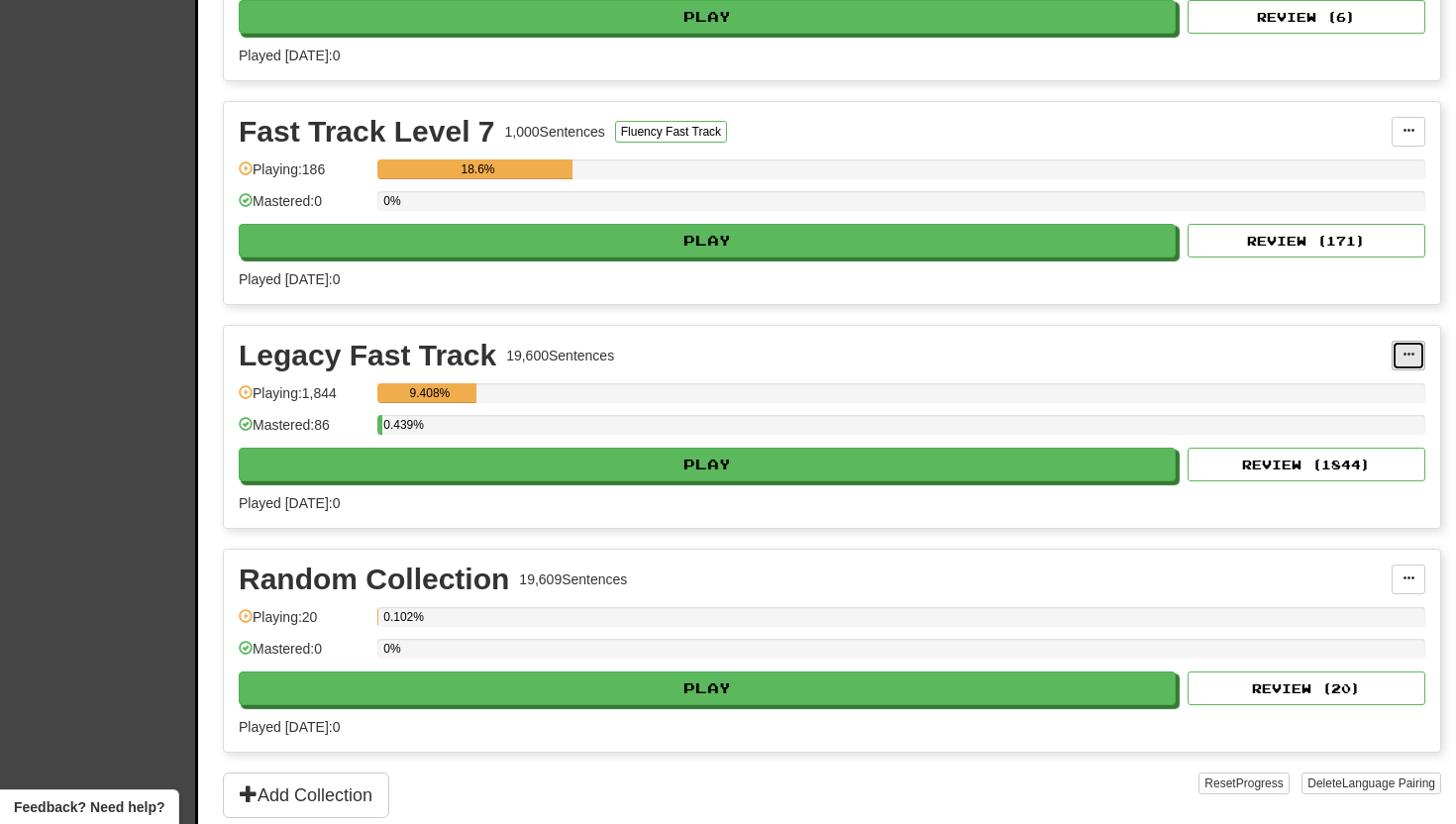 click at bounding box center [1408, 355] 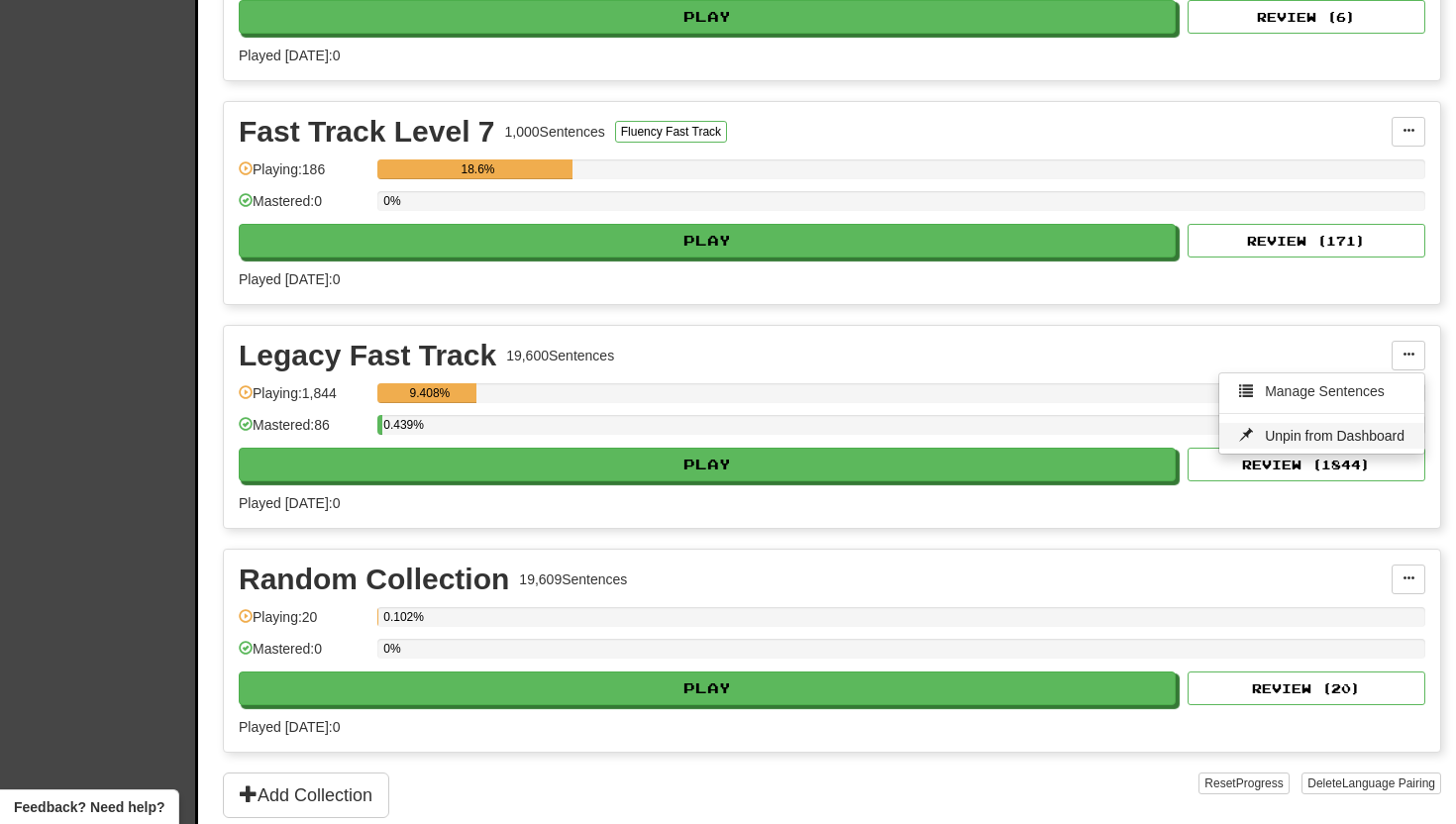 click on "Unpin from Dashboard" at bounding box center (1321, 436) 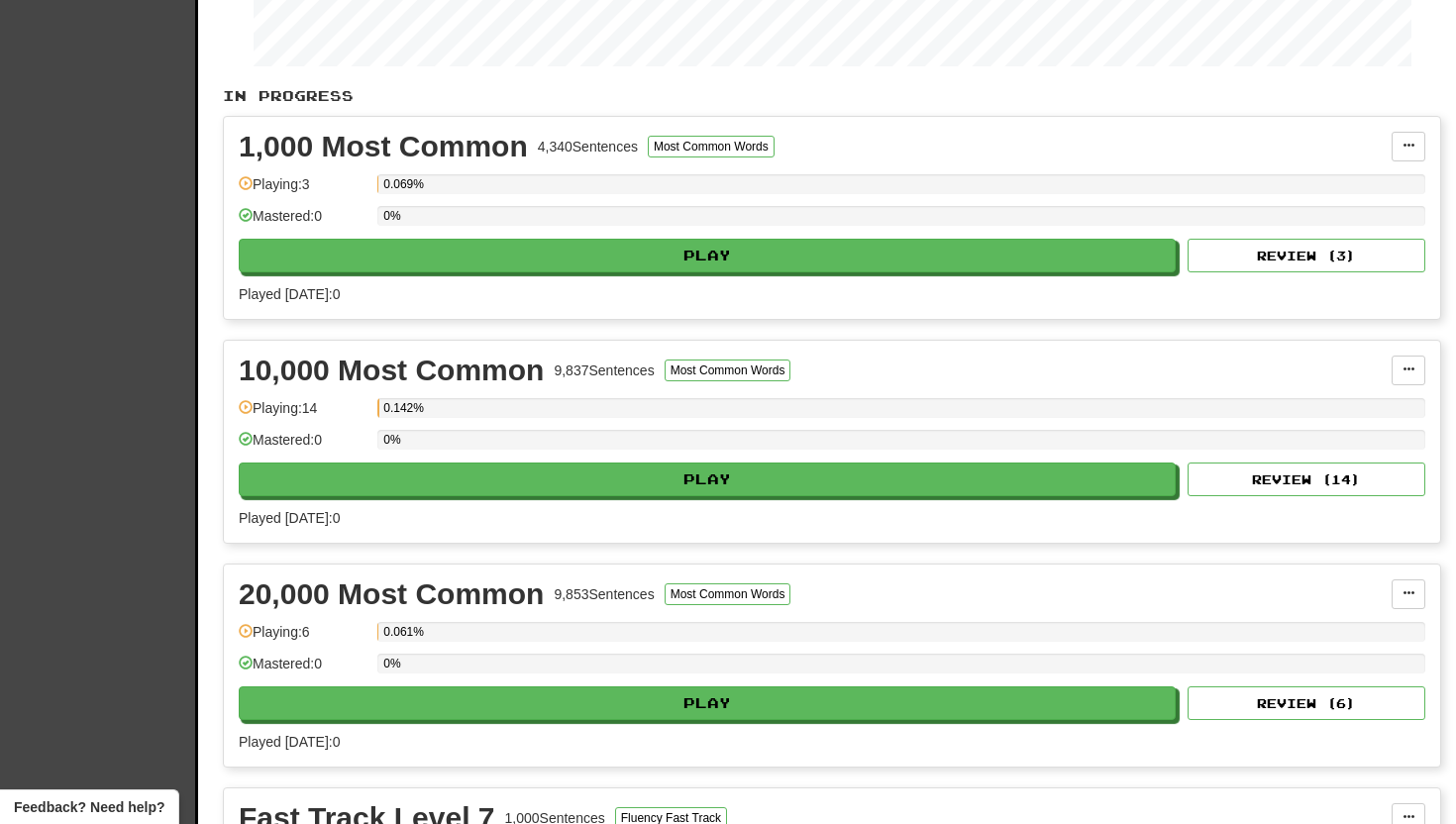 scroll, scrollTop: 325, scrollLeft: 0, axis: vertical 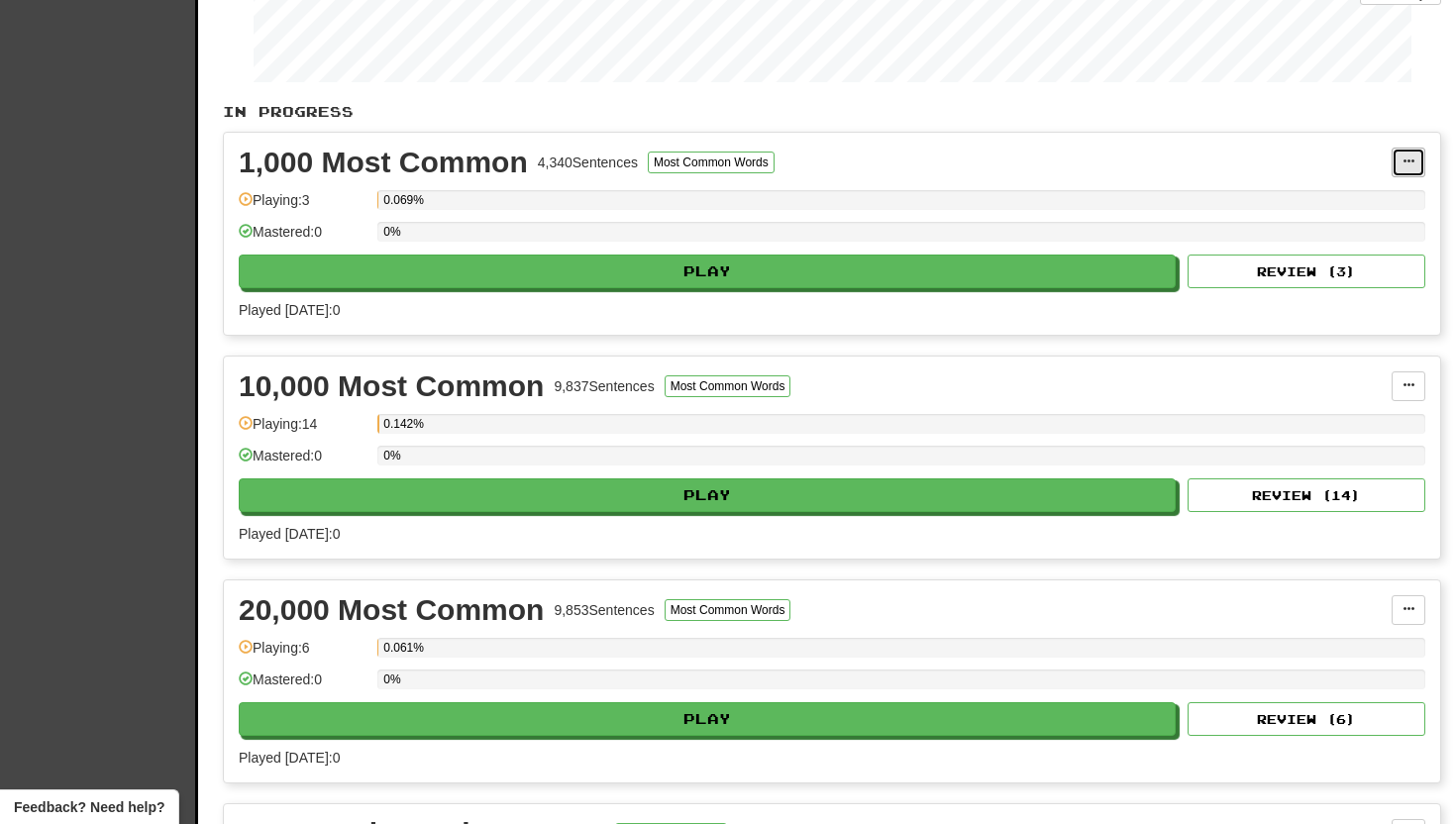 click at bounding box center [1408, 161] 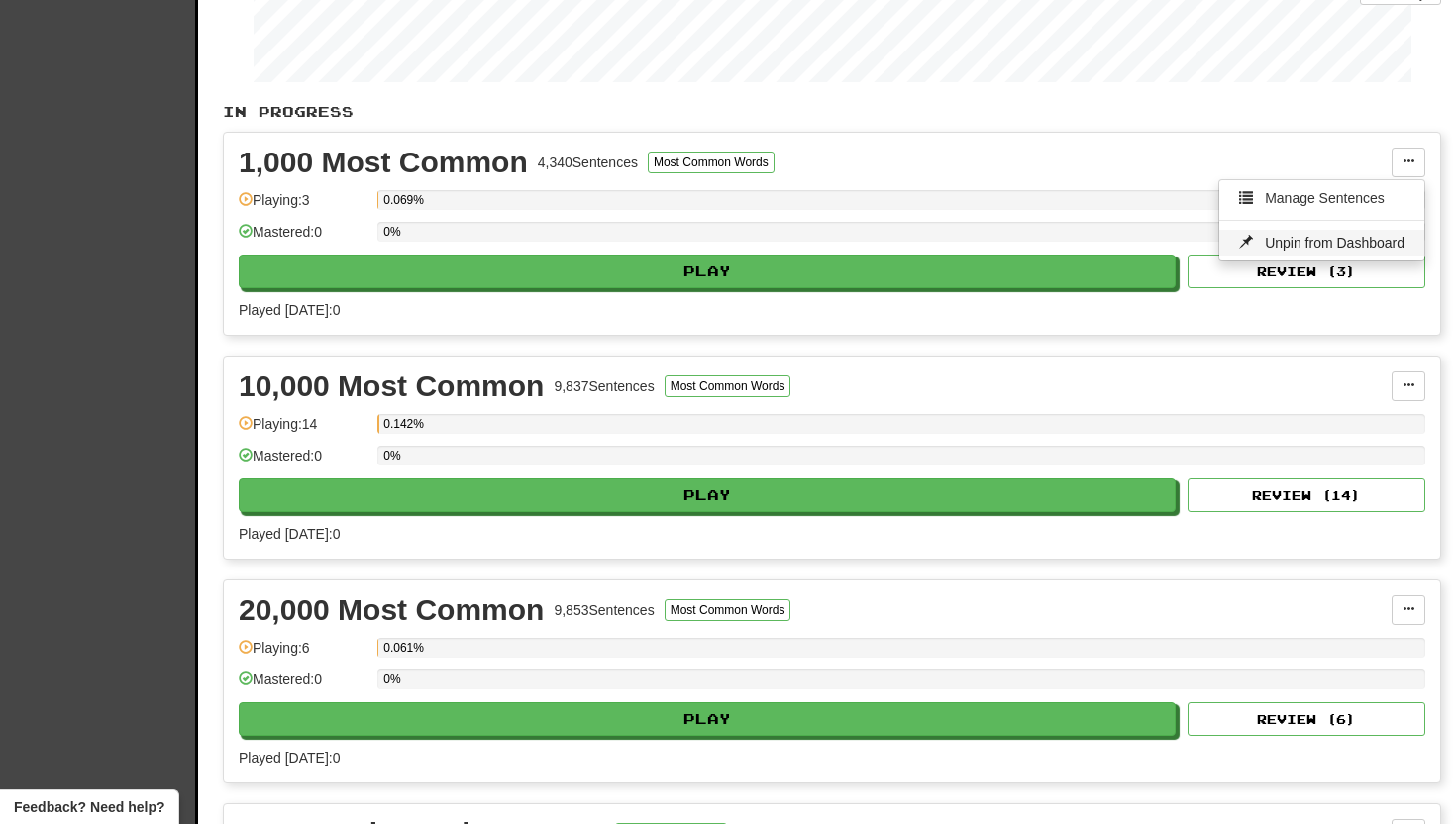 click on "Unpin from Dashboard" at bounding box center (1334, 243) 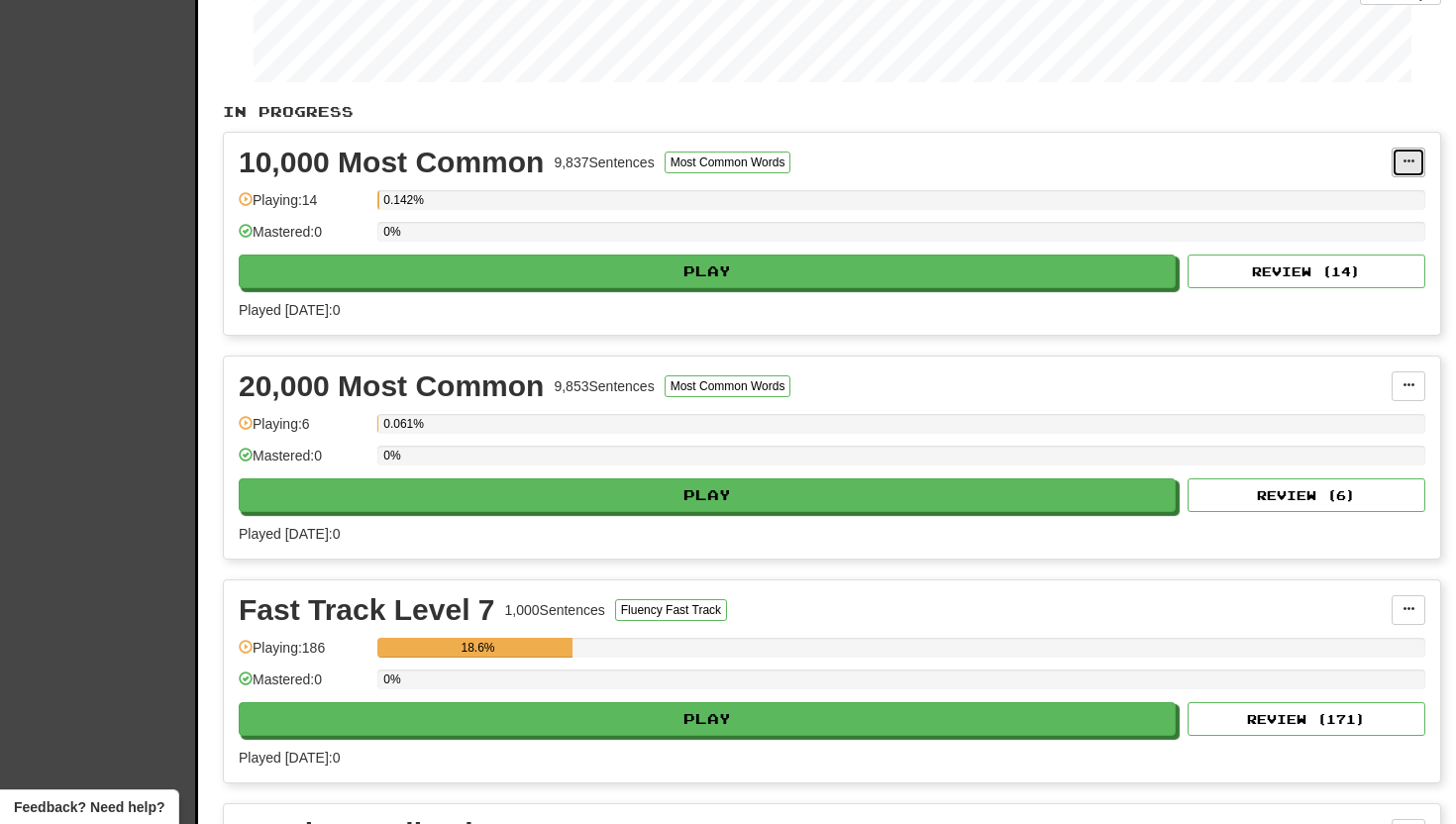 click at bounding box center [1408, 161] 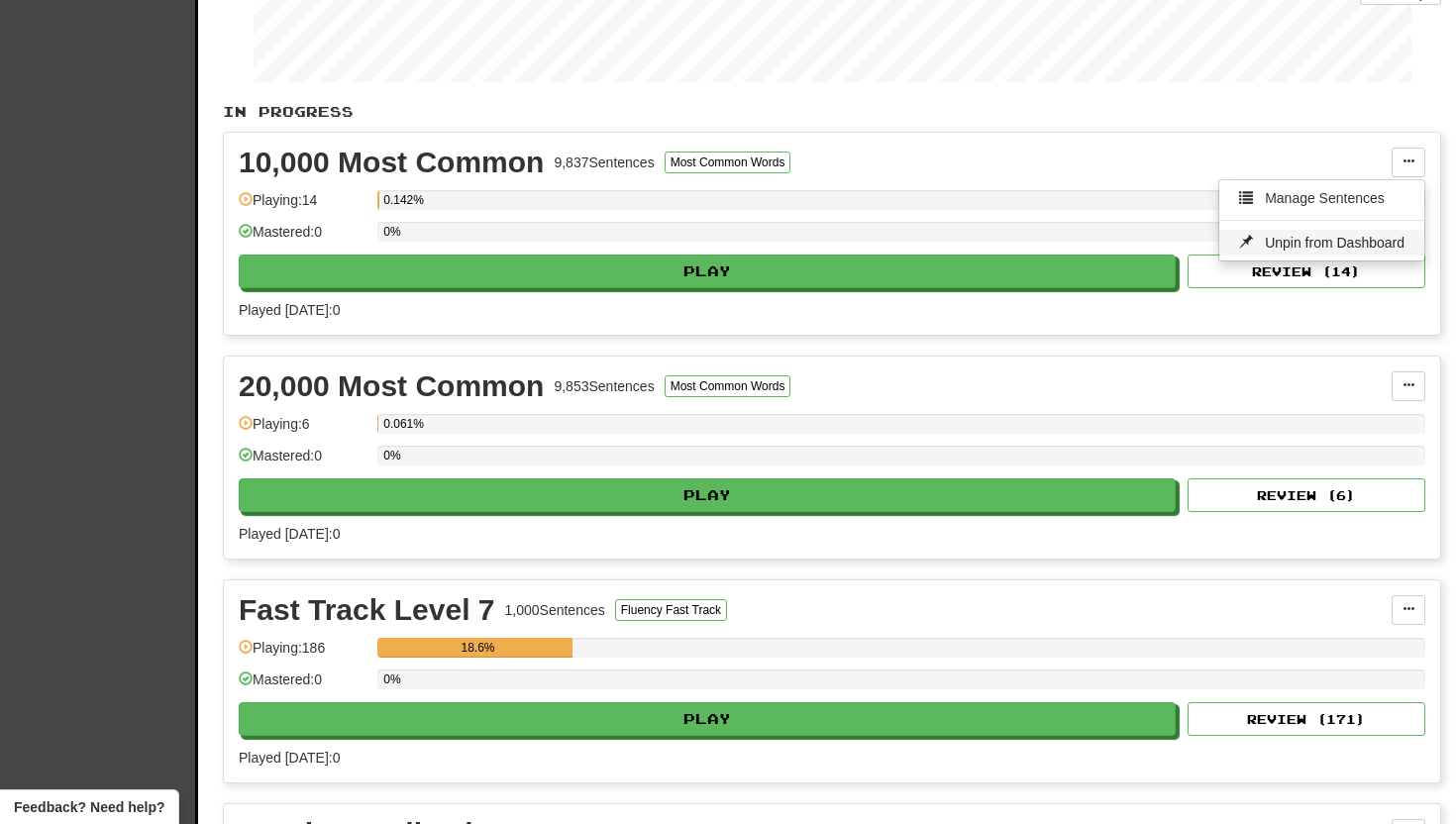 click on "Unpin from Dashboard" at bounding box center [1334, 243] 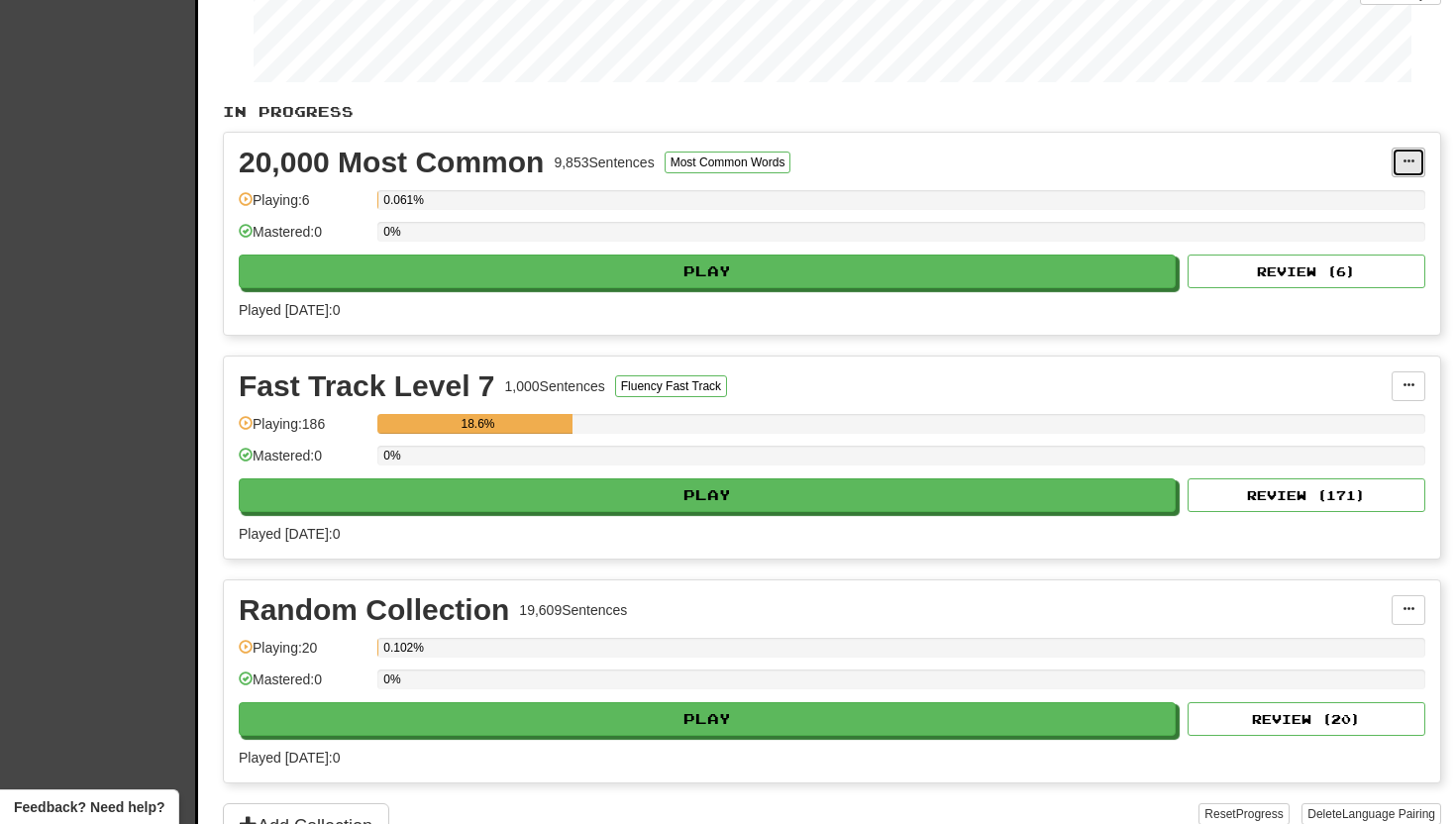 click at bounding box center [1408, 162] 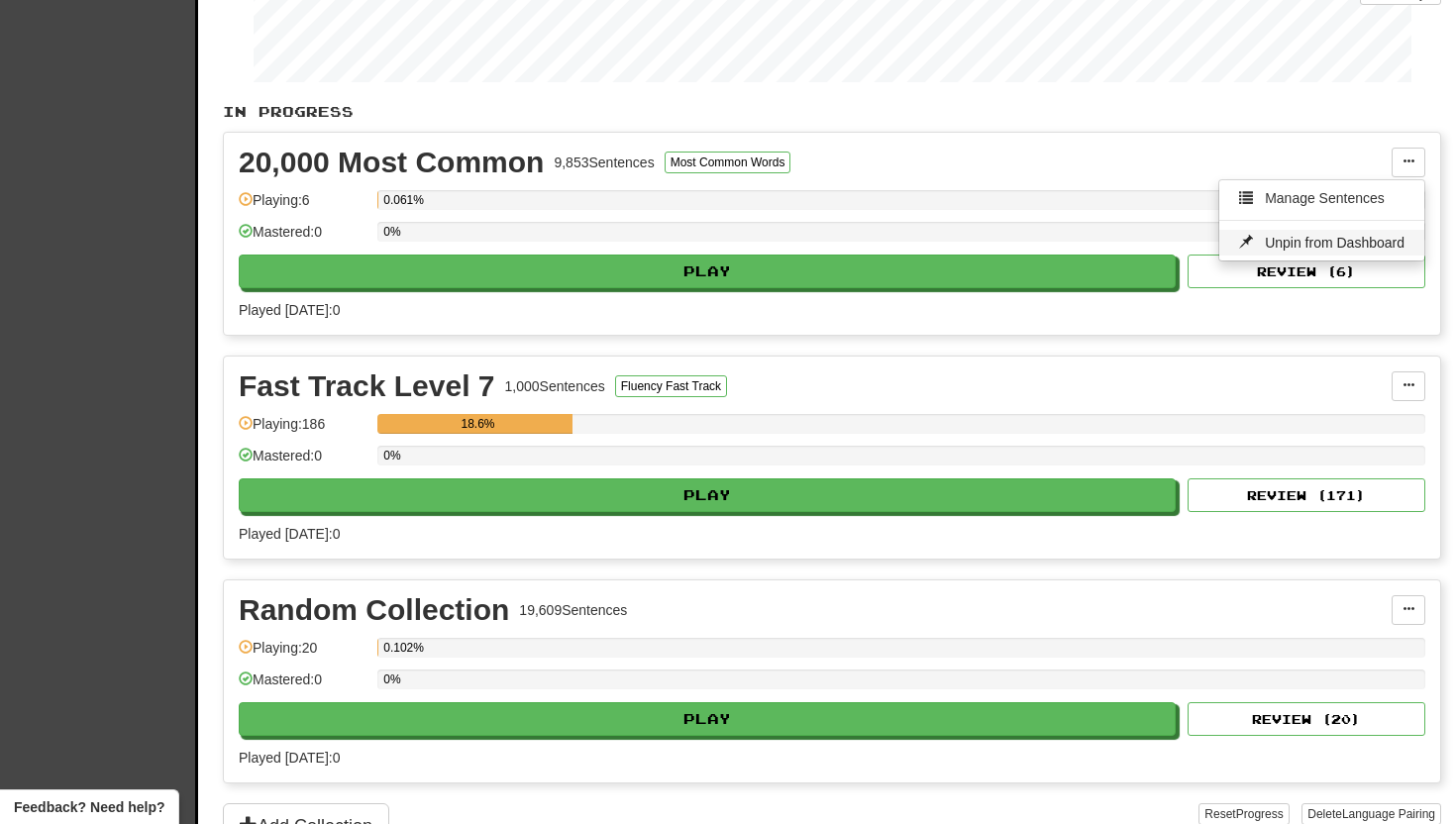 click on "Unpin from Dashboard" at bounding box center [1334, 243] 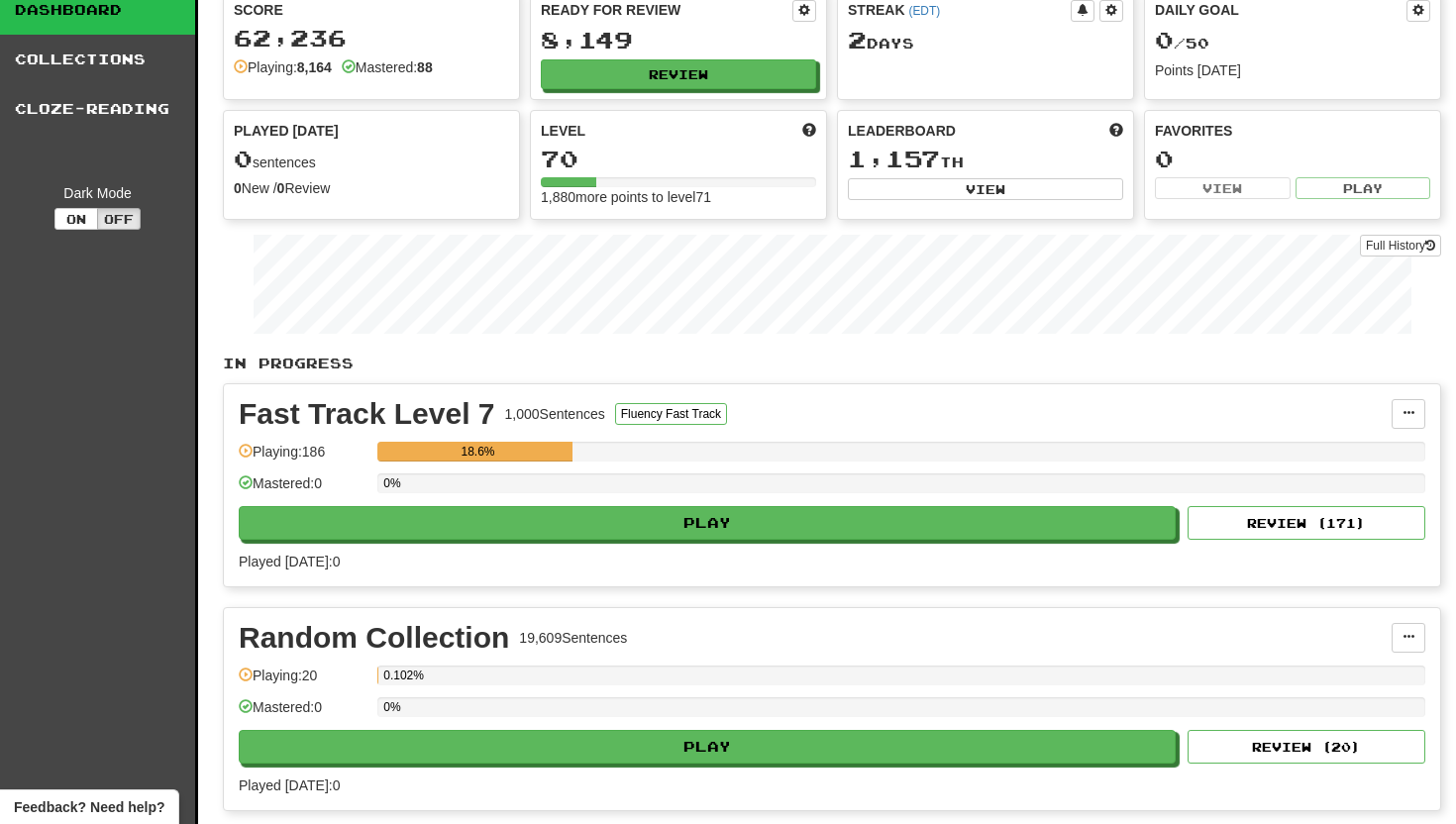 scroll, scrollTop: 0, scrollLeft: 0, axis: both 